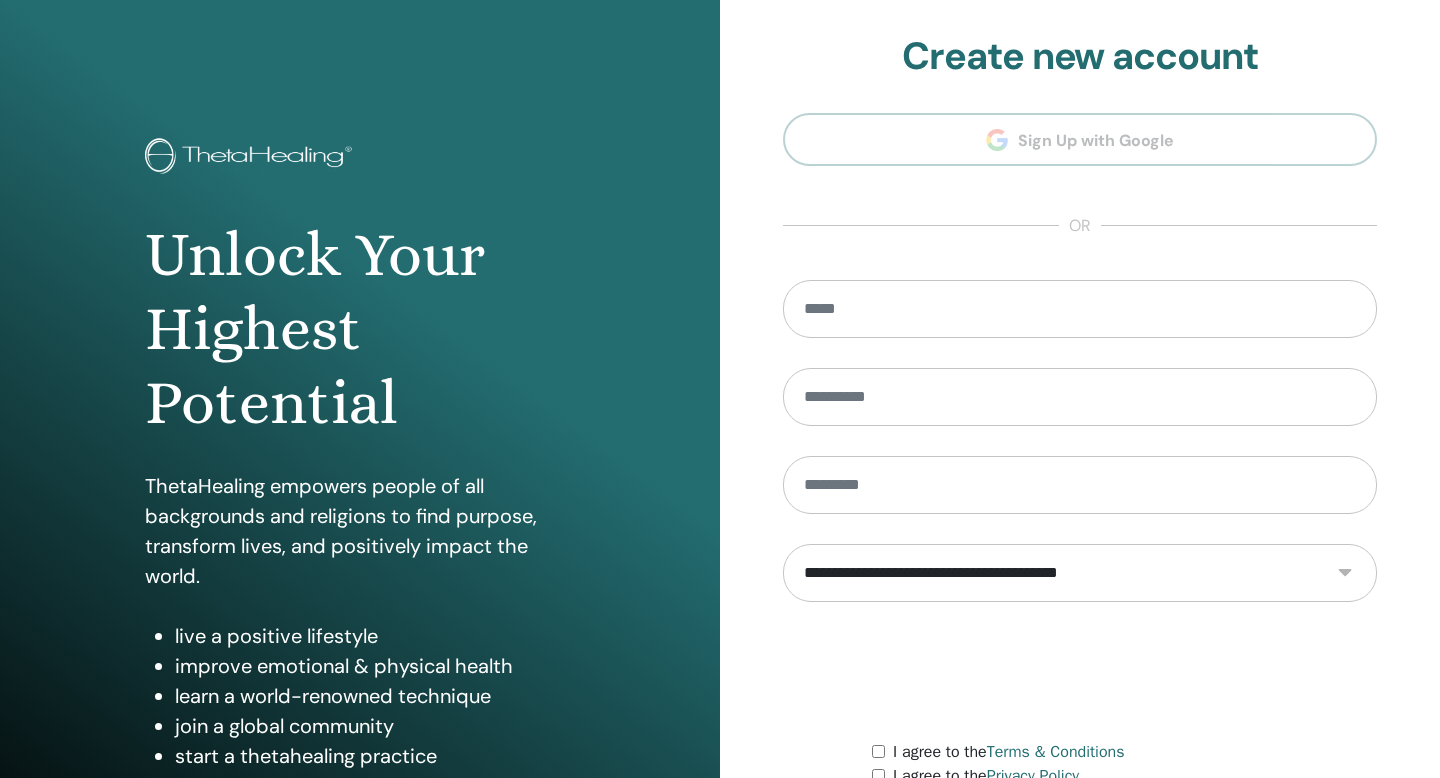 scroll, scrollTop: 0, scrollLeft: 0, axis: both 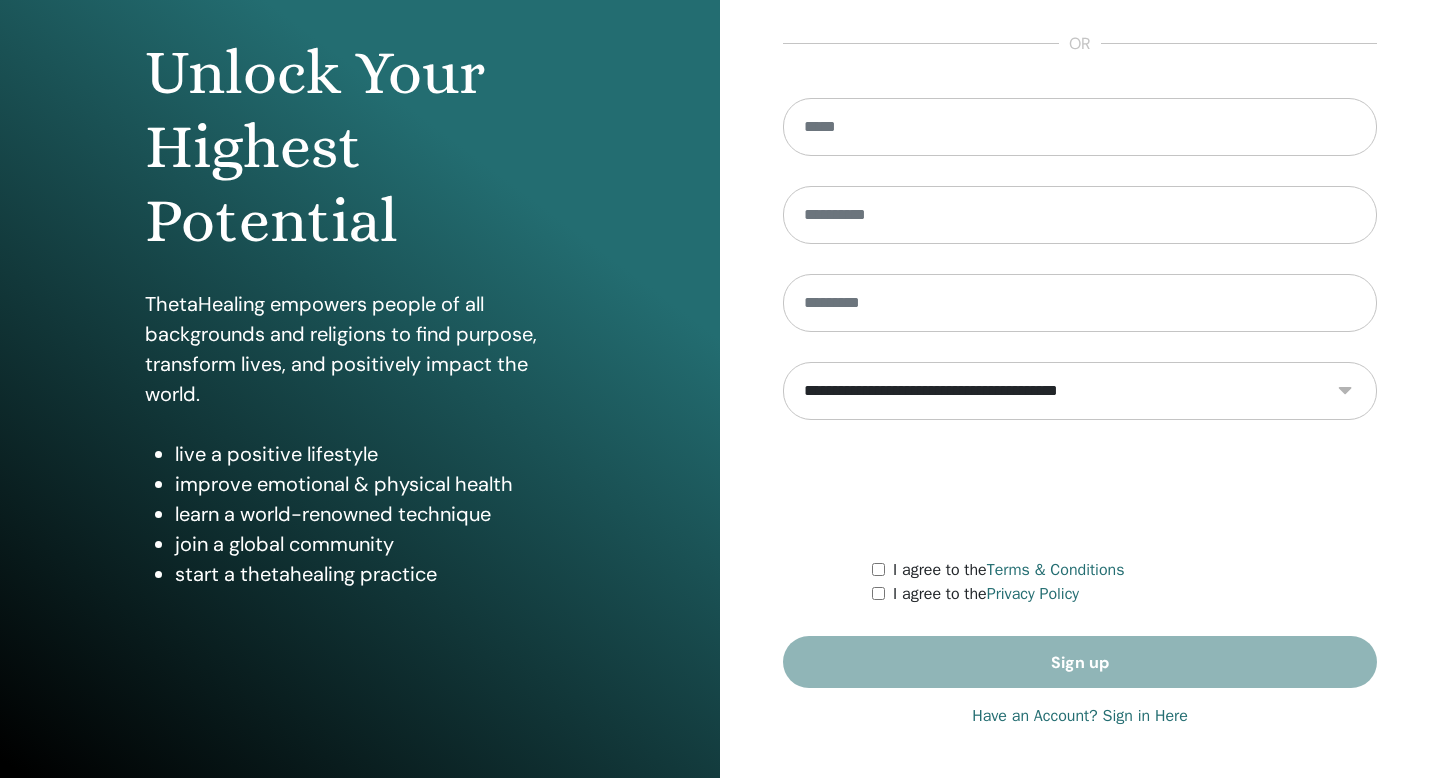 click on "Have an Account? Sign in Here" at bounding box center (1080, 716) 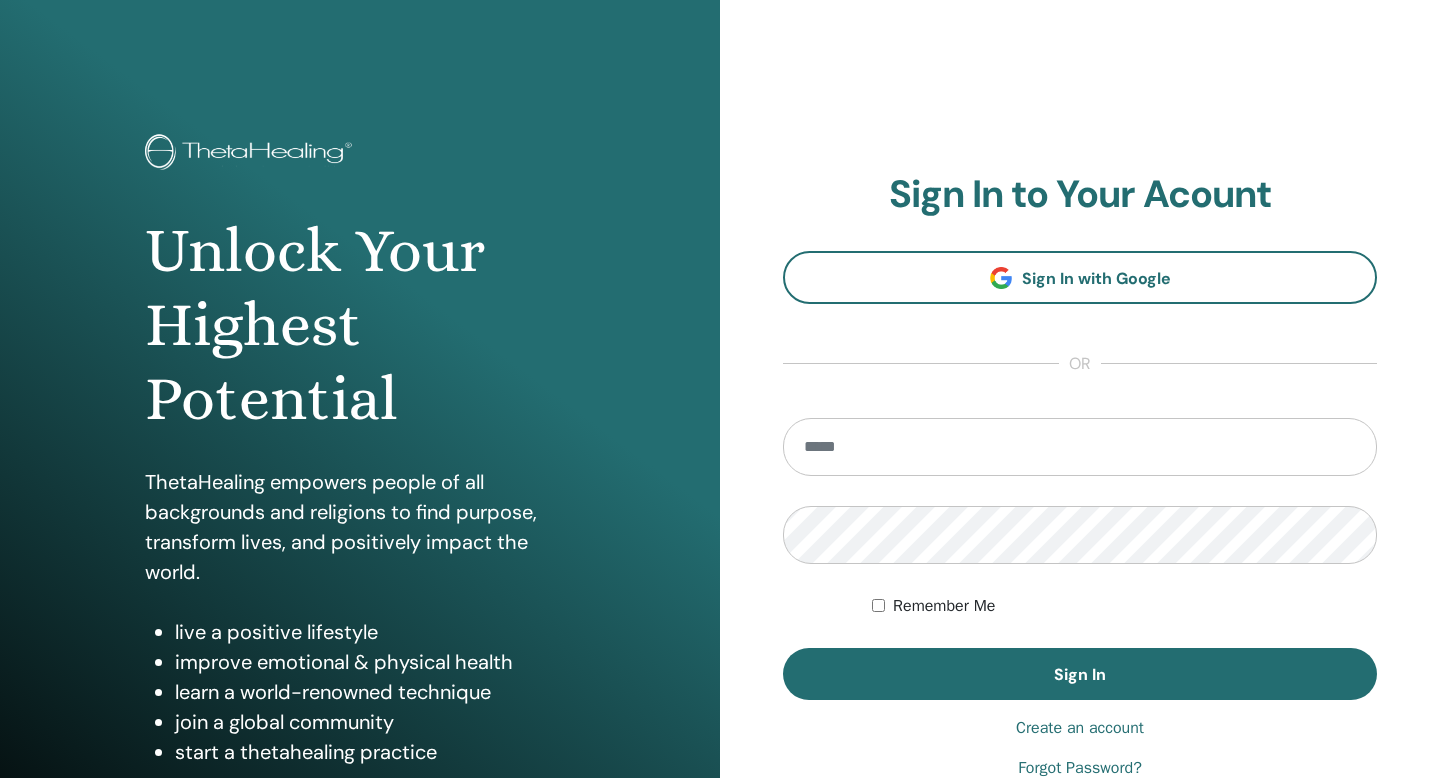 scroll, scrollTop: 0, scrollLeft: 0, axis: both 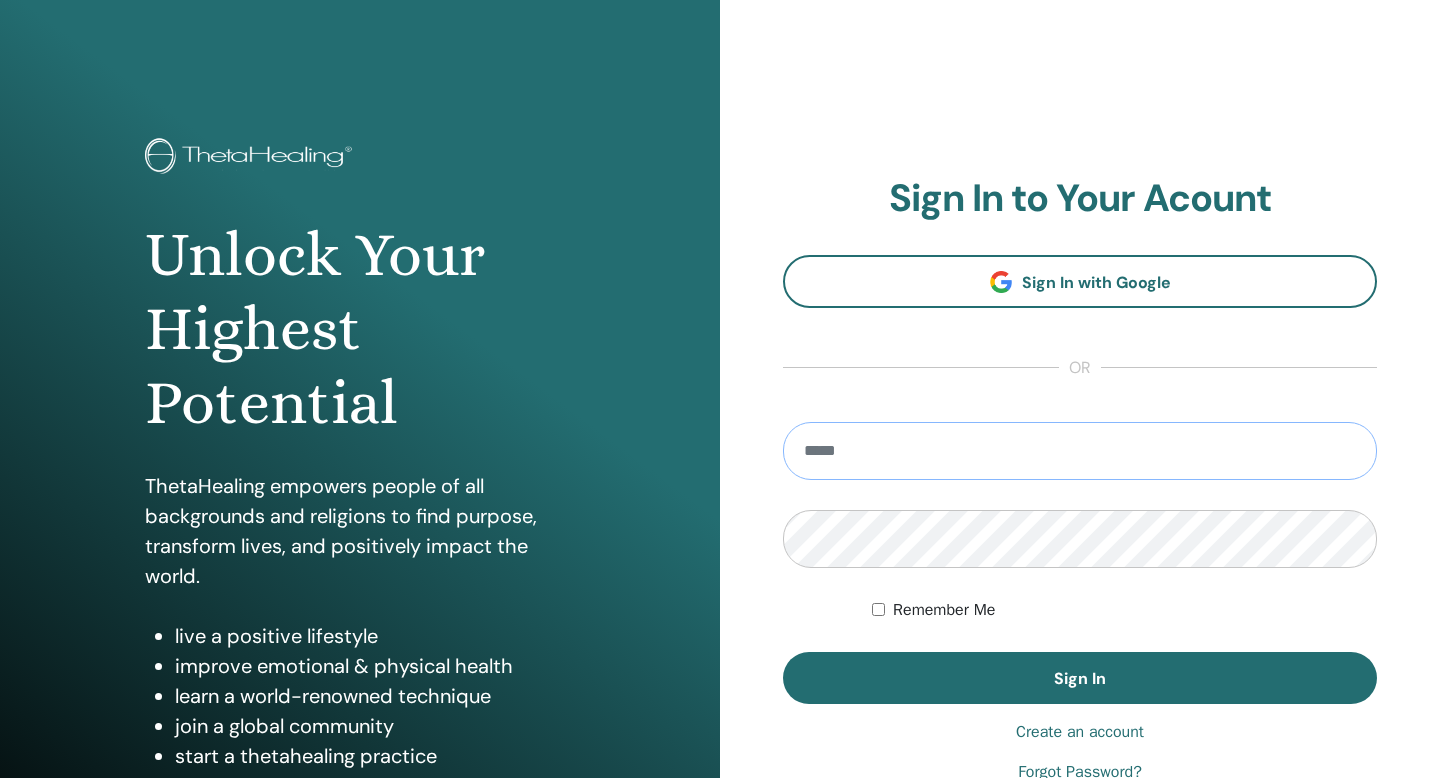 click at bounding box center [1080, 451] 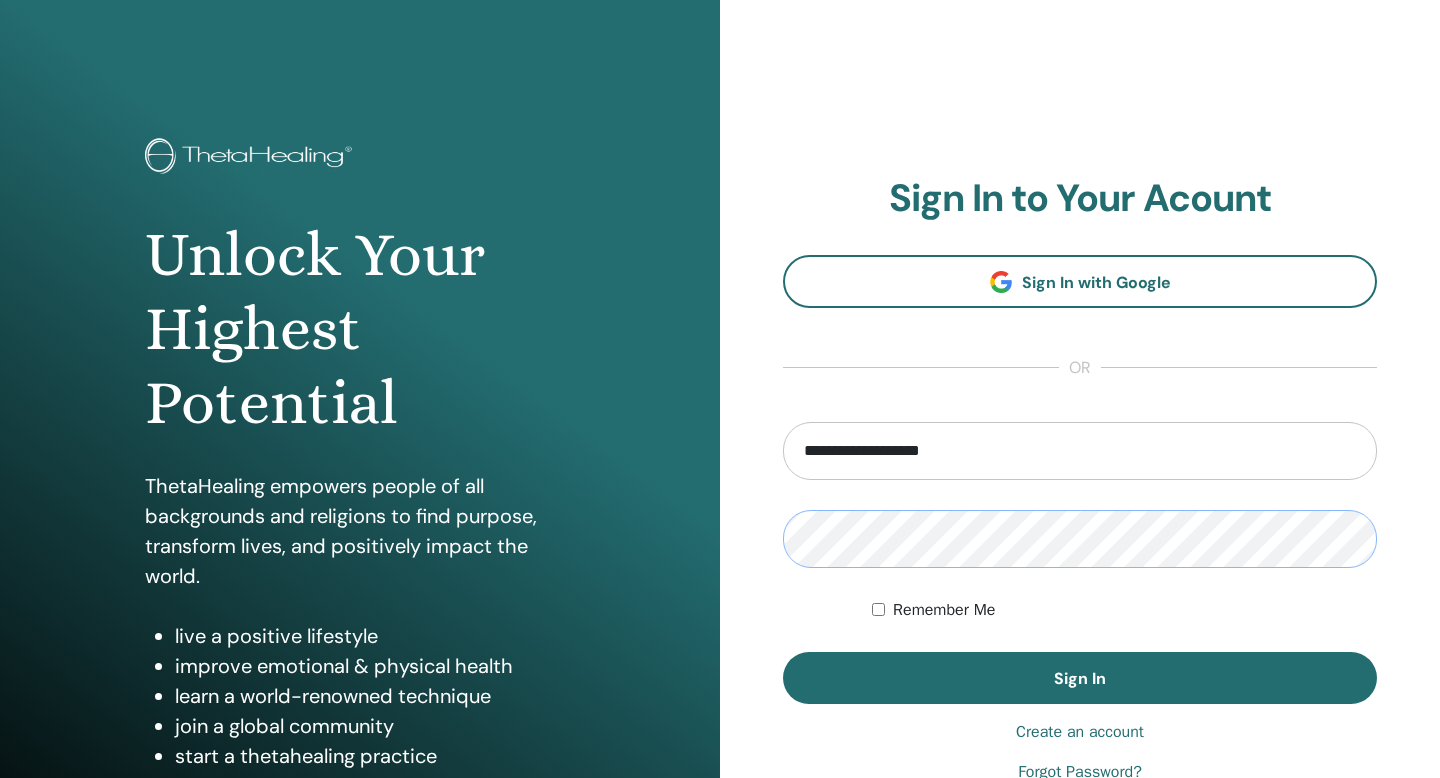 click on "Sign In" at bounding box center [1080, 678] 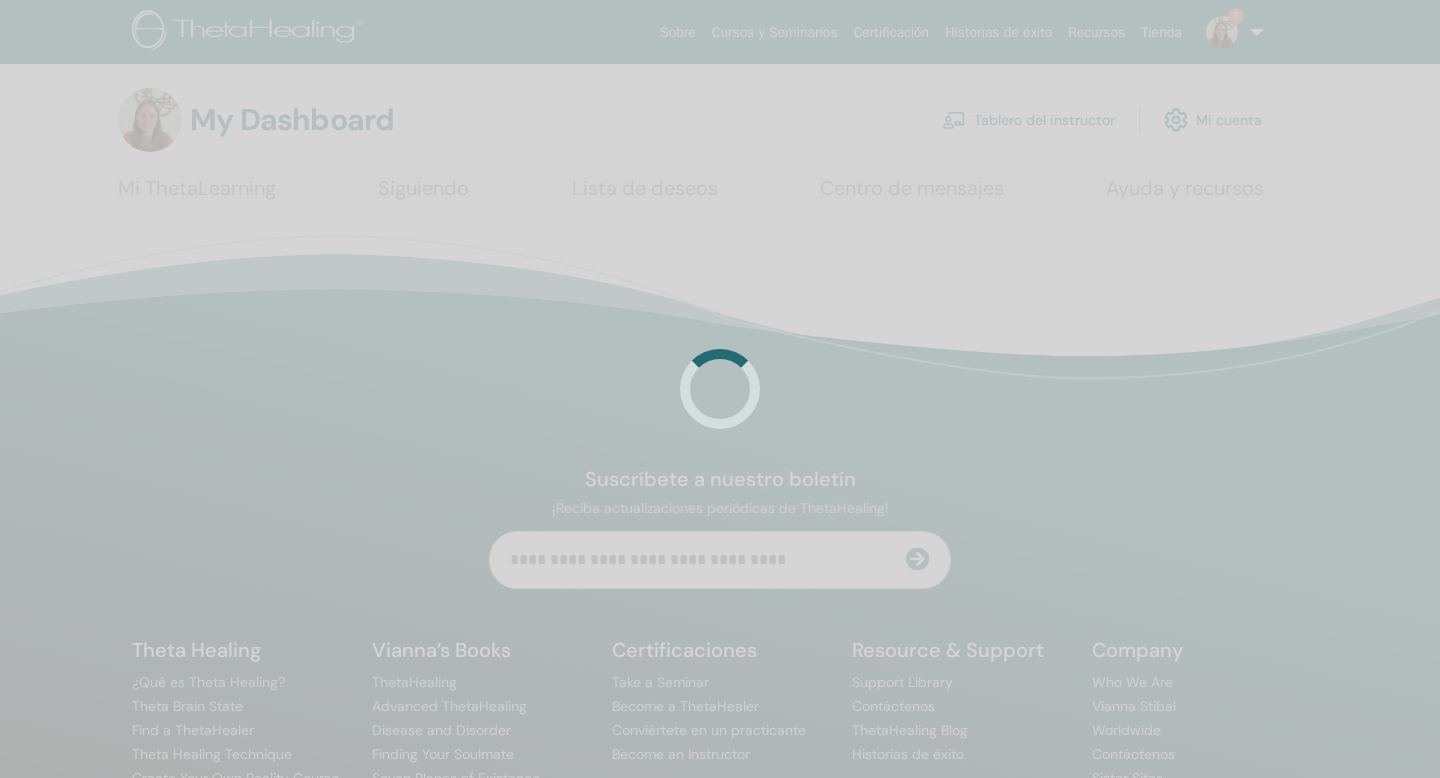 scroll, scrollTop: 0, scrollLeft: 0, axis: both 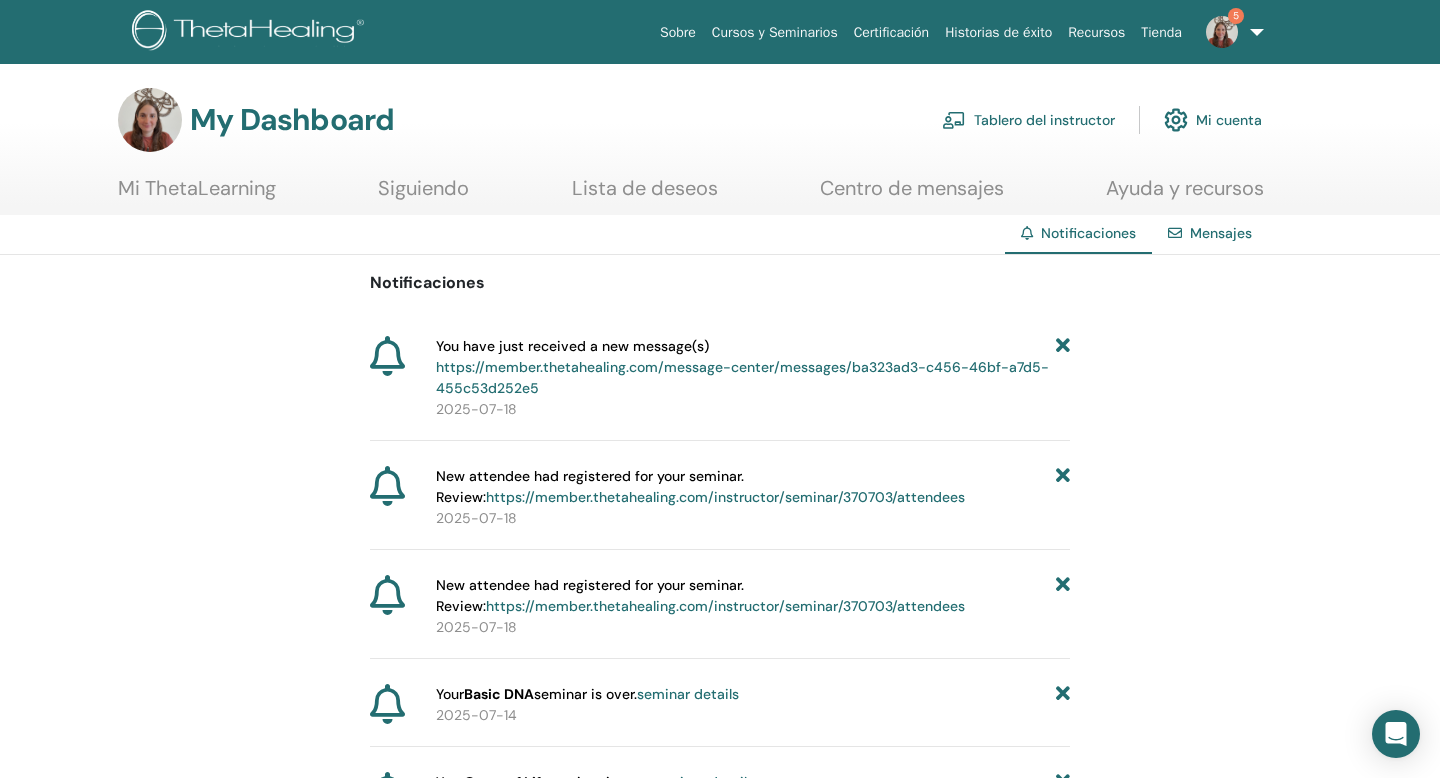 click on "https://member.thetahealing.com/message-center/messages/ba323ad3-c456-46bf-a7d5-455c53d252e5" at bounding box center [742, 377] 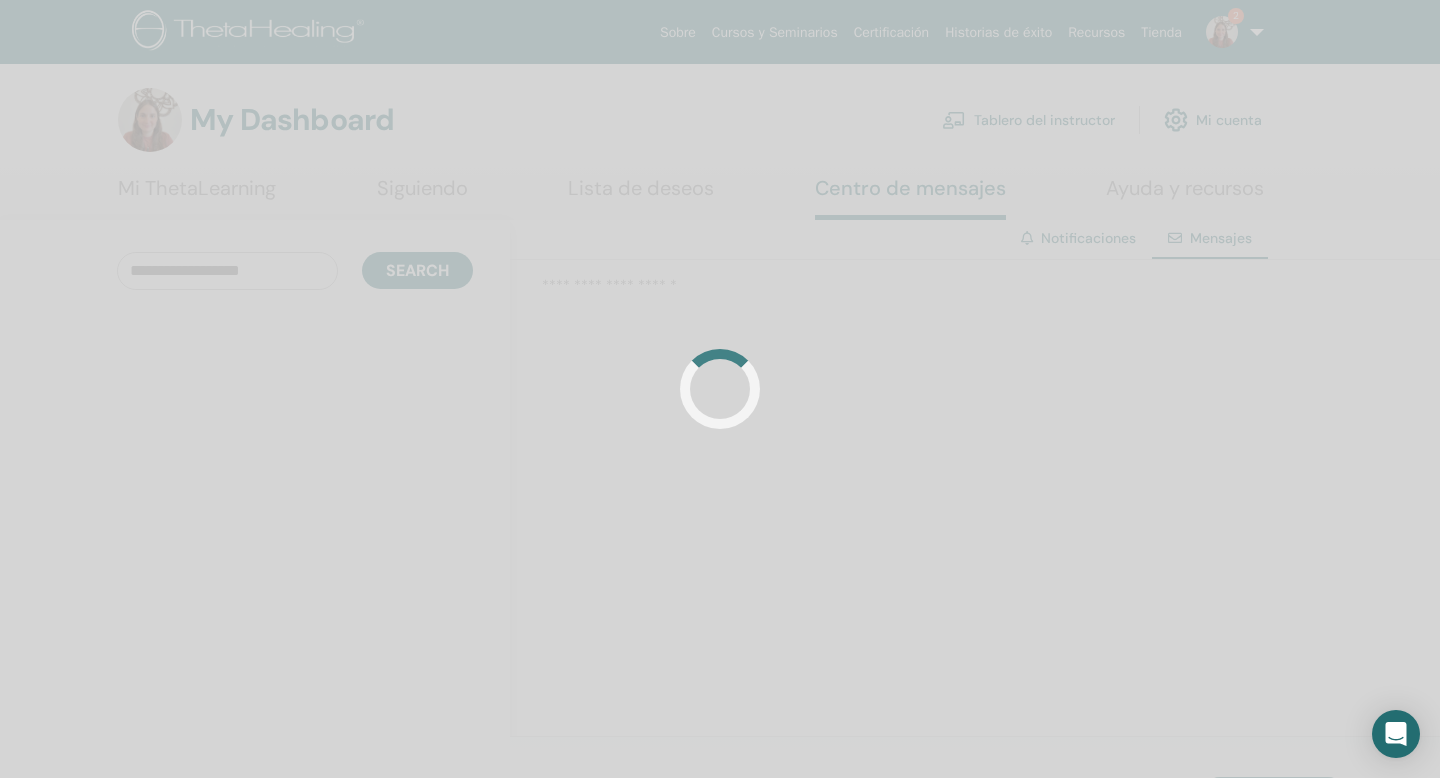 scroll, scrollTop: 0, scrollLeft: 0, axis: both 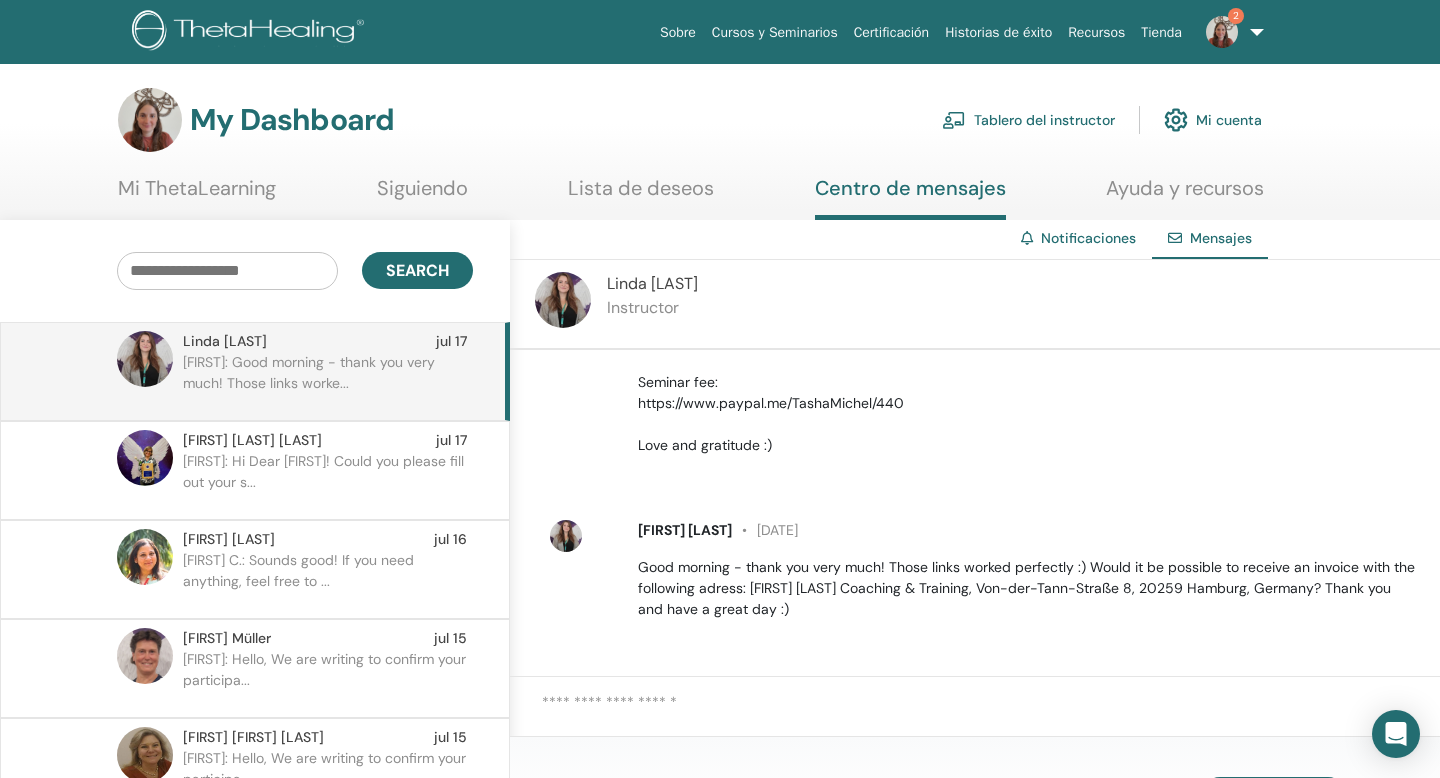 click at bounding box center (991, 715) 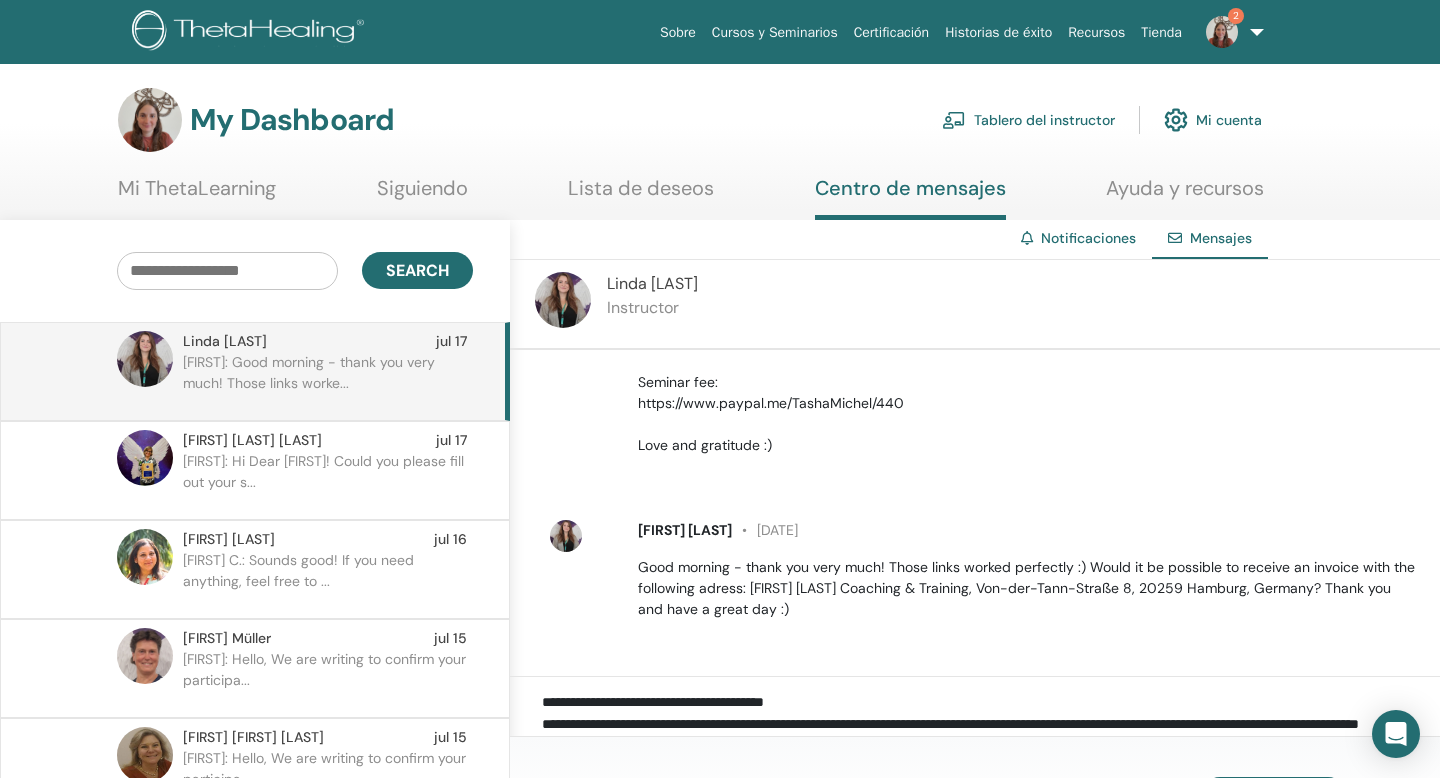scroll, scrollTop: 1, scrollLeft: 0, axis: vertical 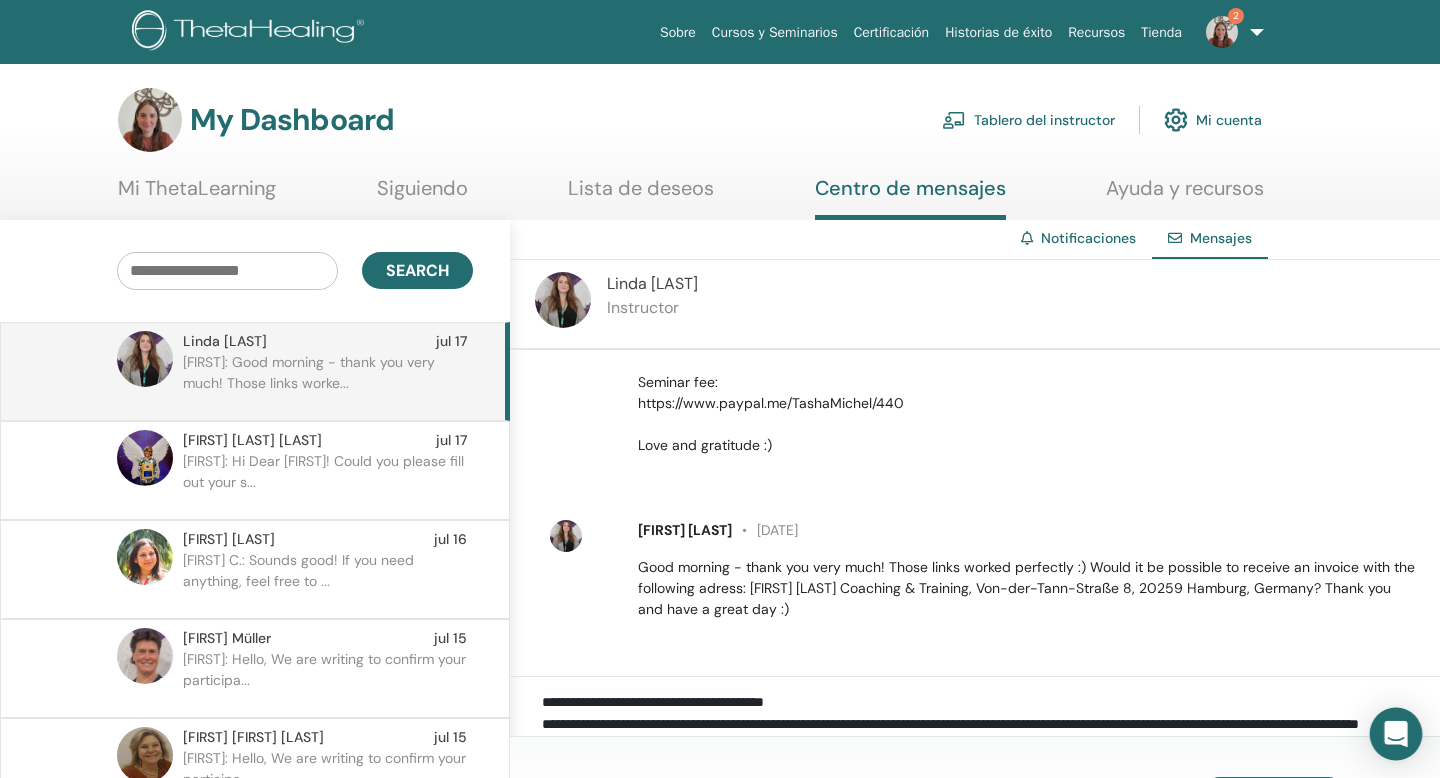 type on "**********" 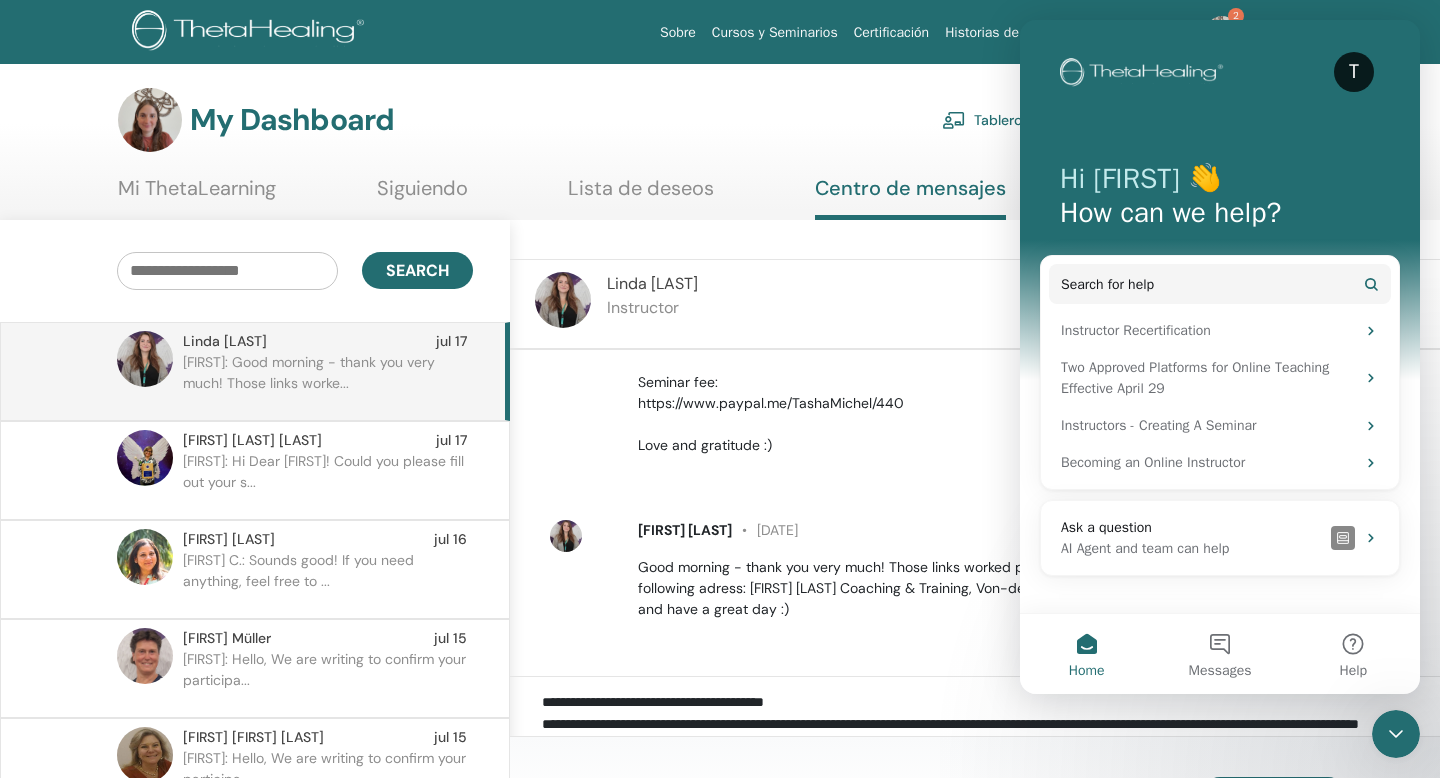 scroll, scrollTop: 0, scrollLeft: 0, axis: both 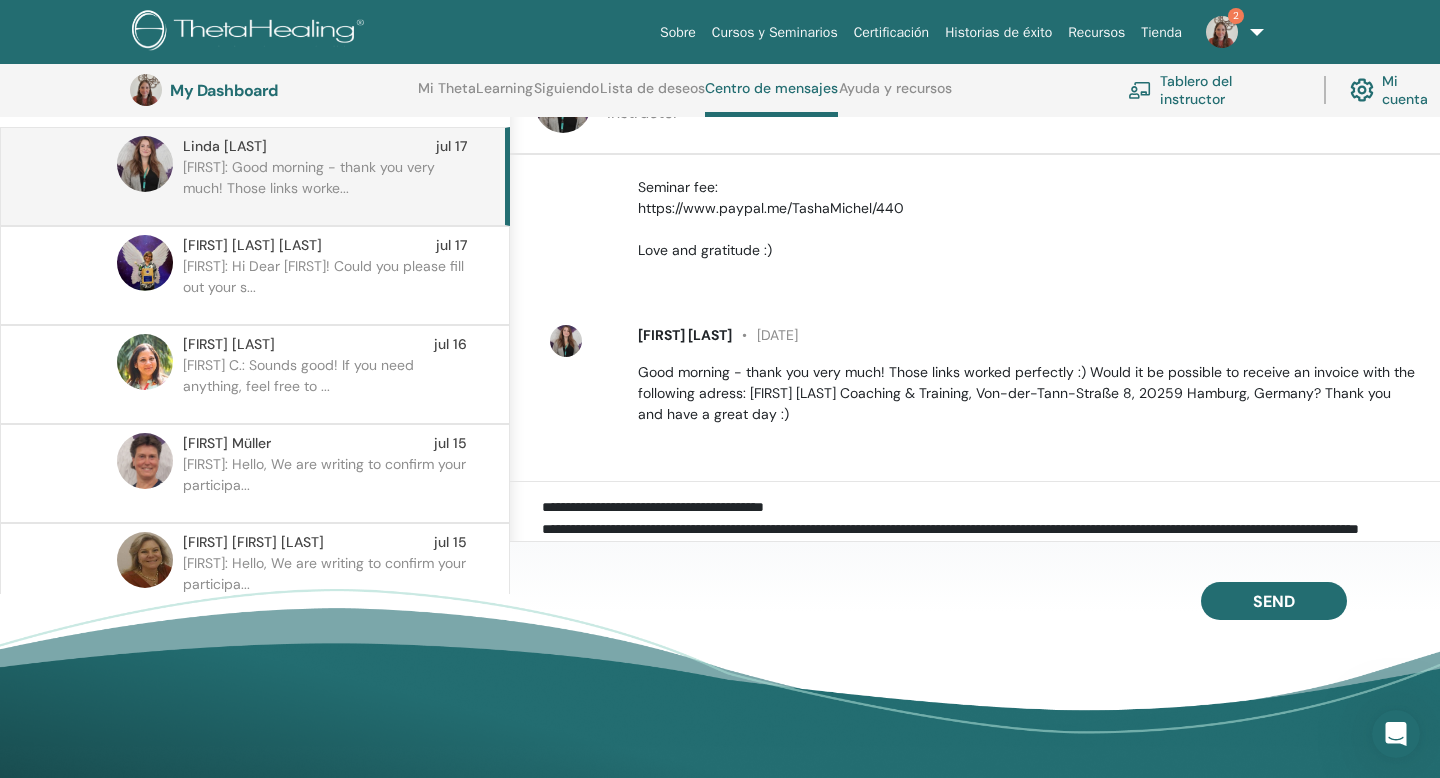click on "**********" at bounding box center (991, 520) 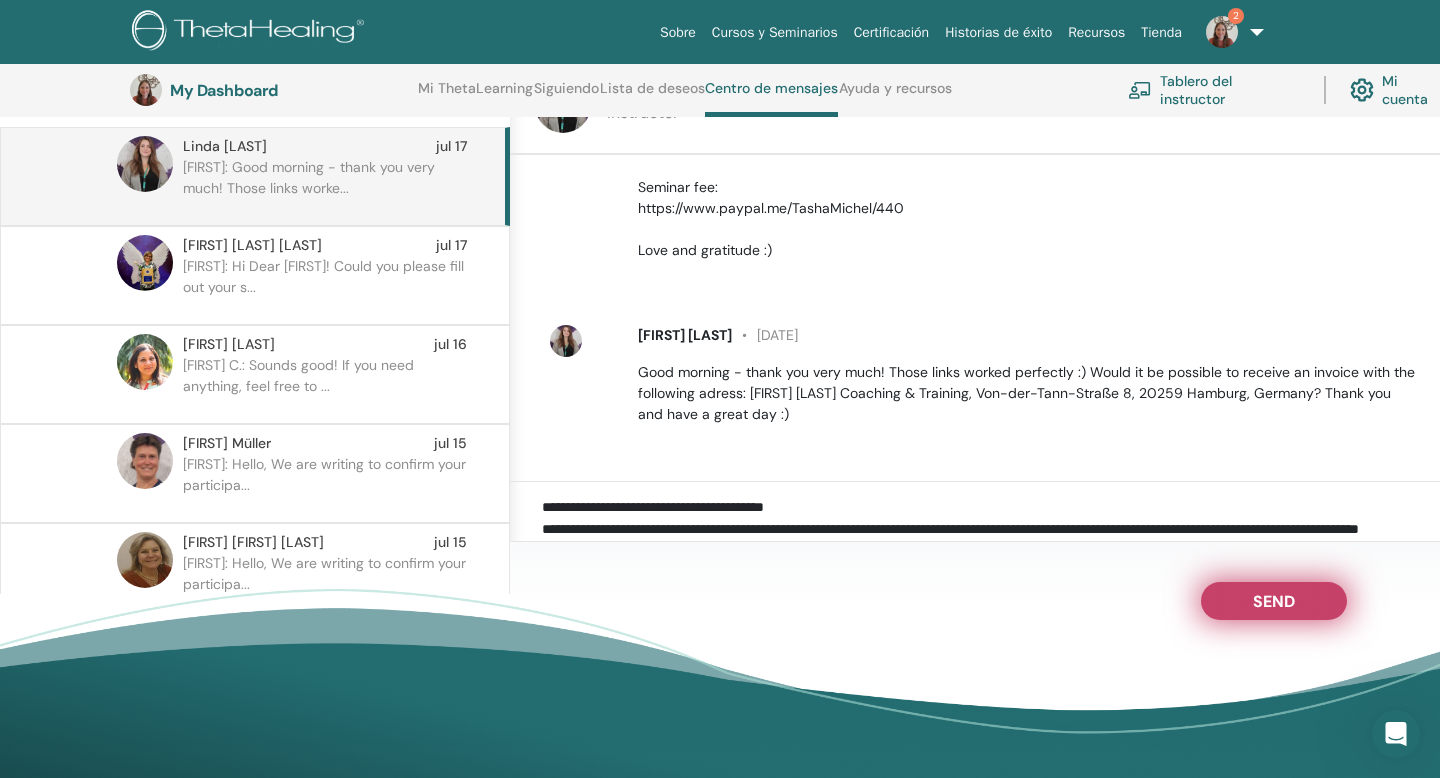 click on "Send" at bounding box center (1274, 601) 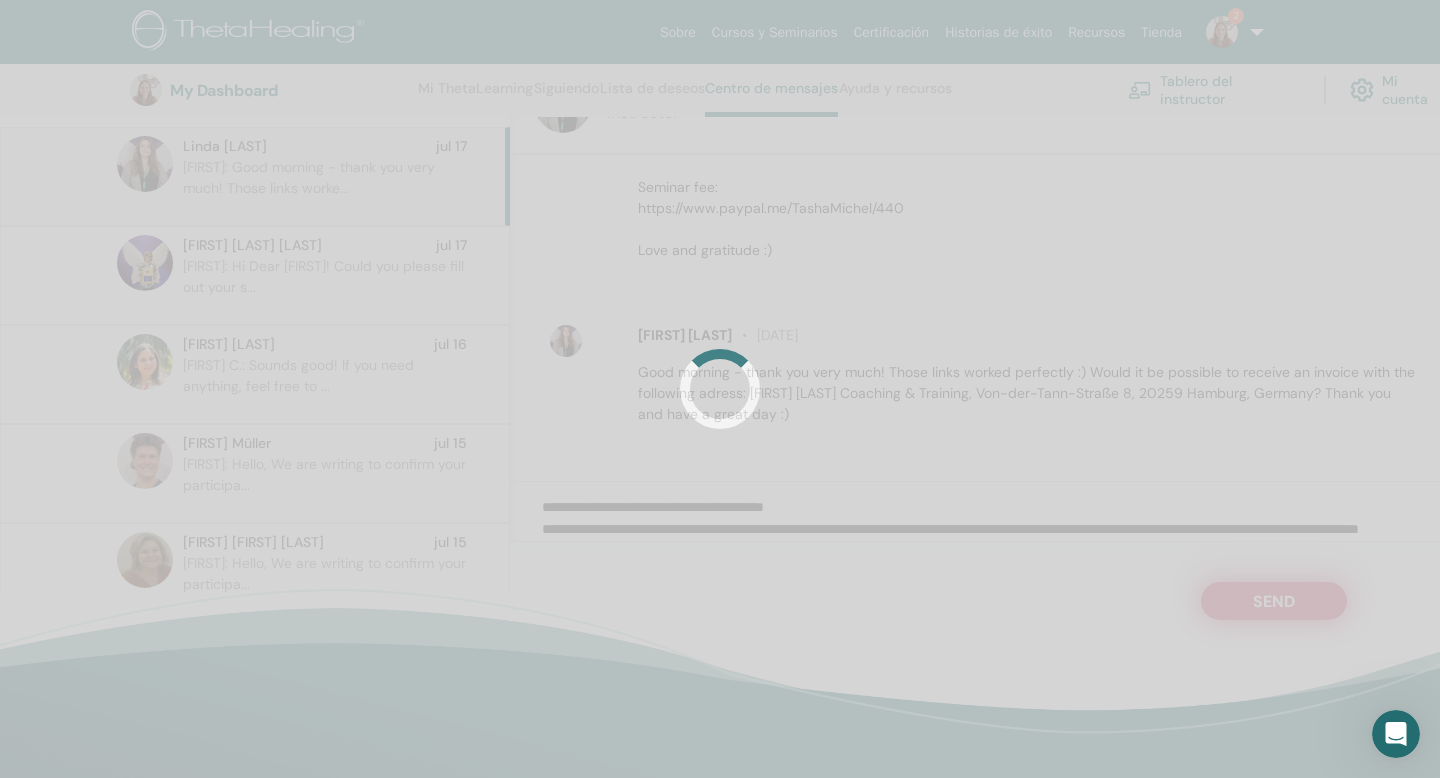 scroll, scrollTop: 0, scrollLeft: 0, axis: both 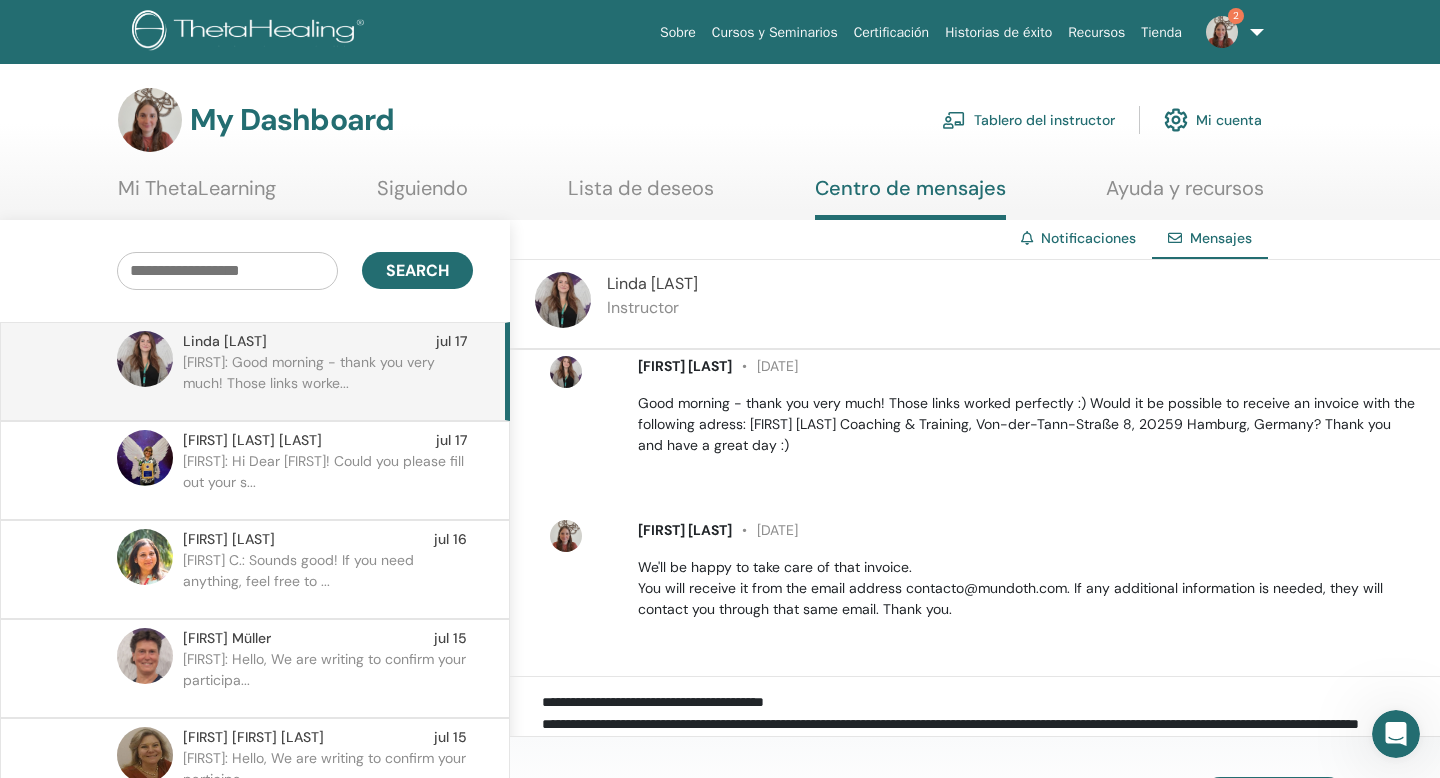 click at bounding box center (1222, 32) 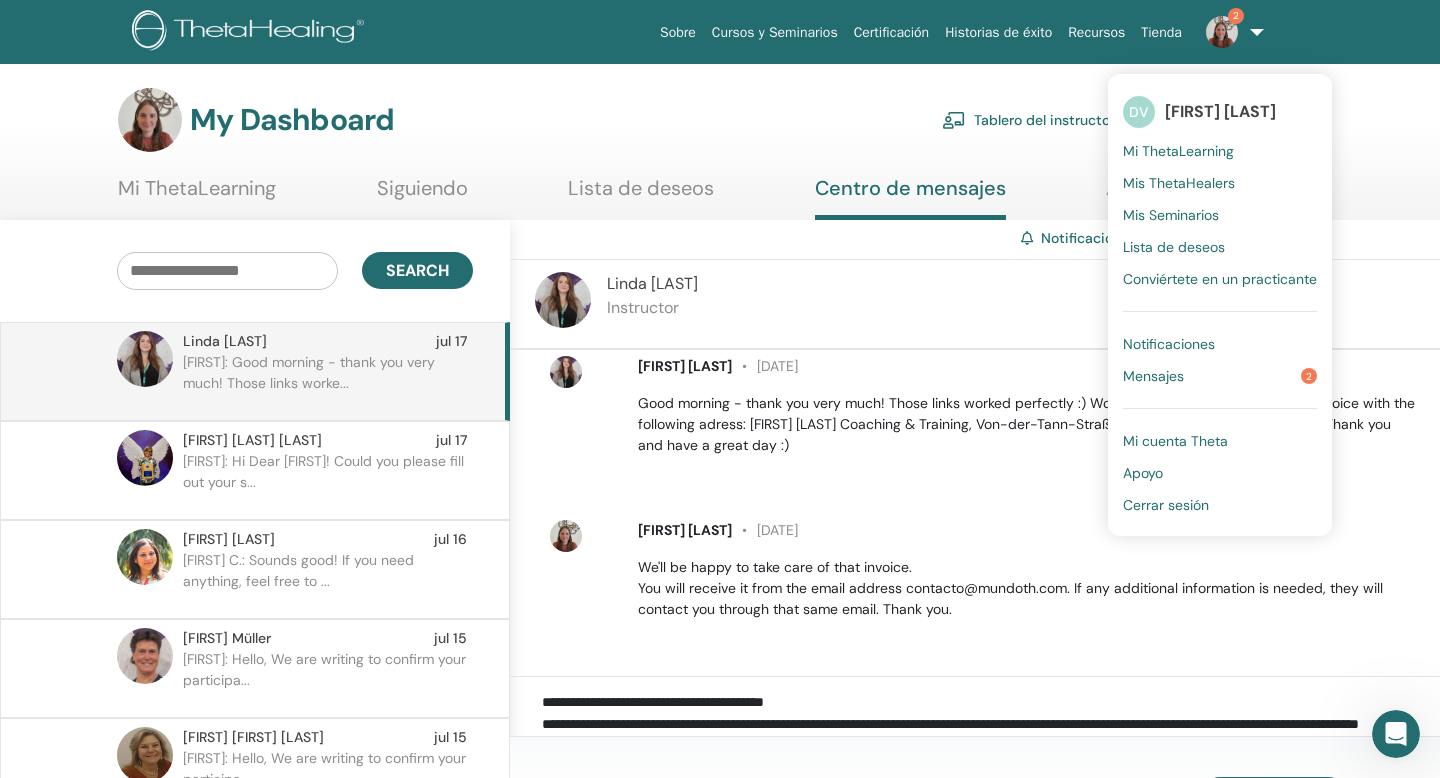 click on "Notificaciones" at bounding box center [1220, 344] 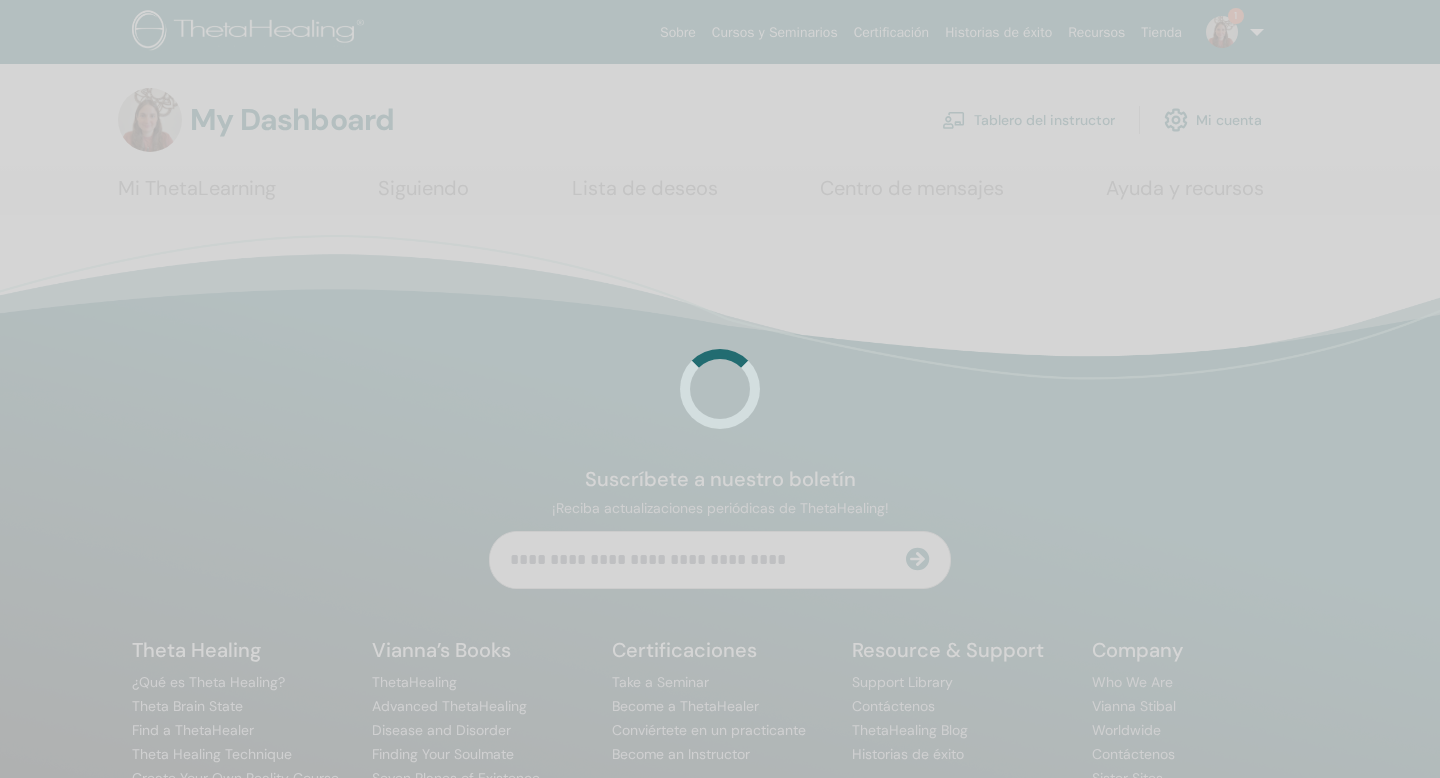 scroll, scrollTop: 0, scrollLeft: 0, axis: both 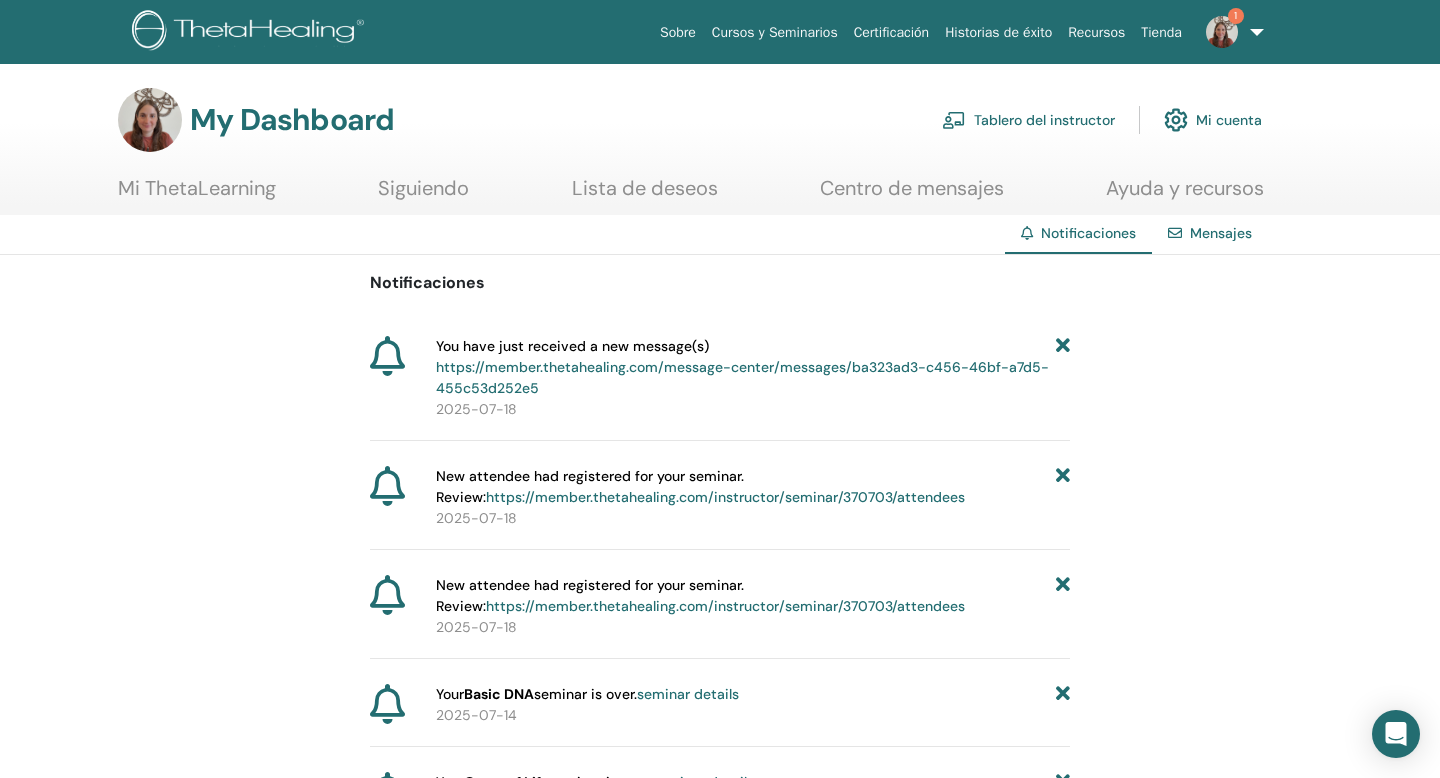 click at bounding box center [1063, 367] 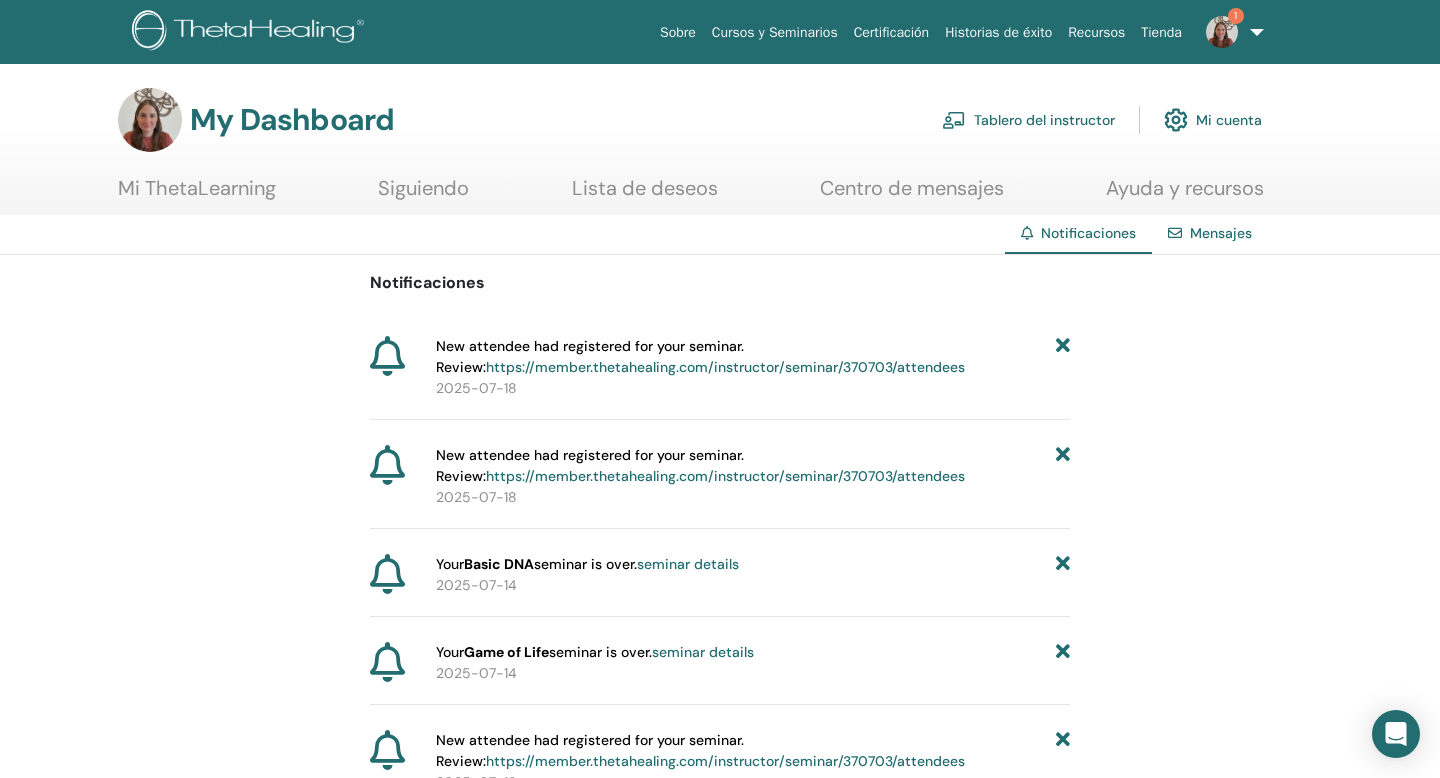 click on "https://member.thetahealing.com/instructor/seminar/370703/attendees" at bounding box center [725, 367] 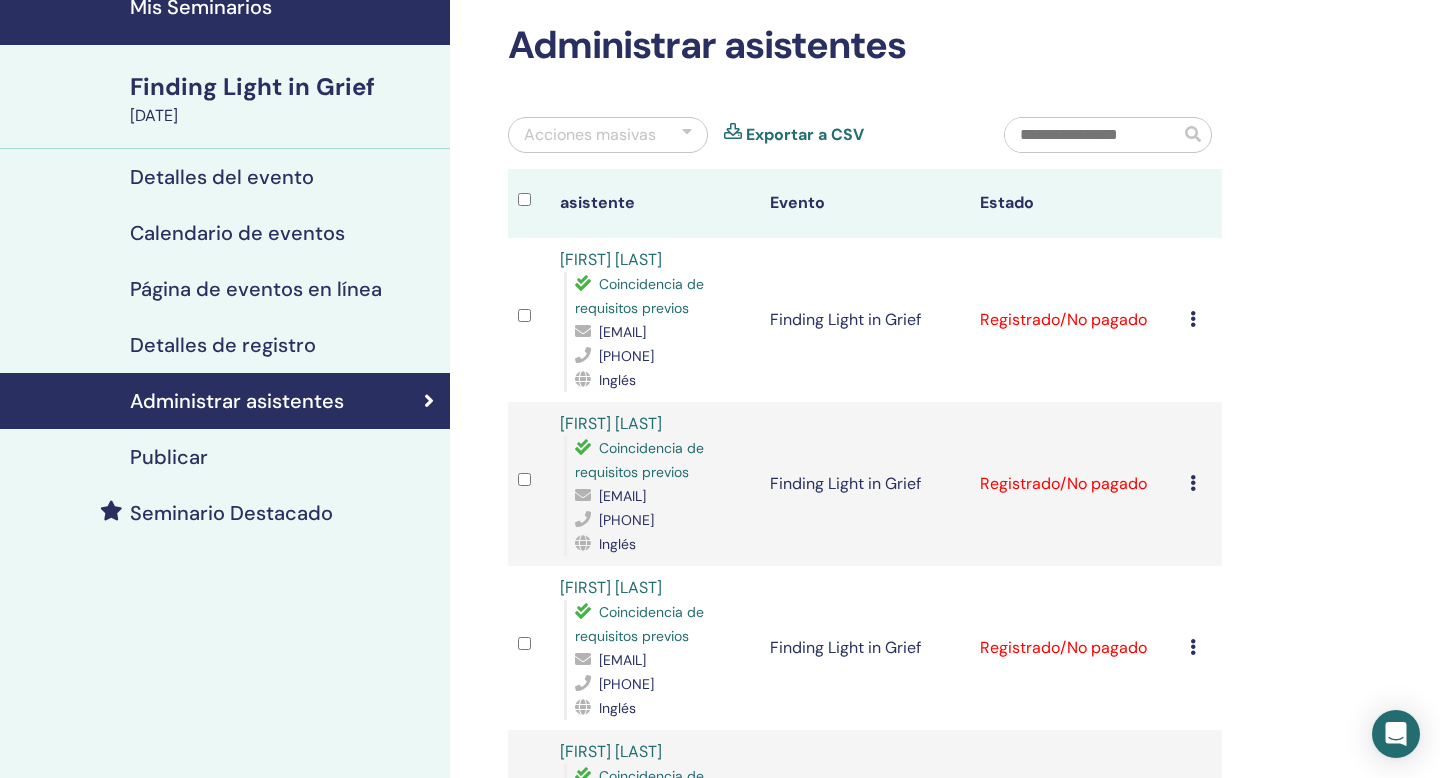 scroll, scrollTop: 82, scrollLeft: 0, axis: vertical 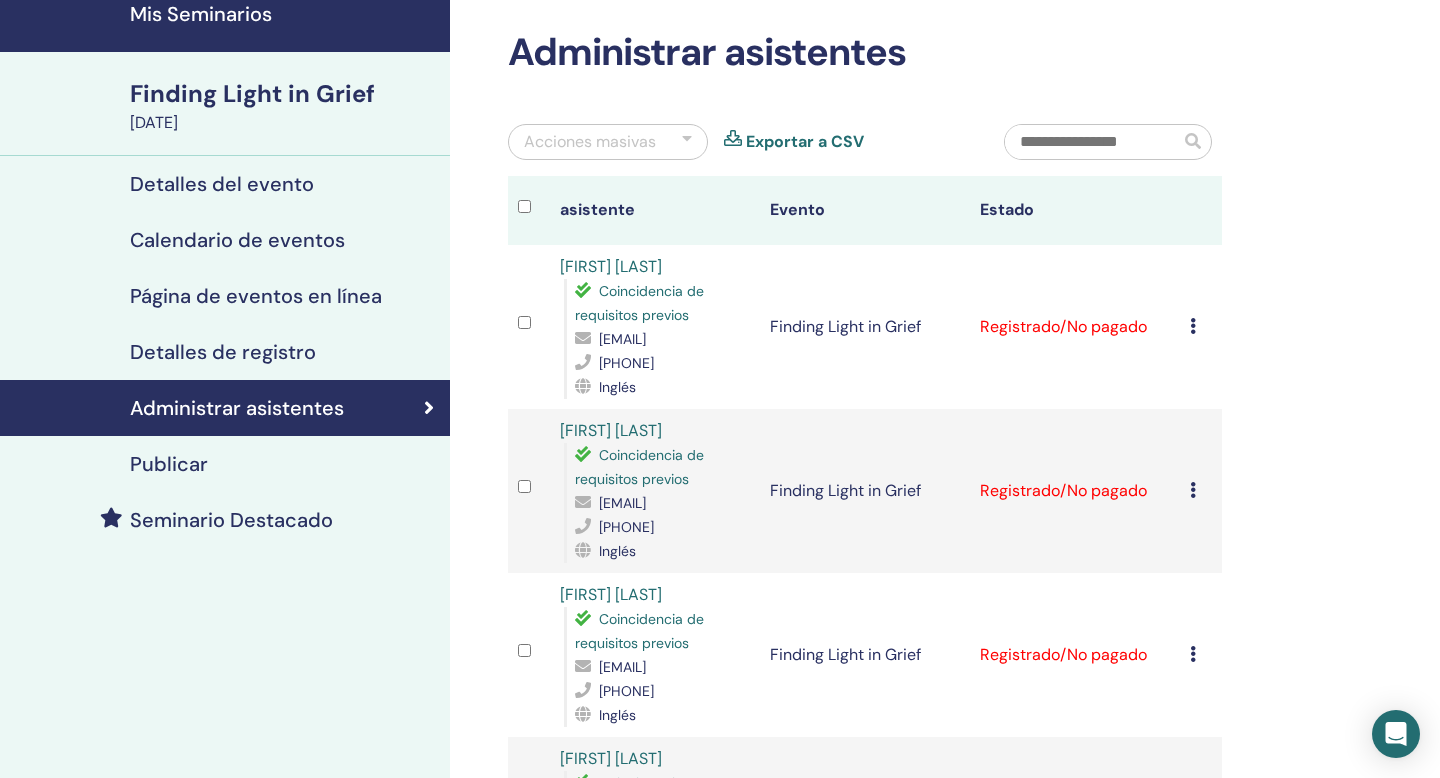 drag, startPoint x: 736, startPoint y: 552, endPoint x: 576, endPoint y: 552, distance: 160 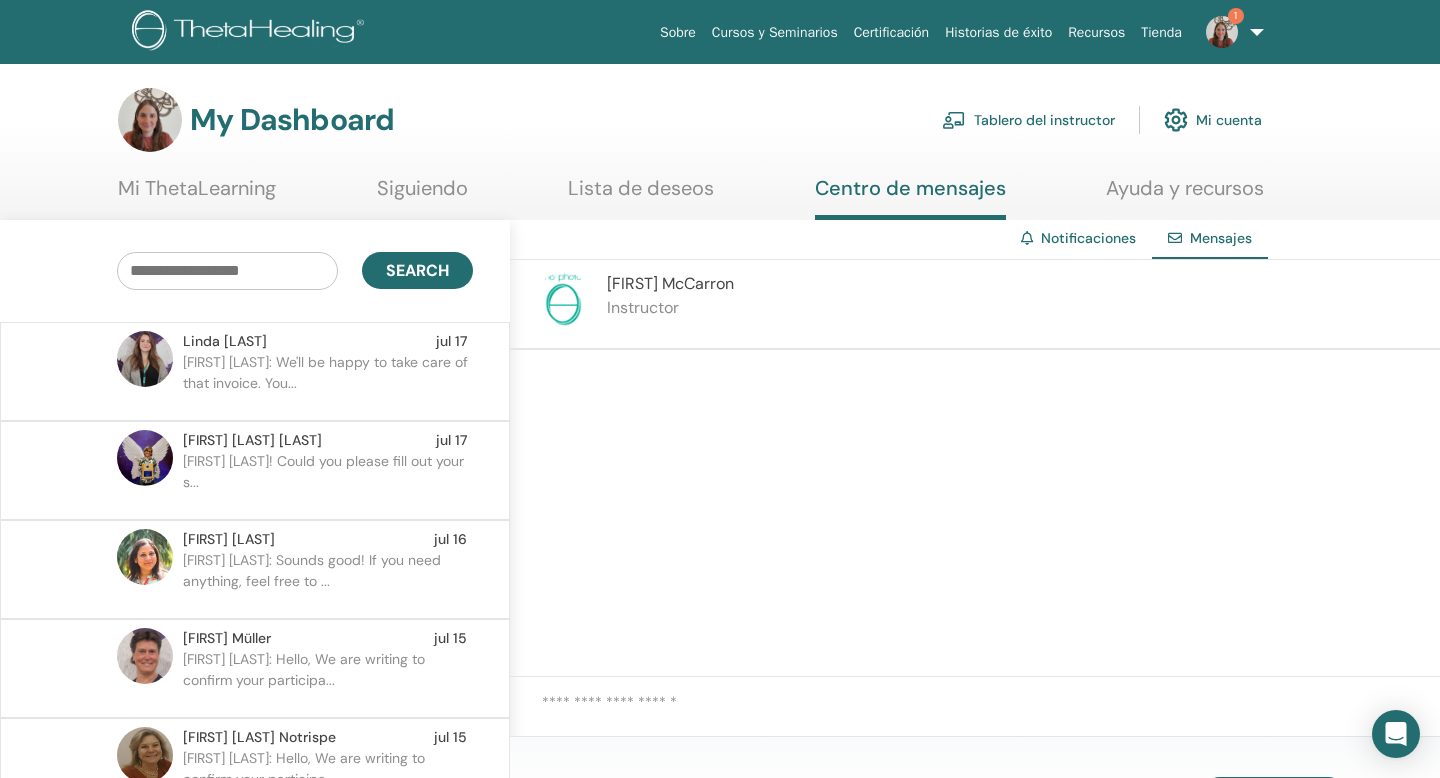 scroll, scrollTop: 11, scrollLeft: 0, axis: vertical 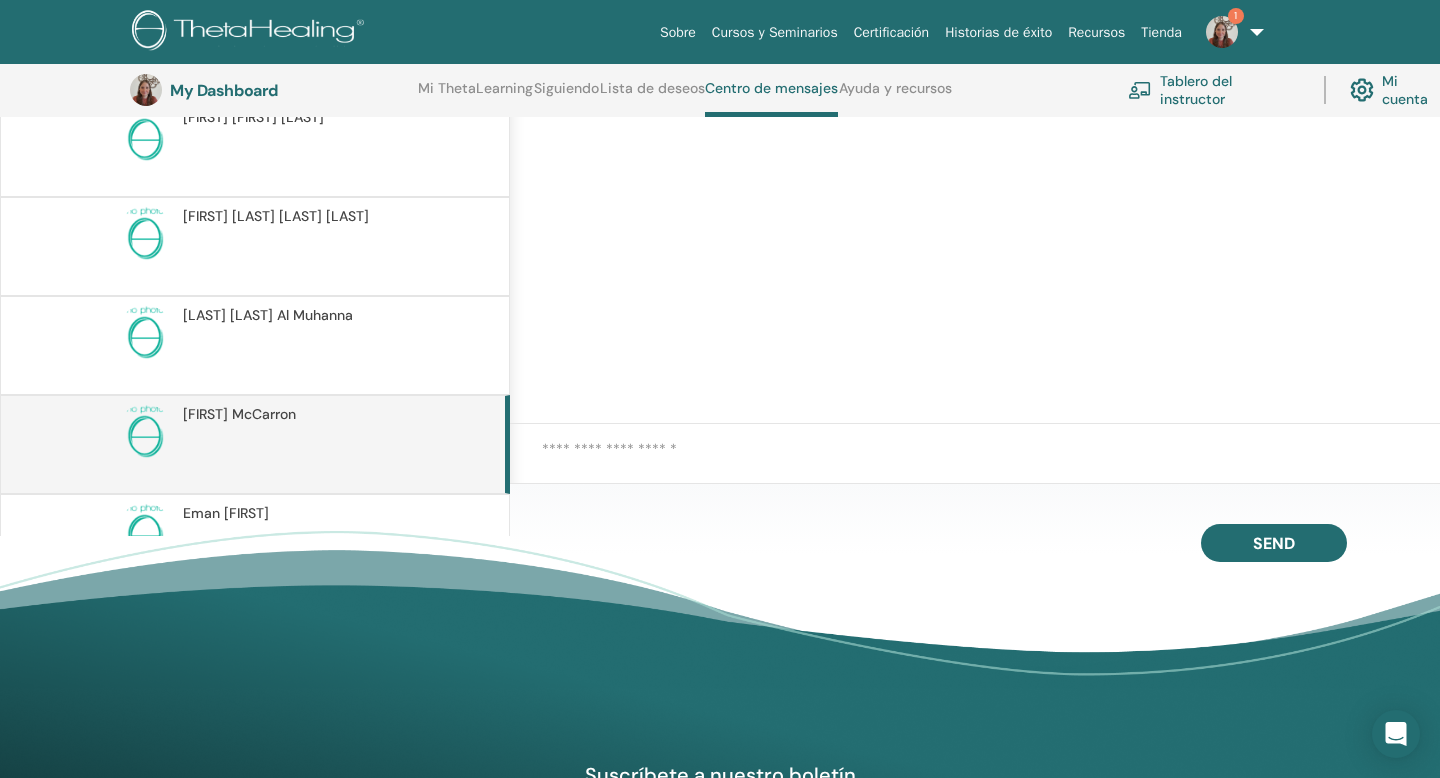 click at bounding box center [991, 462] 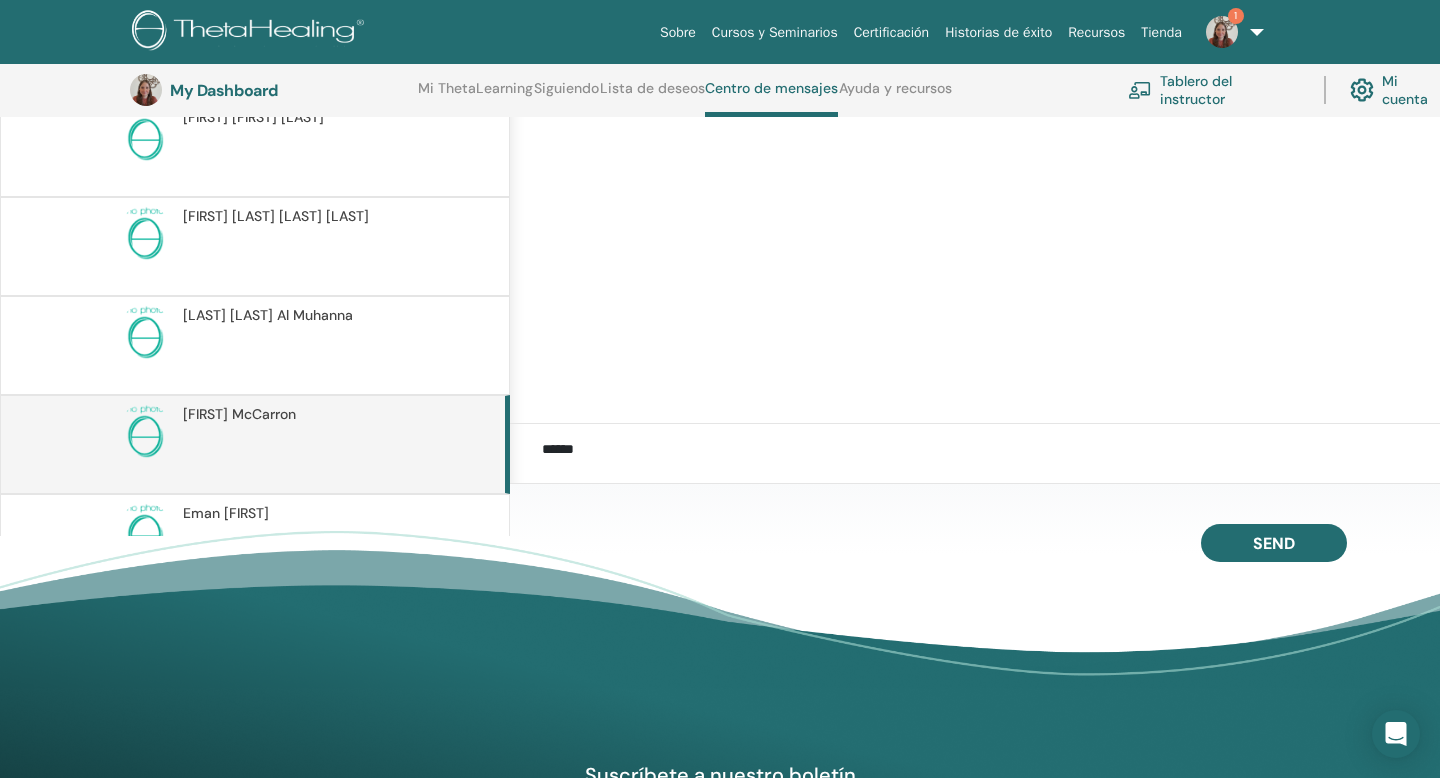 scroll, scrollTop: 15, scrollLeft: 0, axis: vertical 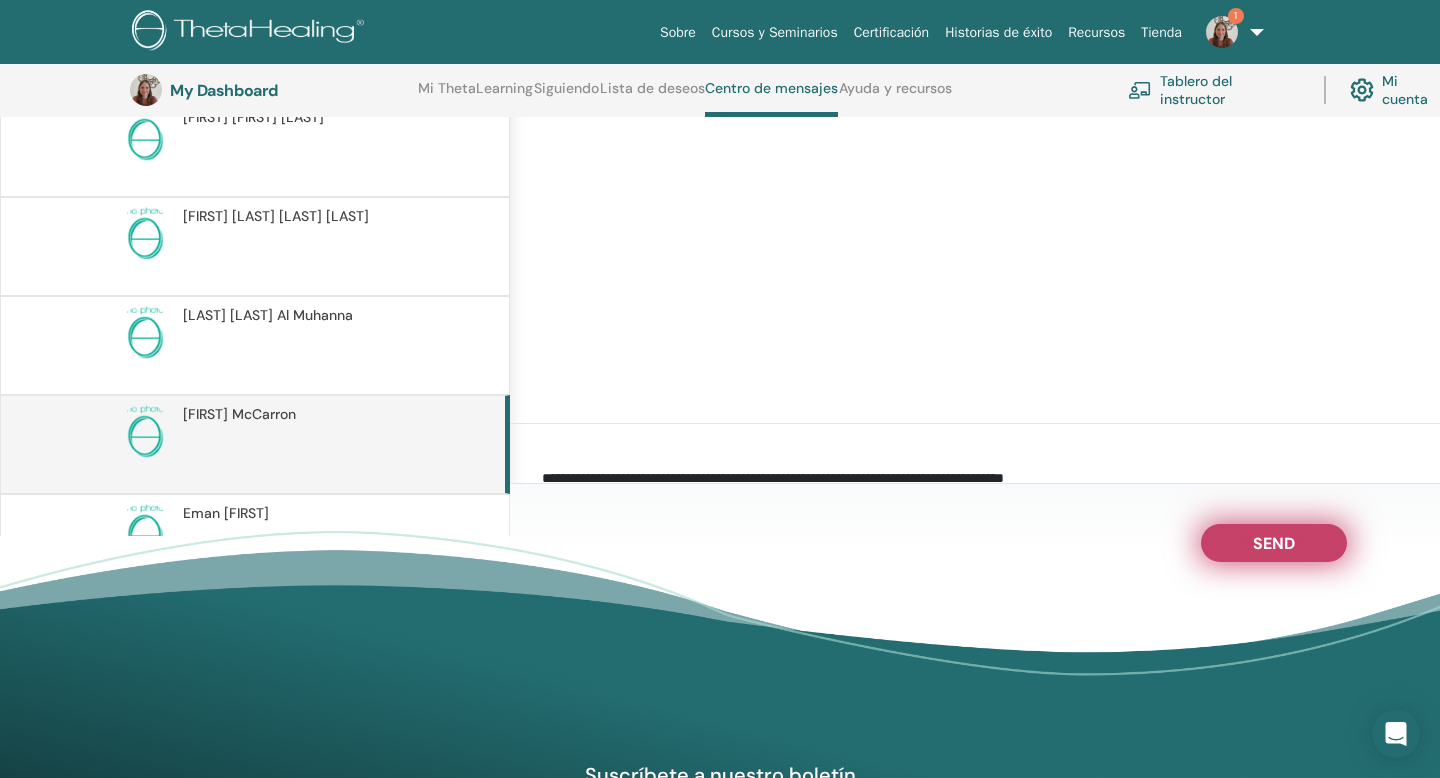 type on "**********" 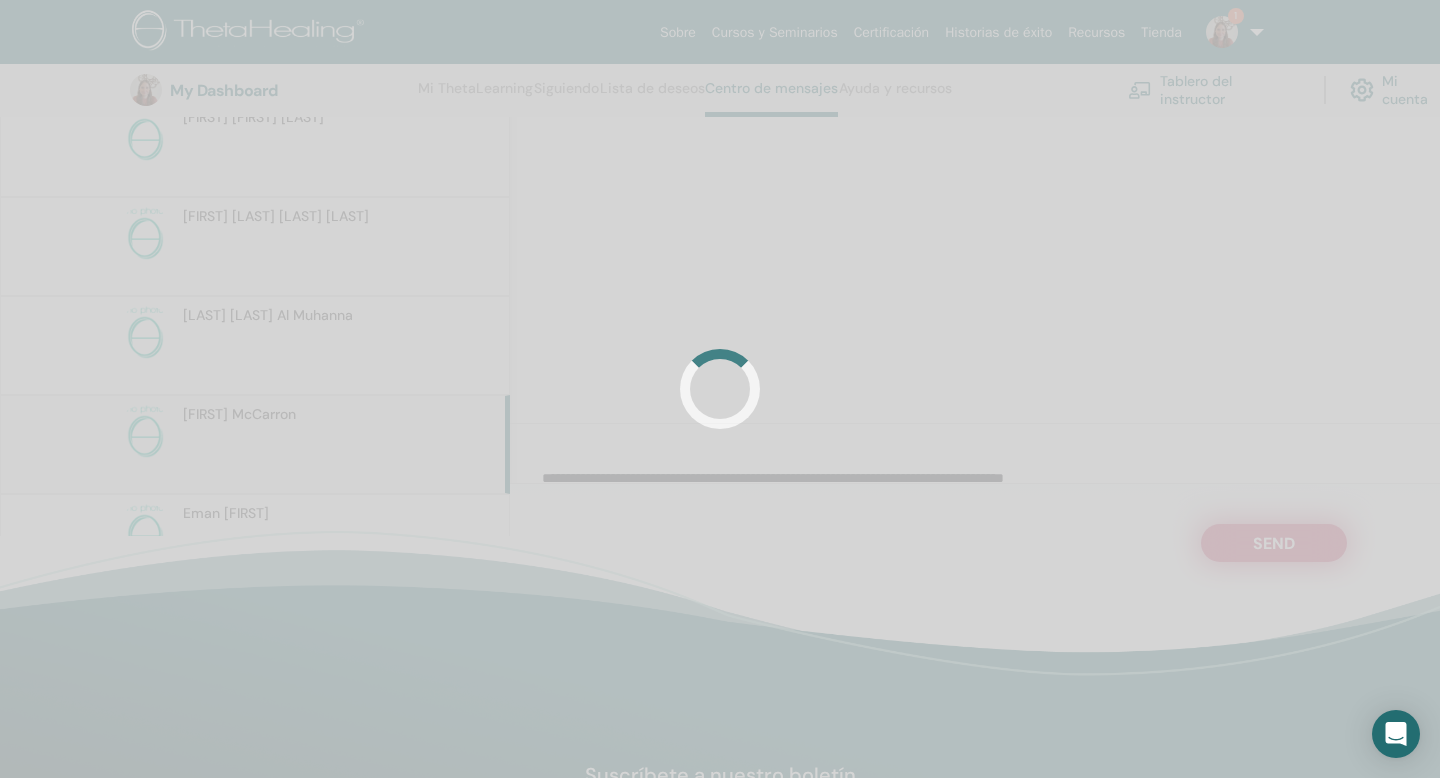 scroll, scrollTop: 0, scrollLeft: 0, axis: both 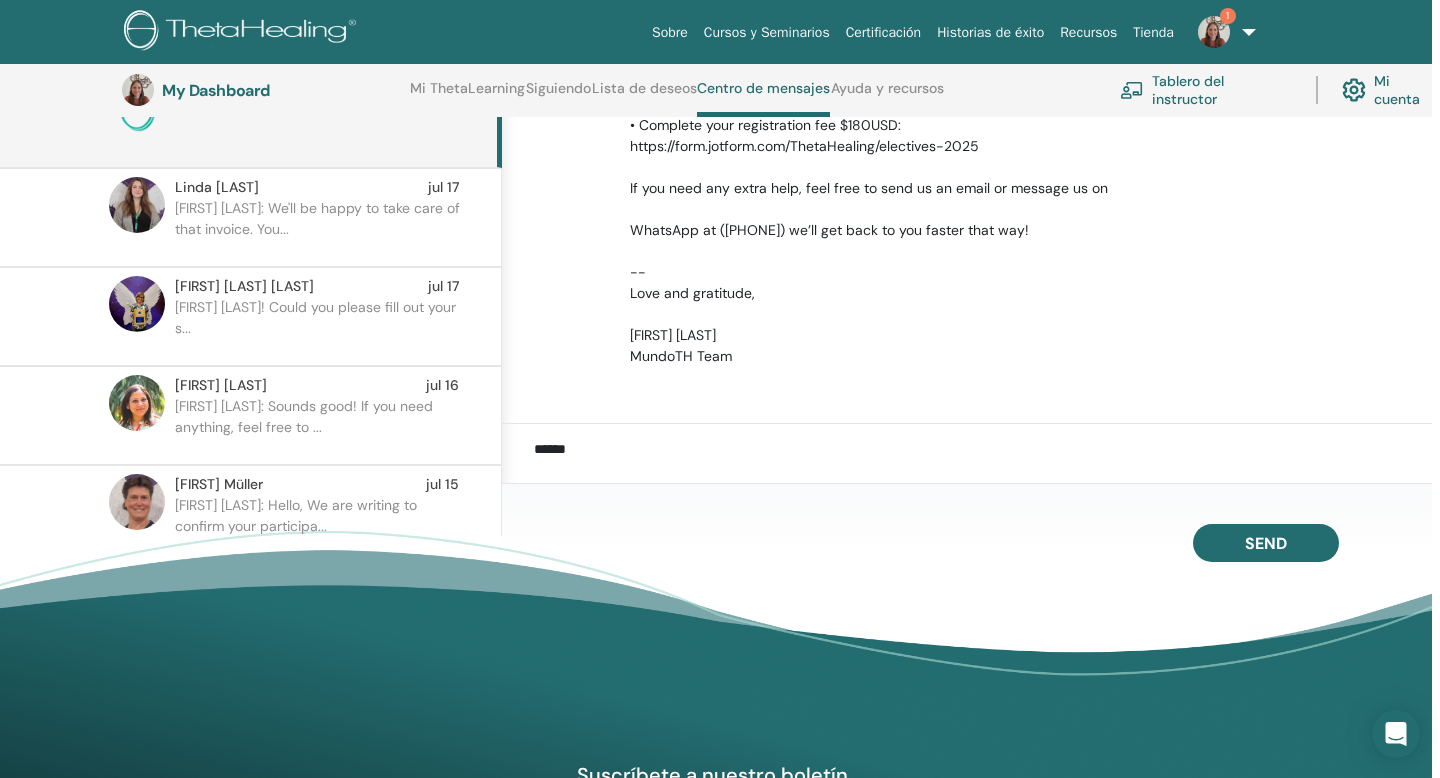 drag, startPoint x: 632, startPoint y: 166, endPoint x: 762, endPoint y: 365, distance: 237.69939 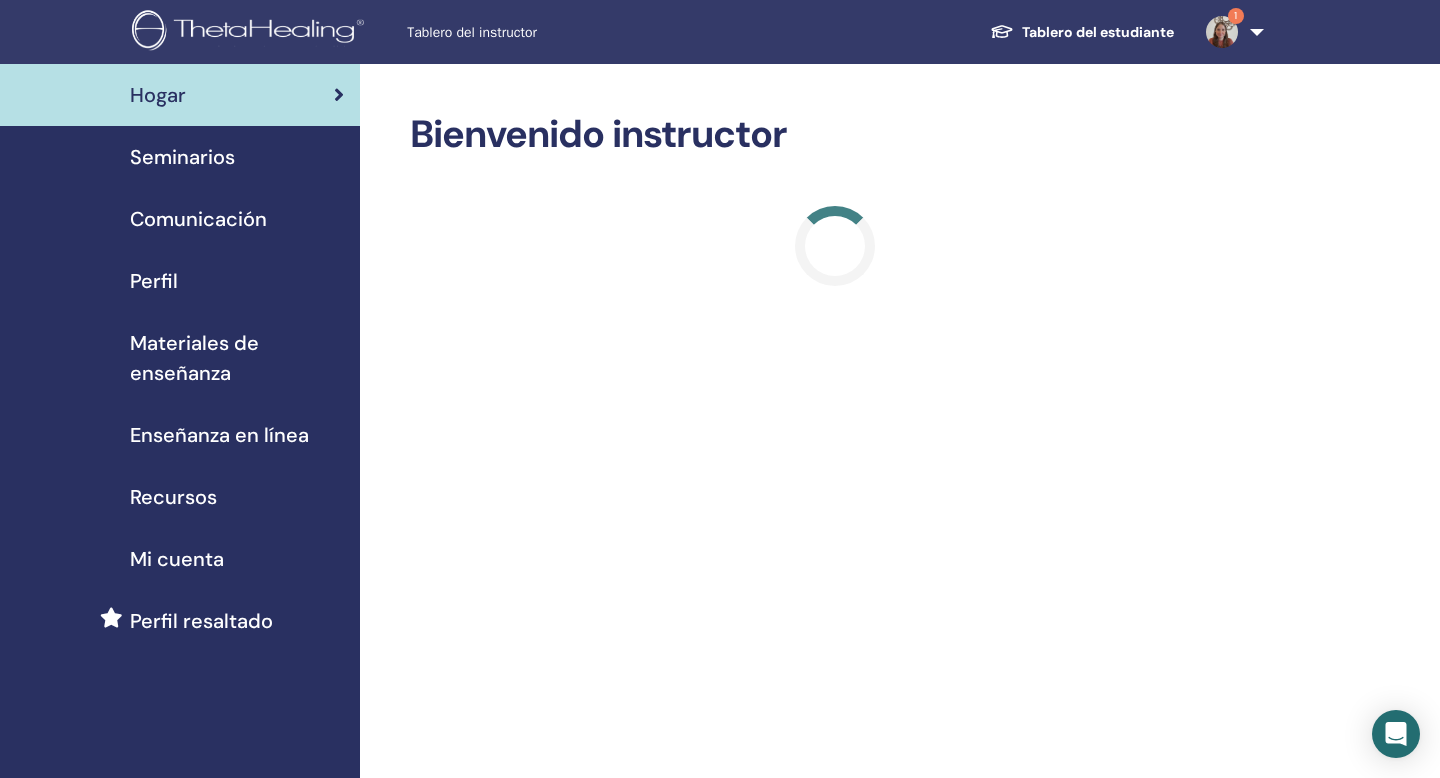 scroll, scrollTop: 0, scrollLeft: 0, axis: both 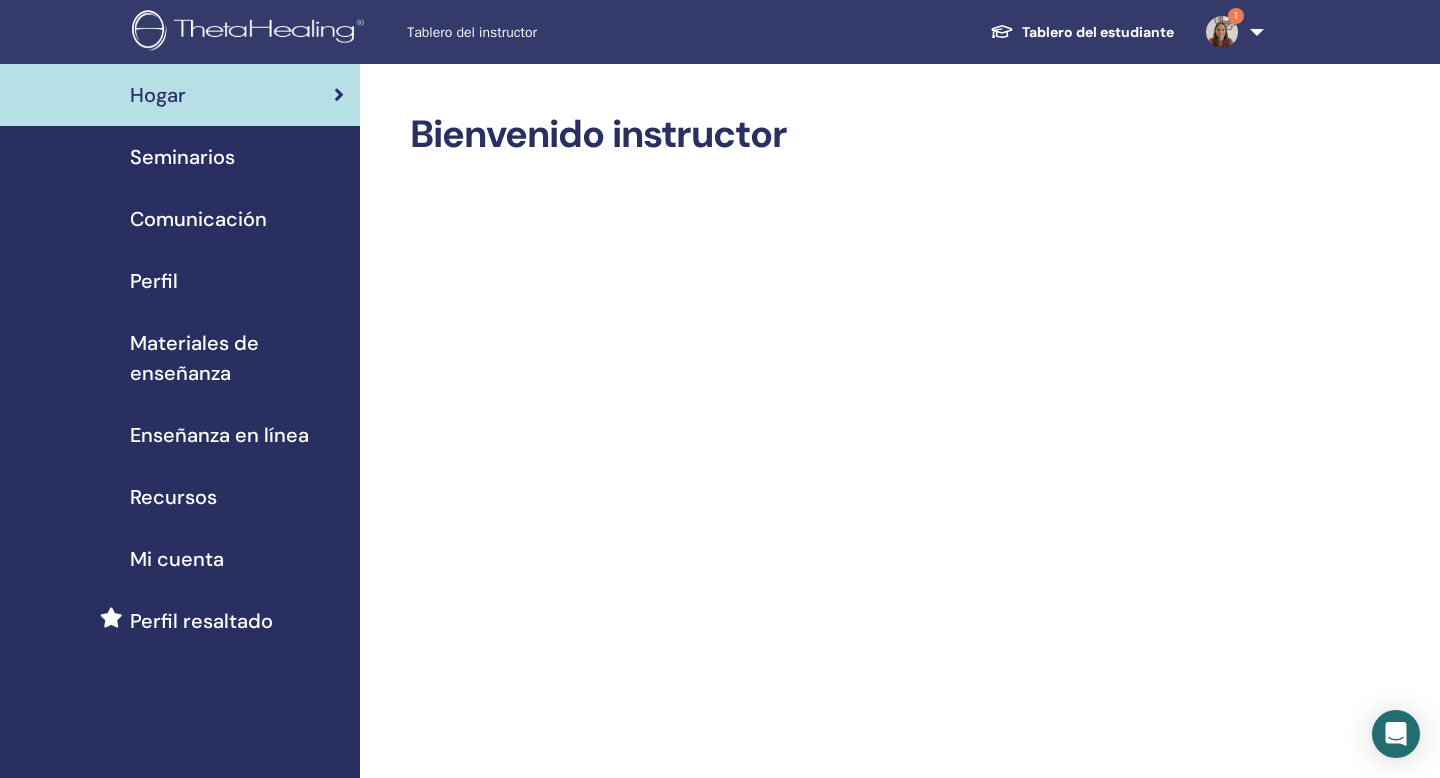 click at bounding box center (1222, 32) 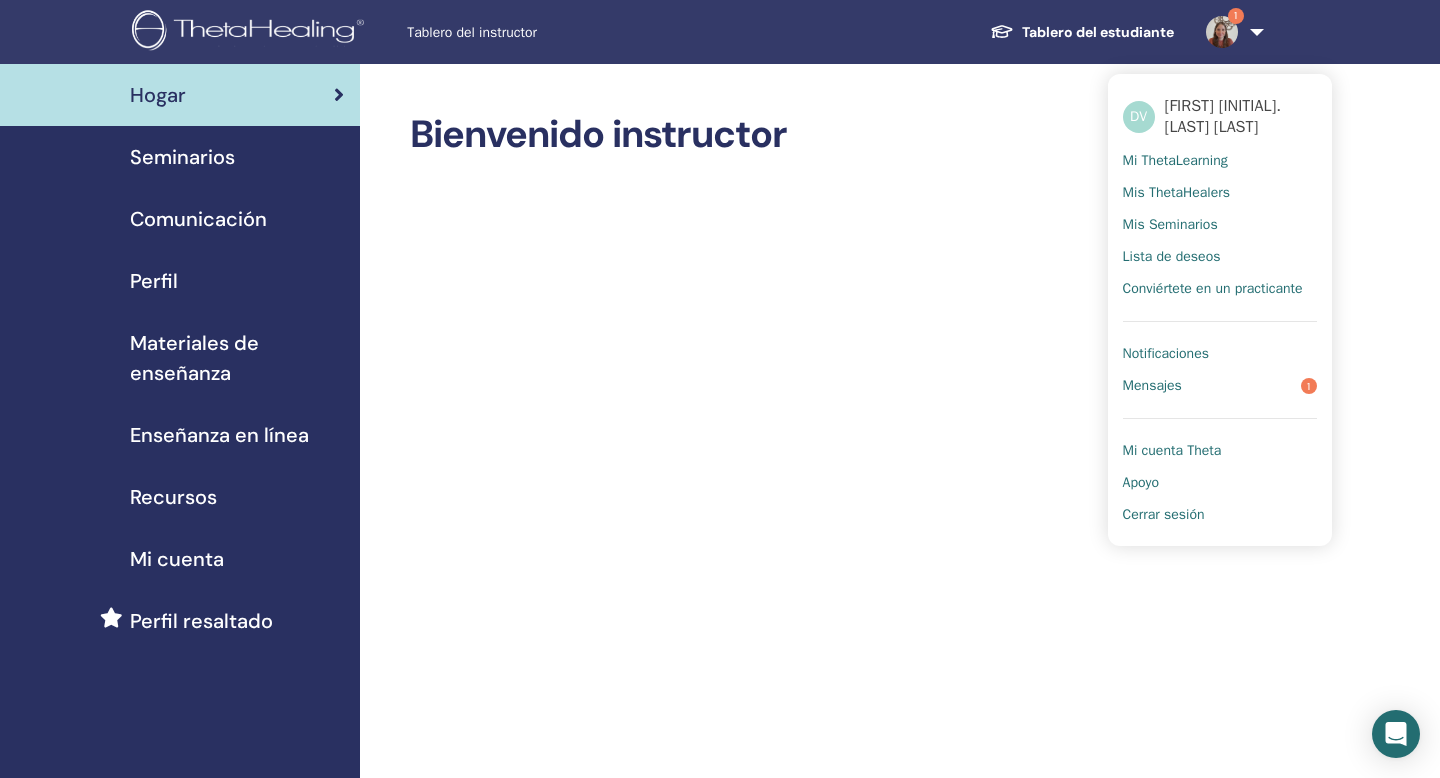 click on "Notificaciones" at bounding box center [1166, 354] 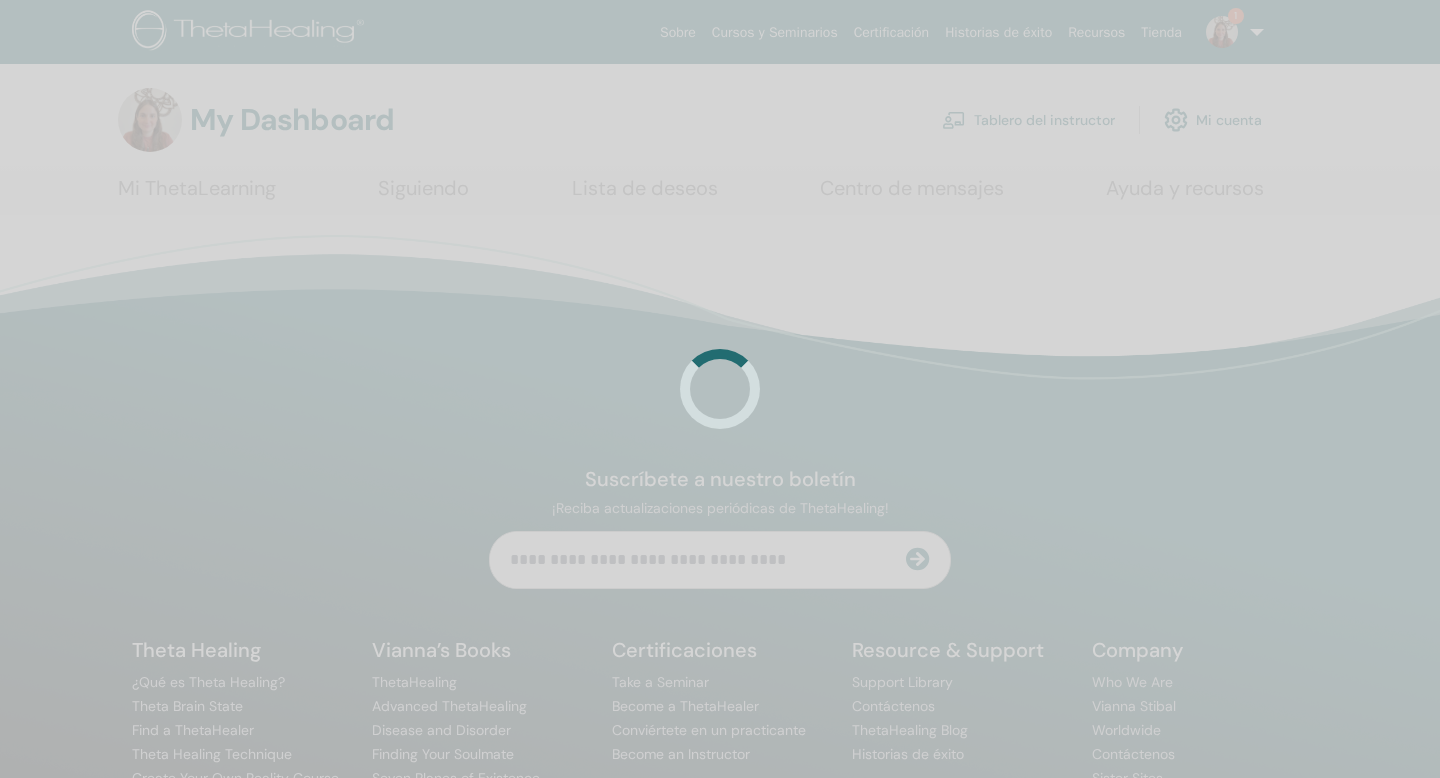scroll, scrollTop: 0, scrollLeft: 0, axis: both 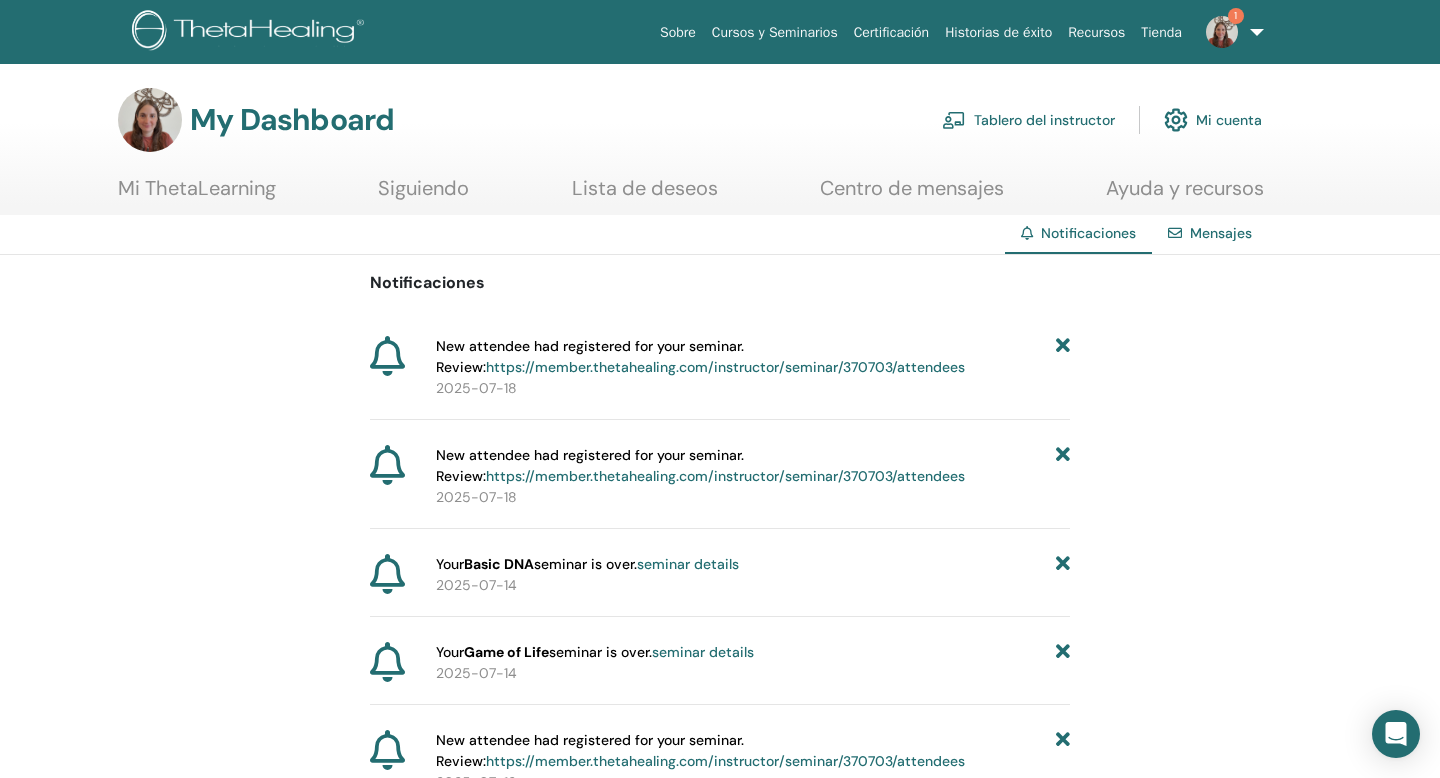 click on "https://member.thetahealing.com/instructor/seminar/370703/attendees" at bounding box center [725, 367] 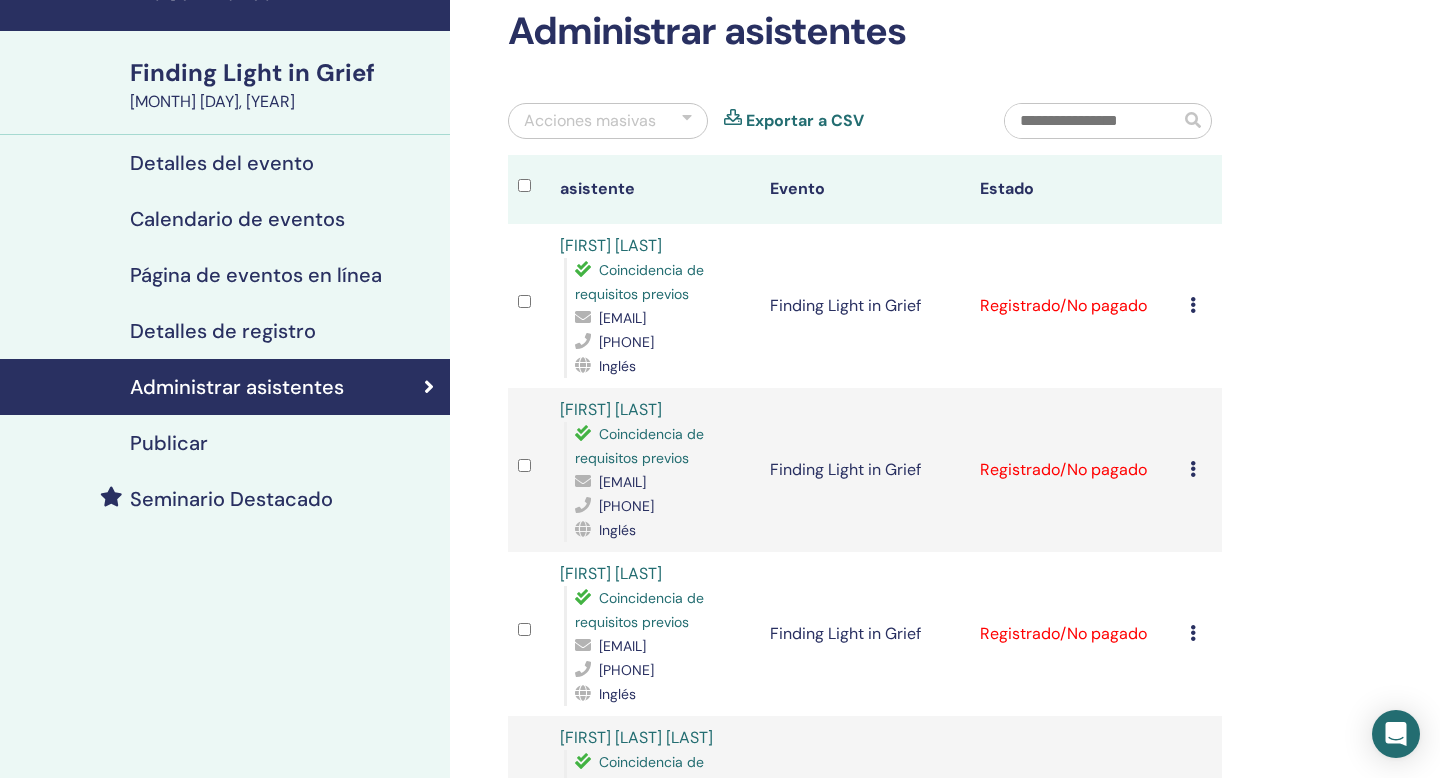 scroll, scrollTop: 109, scrollLeft: 0, axis: vertical 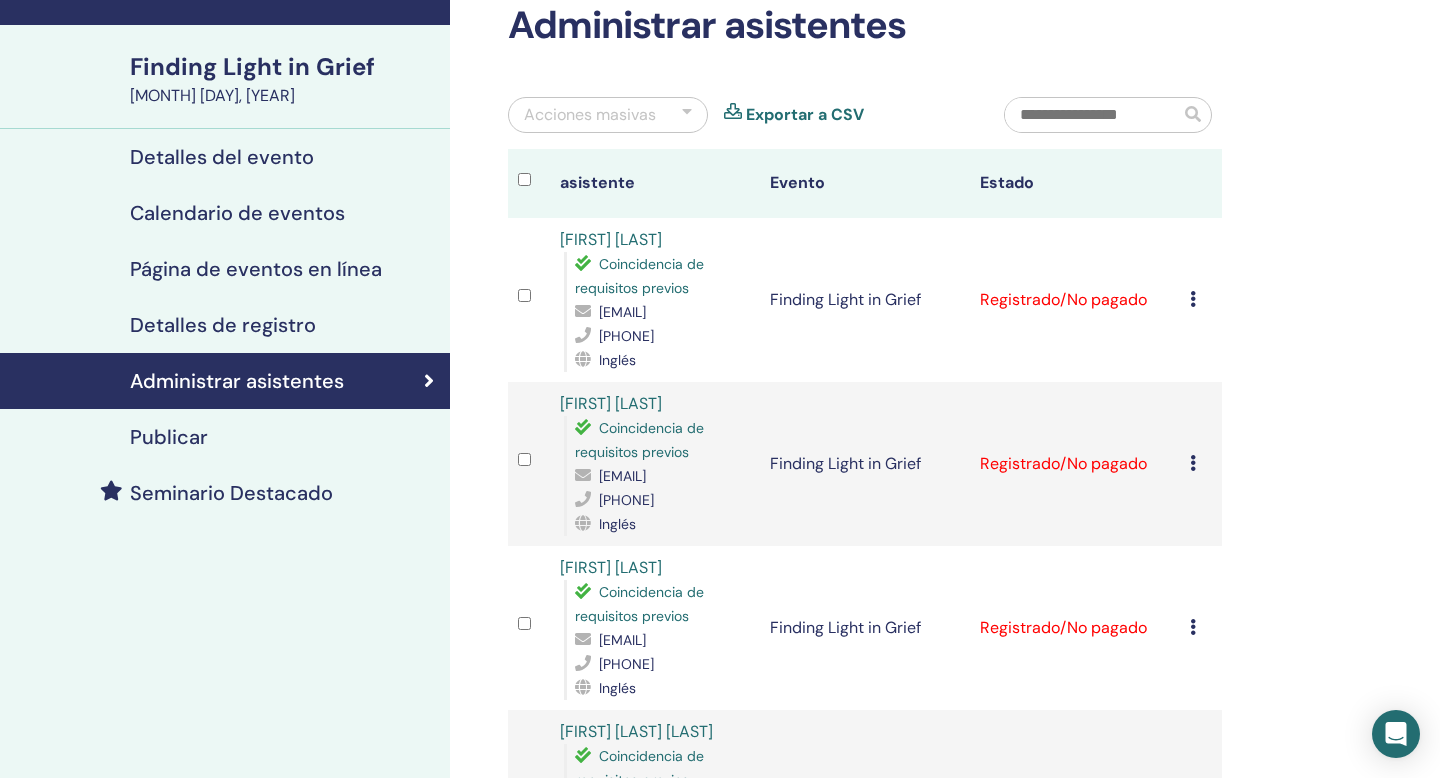 click on "[FIRST] [LAST]" at bounding box center [611, 403] 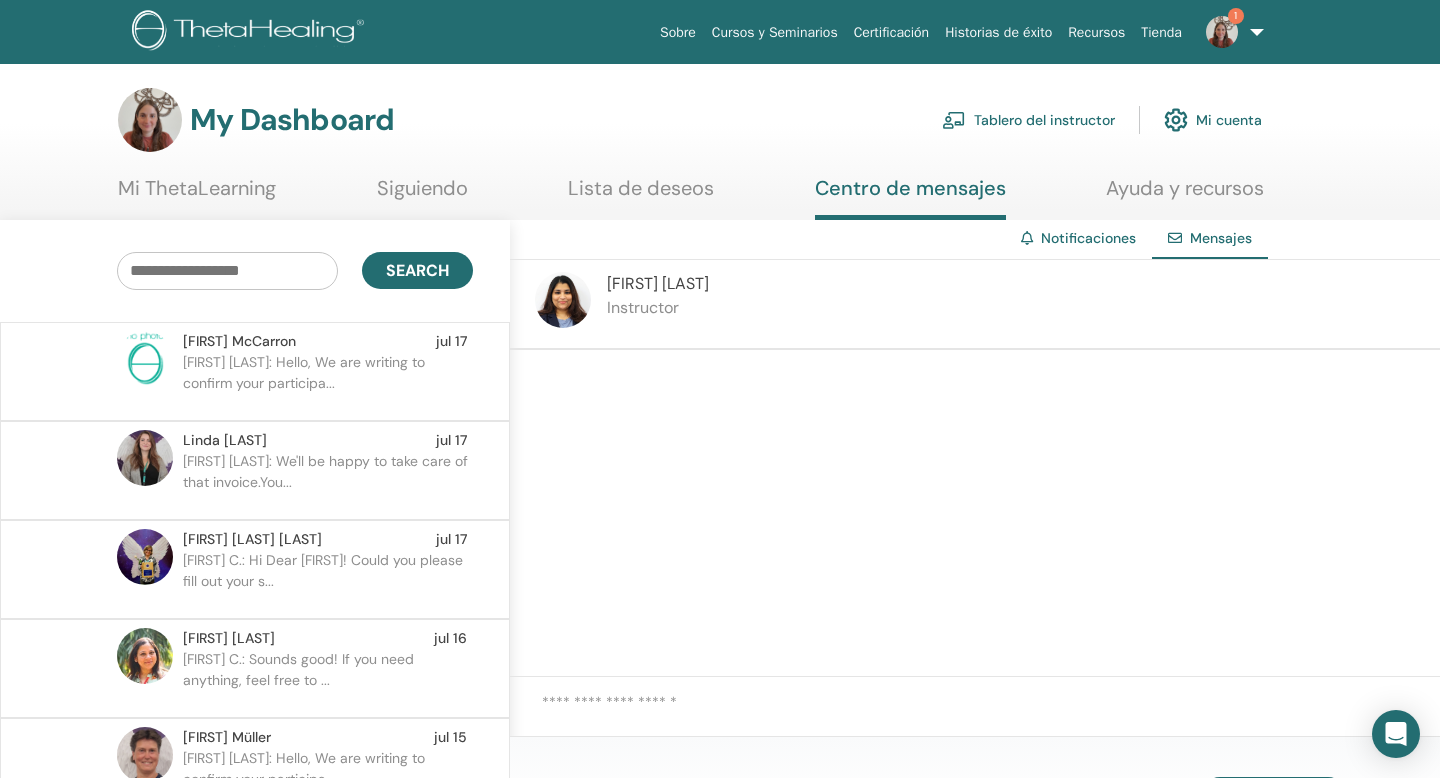 scroll, scrollTop: 11, scrollLeft: 0, axis: vertical 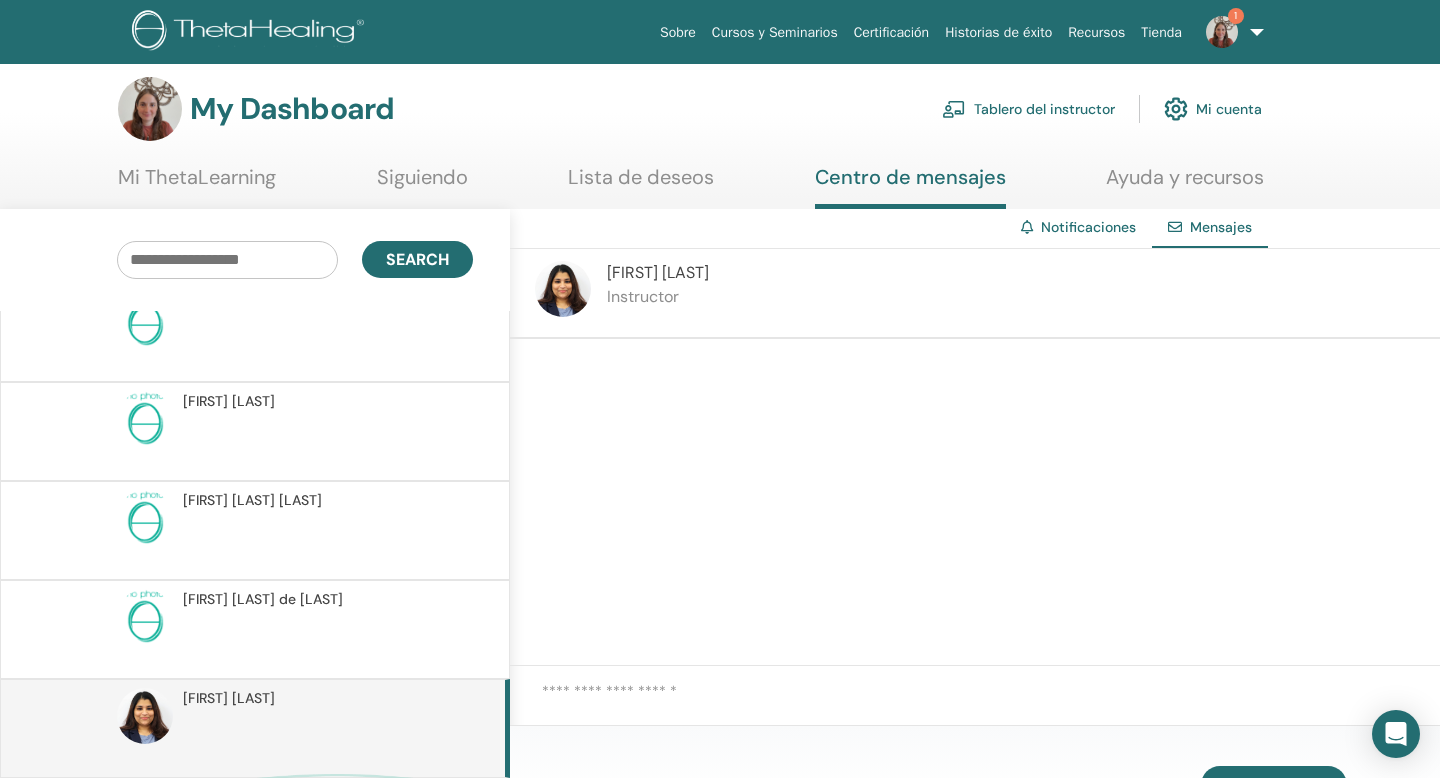 click at bounding box center (991, 704) 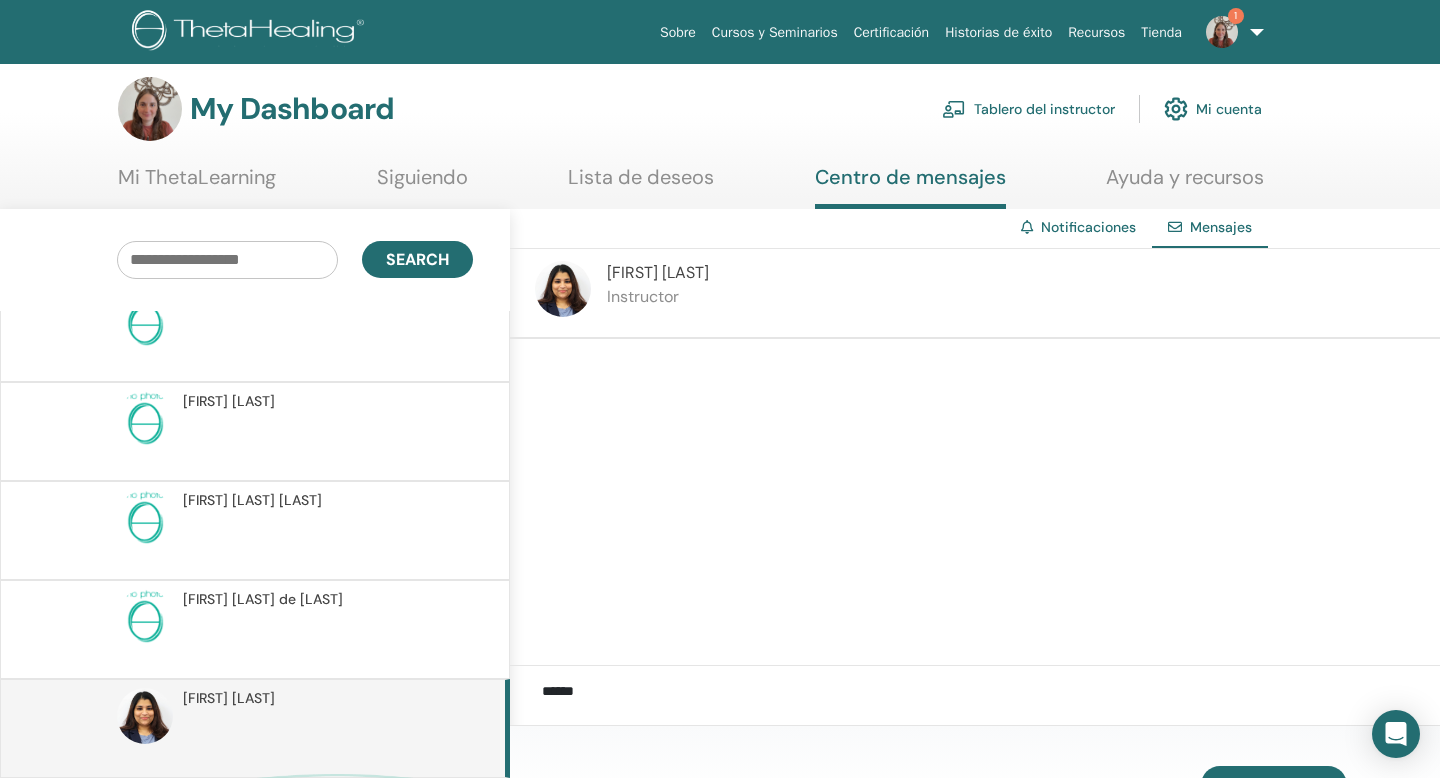 scroll, scrollTop: 411, scrollLeft: 0, axis: vertical 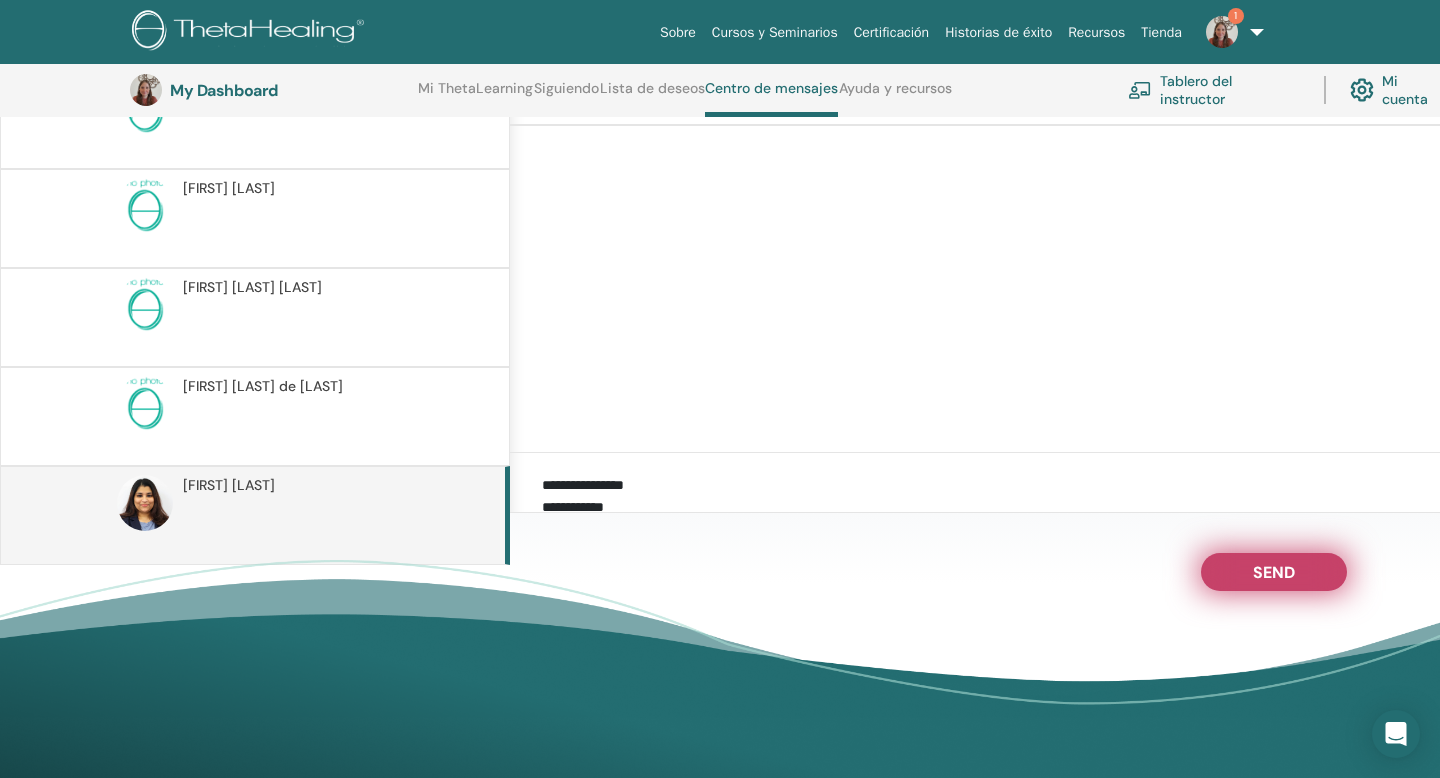 type on "**********" 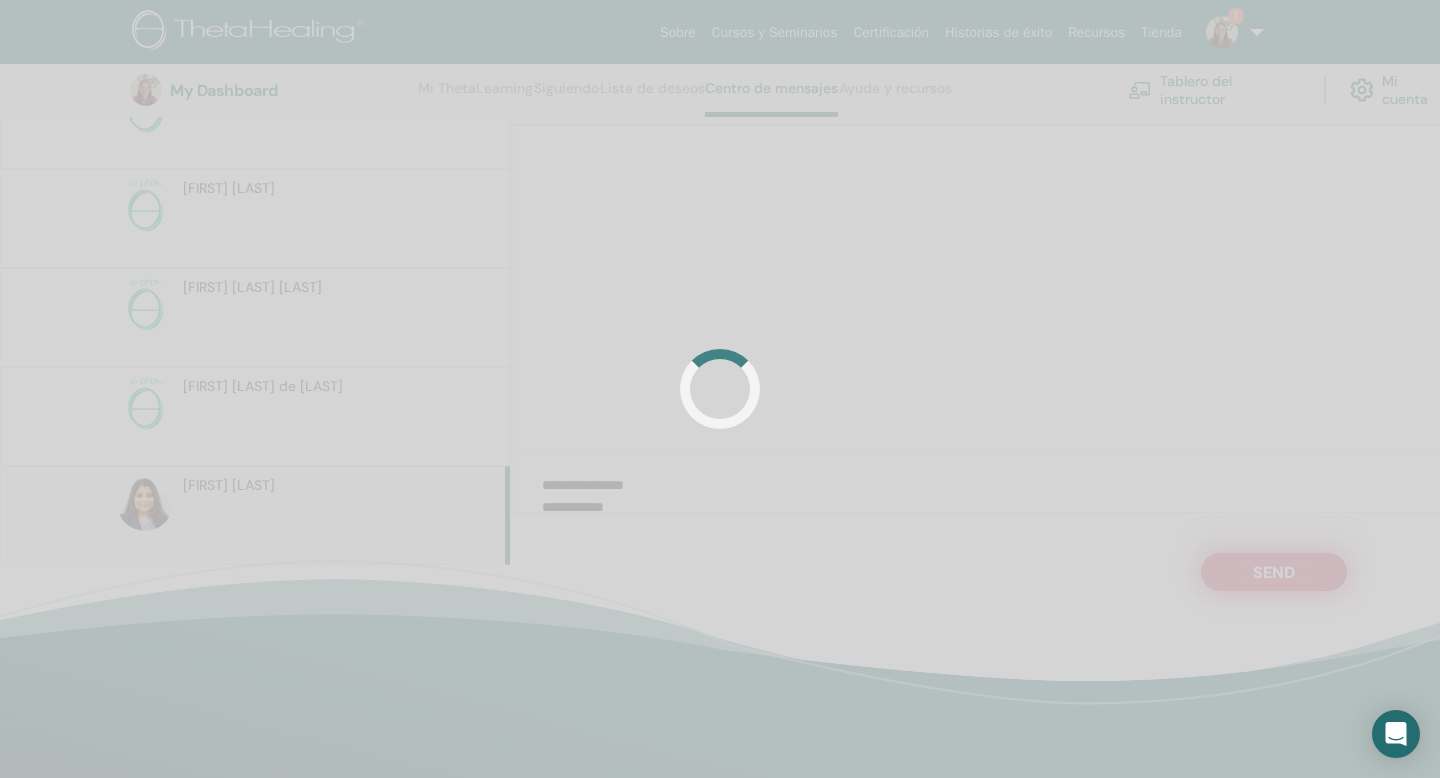 type 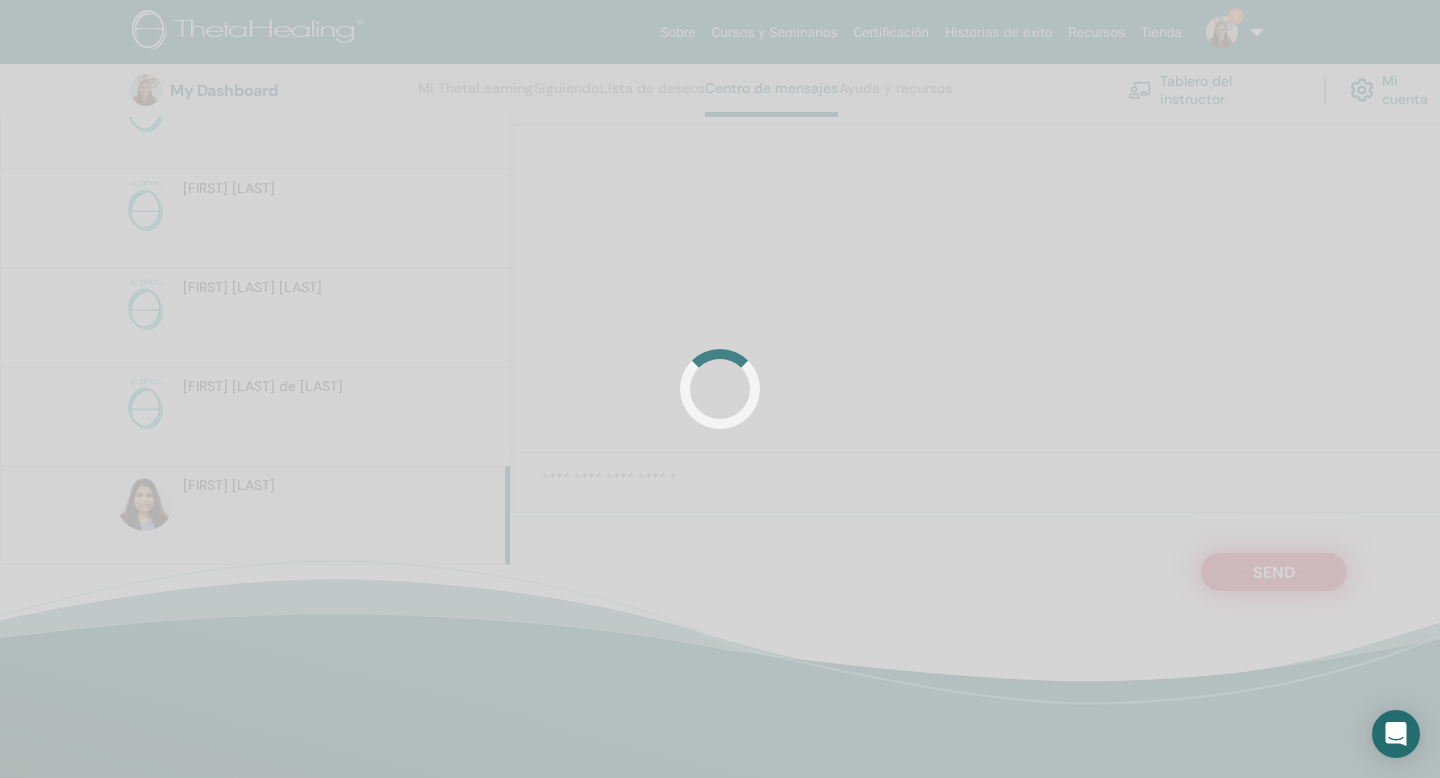 scroll, scrollTop: 0, scrollLeft: 0, axis: both 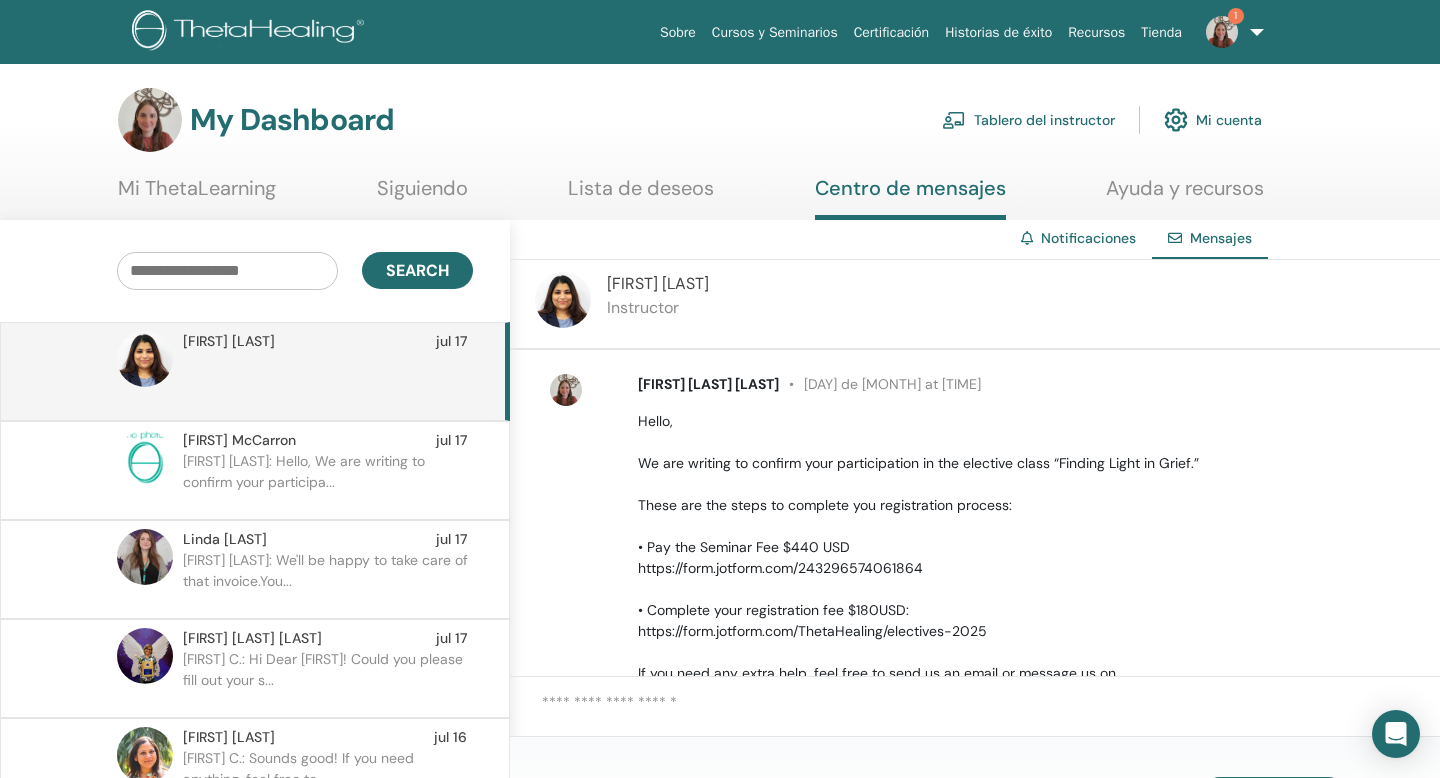 click on "Tablero del instructor" at bounding box center [1028, 120] 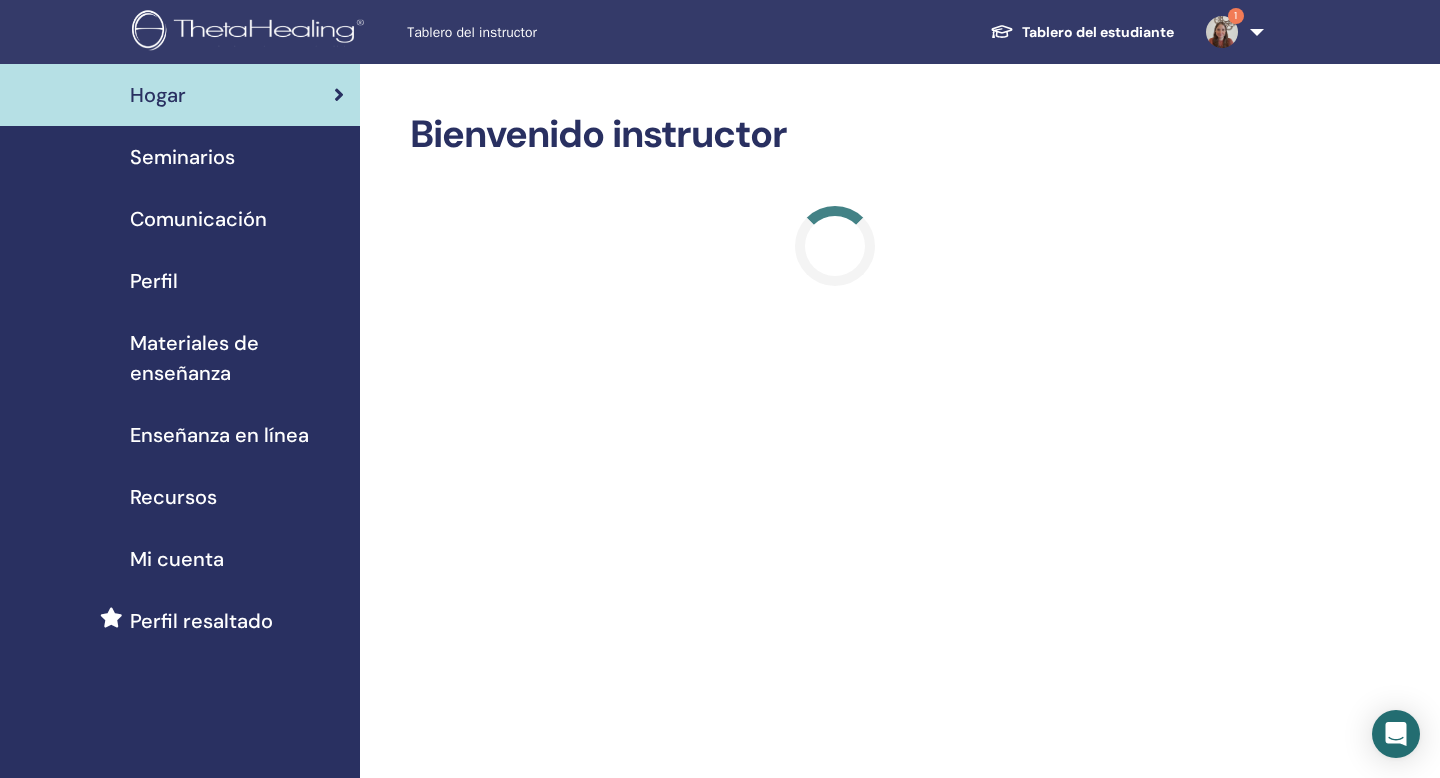 scroll, scrollTop: 0, scrollLeft: 0, axis: both 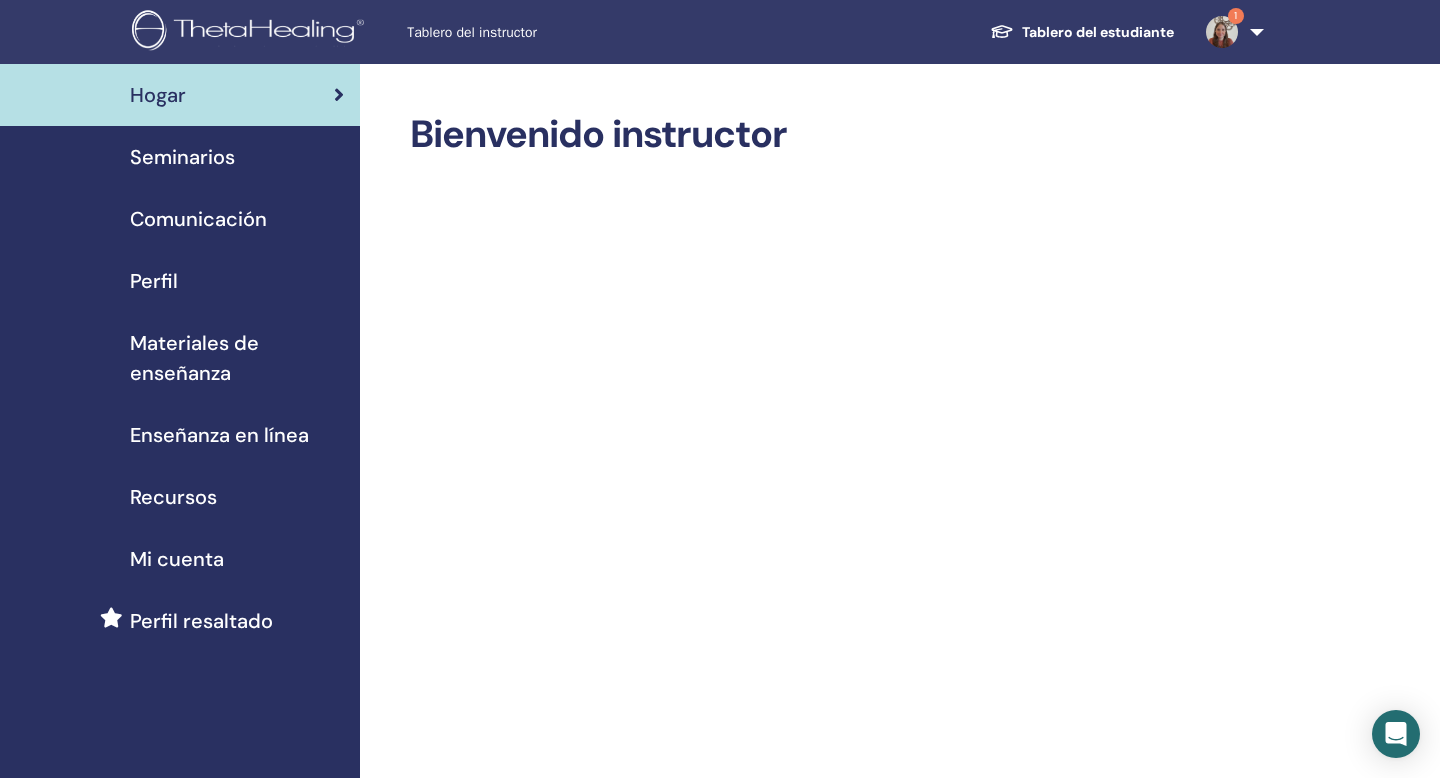 click on "Seminarios" at bounding box center (180, 157) 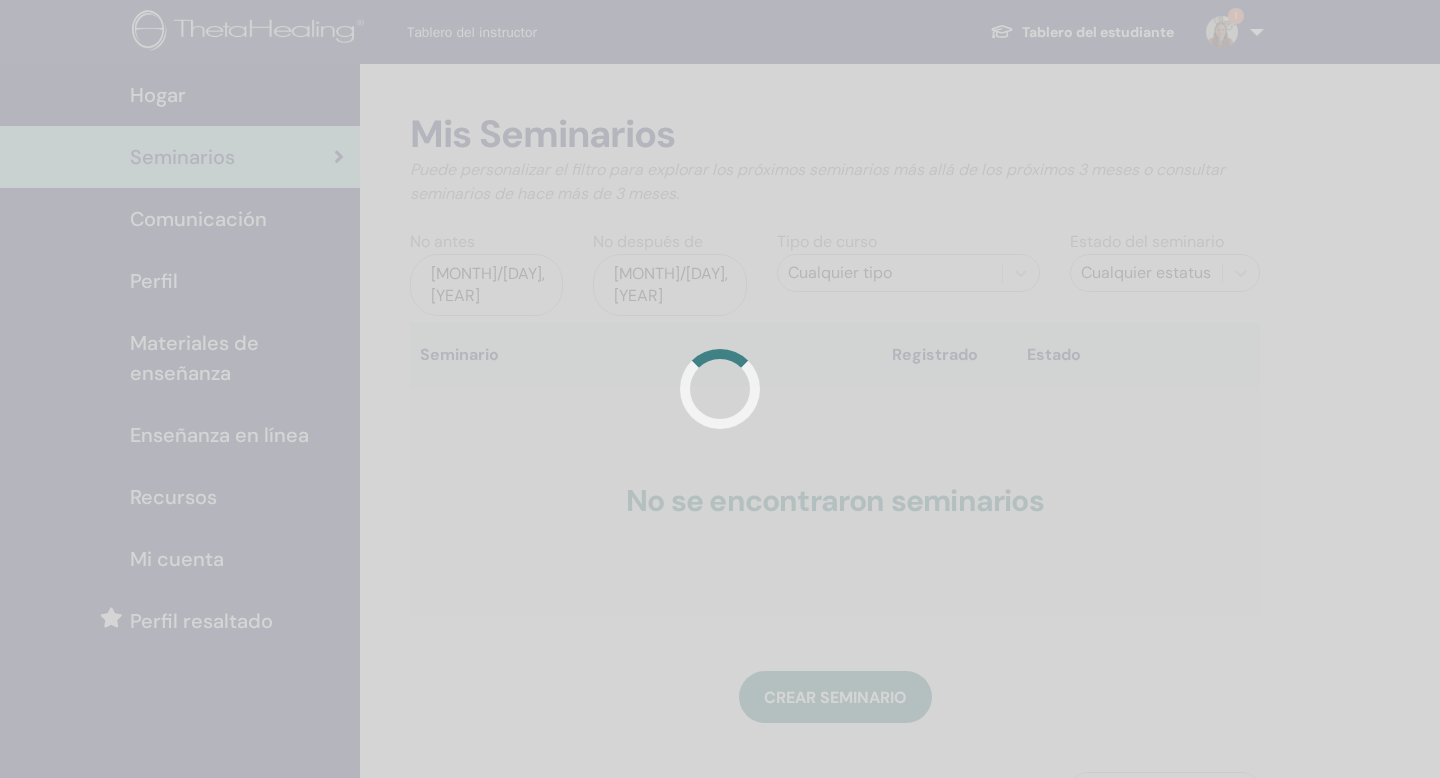 scroll, scrollTop: 0, scrollLeft: 0, axis: both 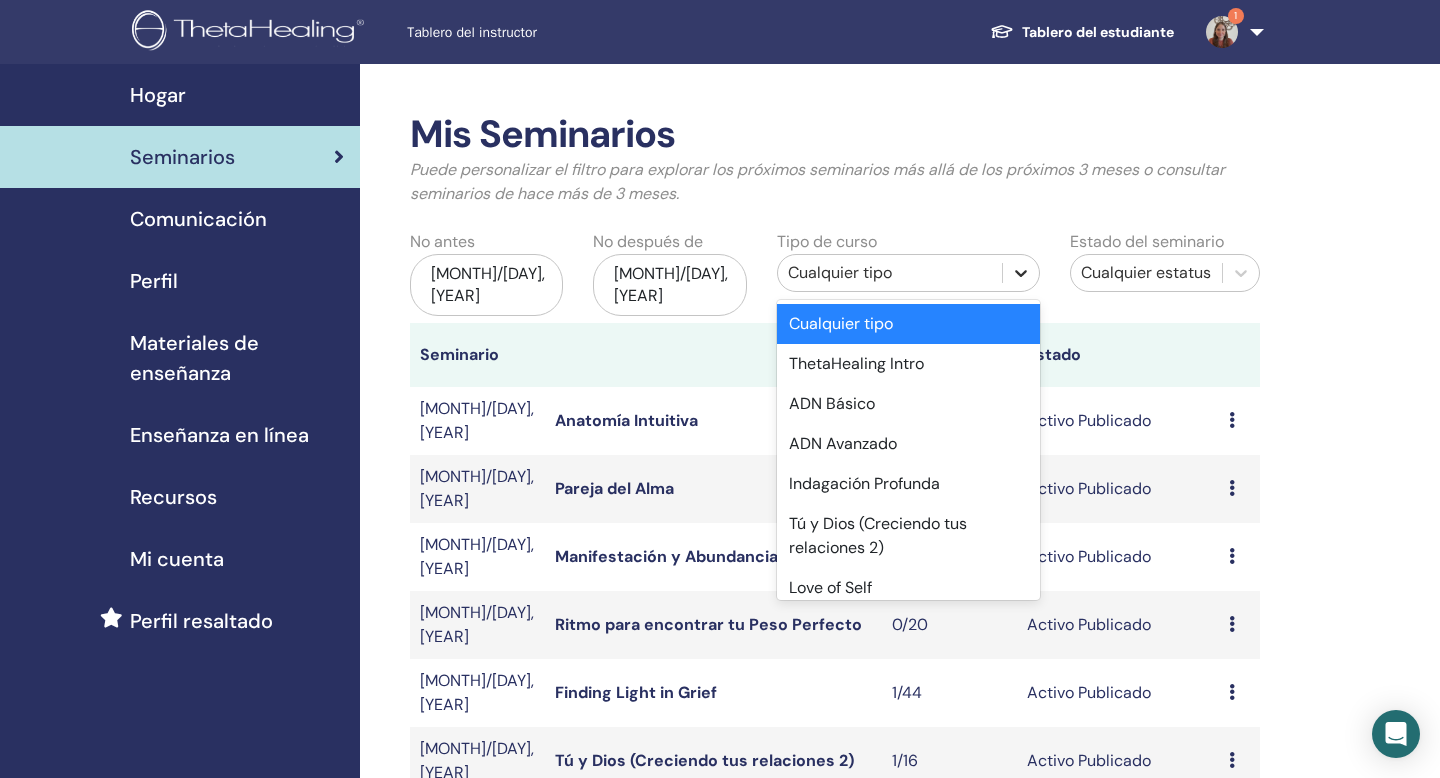 click at bounding box center [1021, 273] 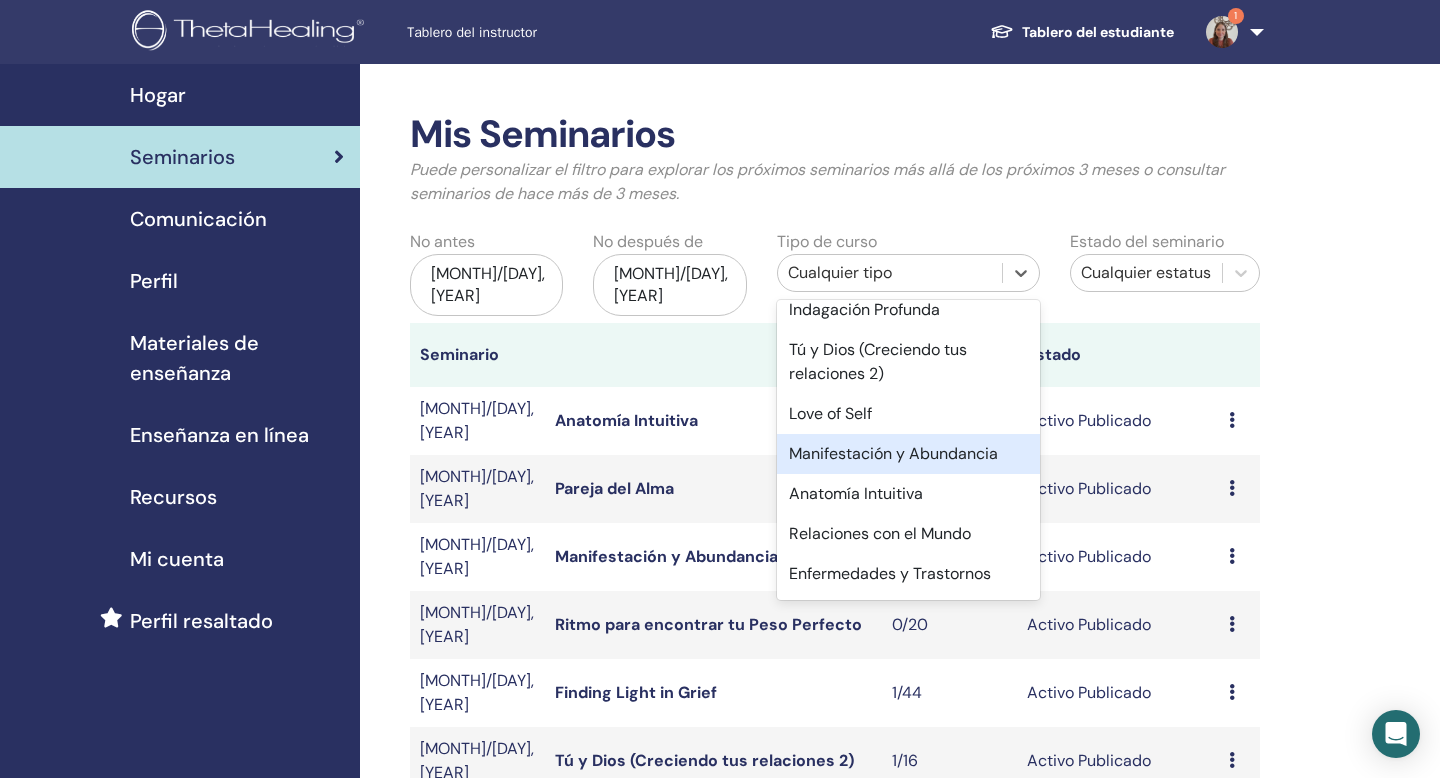 scroll, scrollTop: 182, scrollLeft: 0, axis: vertical 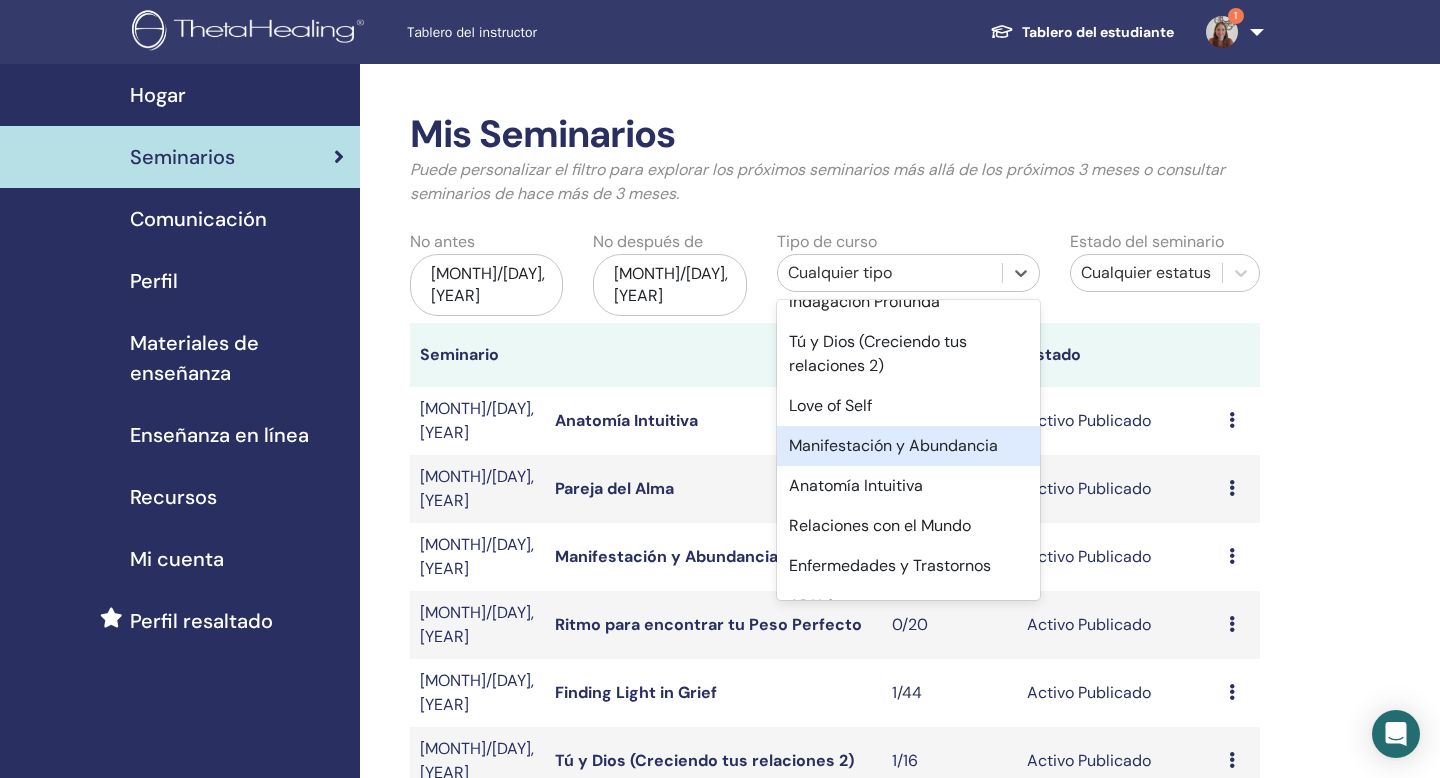 click on "Manifestación y Abundancia" at bounding box center [908, 446] 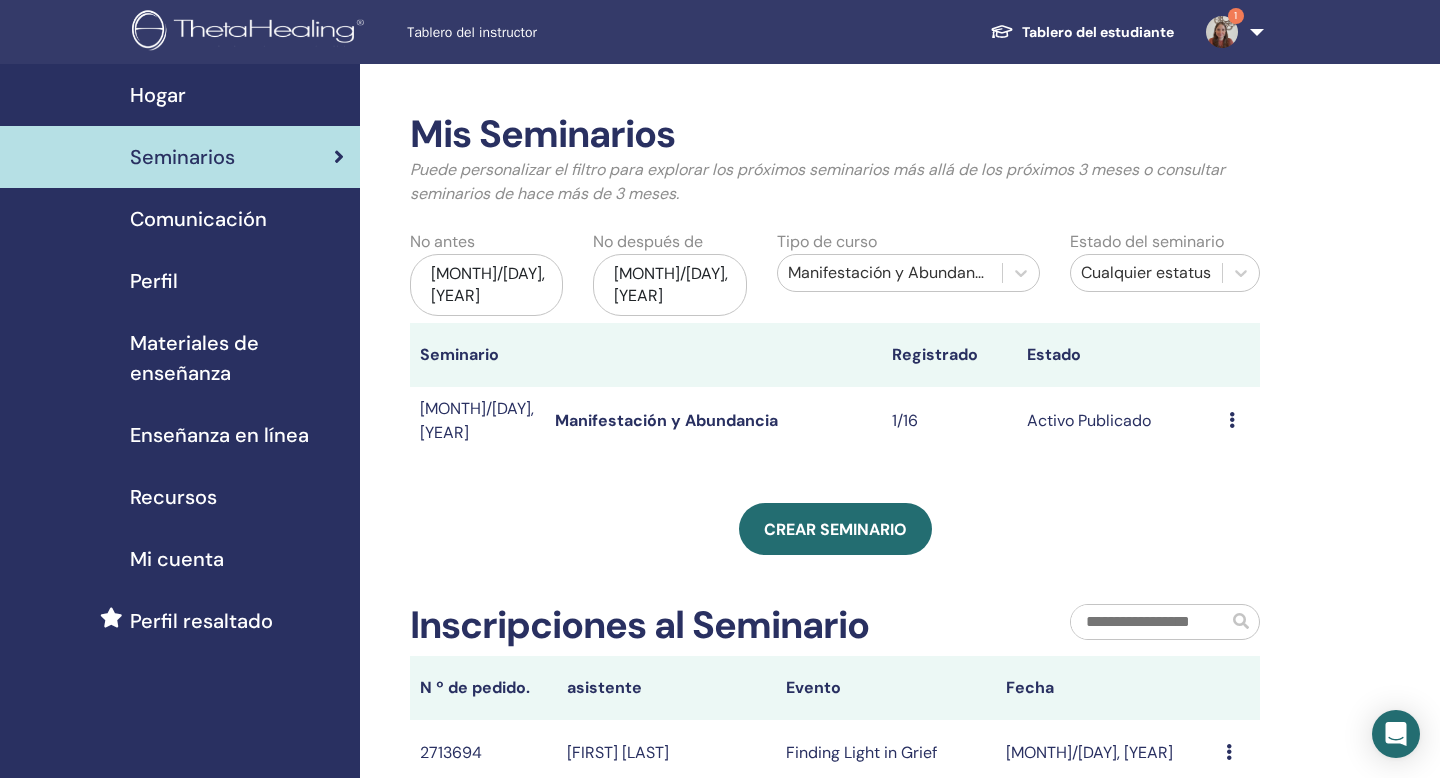 click at bounding box center [1232, 420] 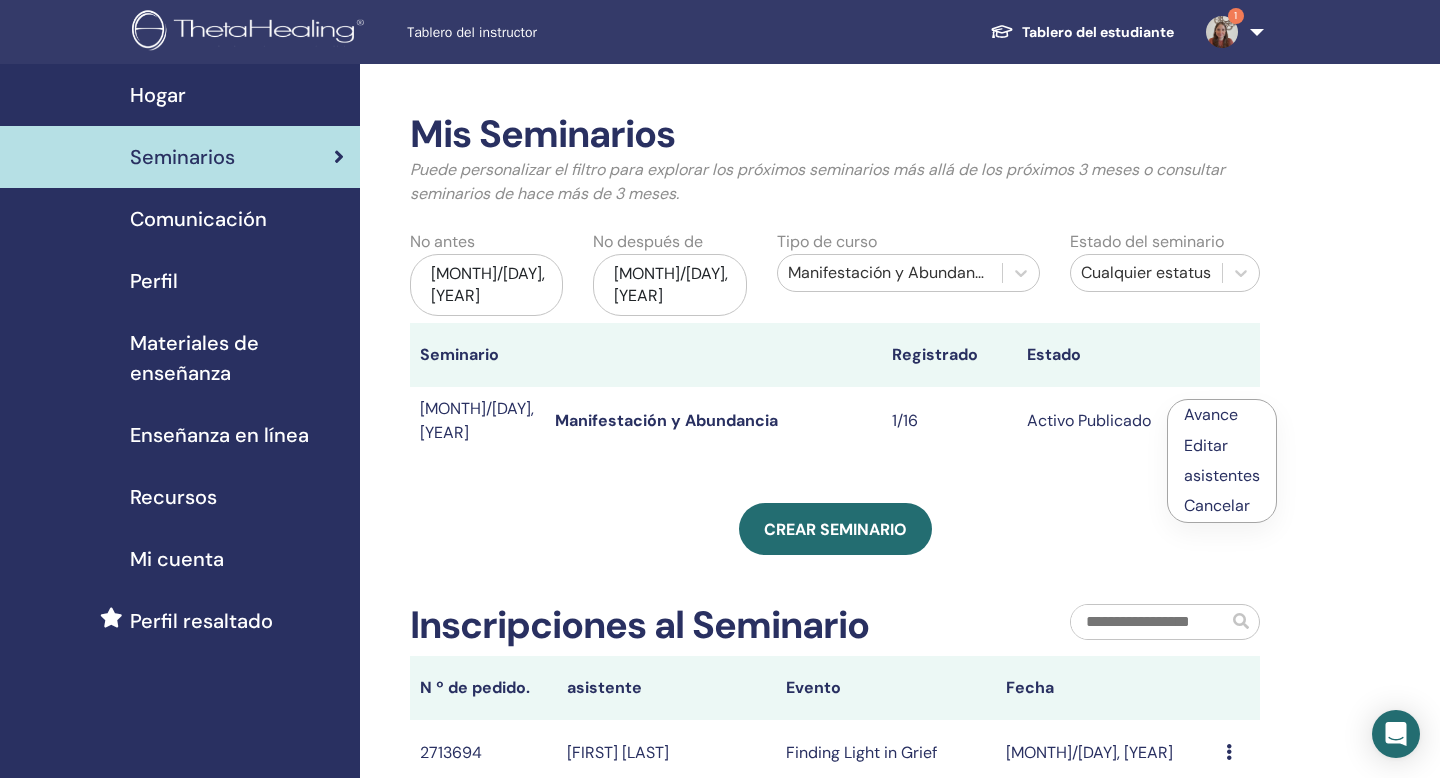click on "Manifestación y Abundancia" at bounding box center (666, 420) 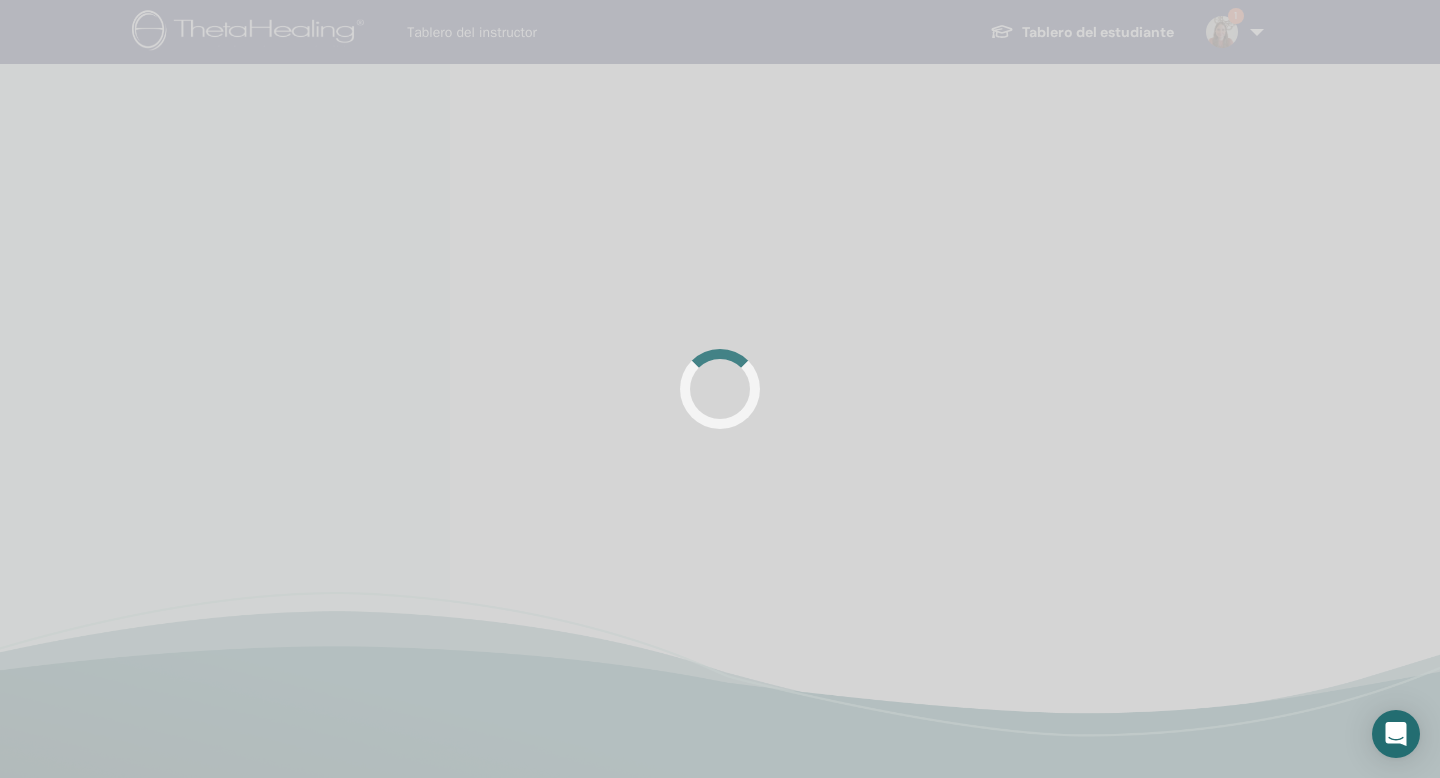 scroll, scrollTop: 0, scrollLeft: 0, axis: both 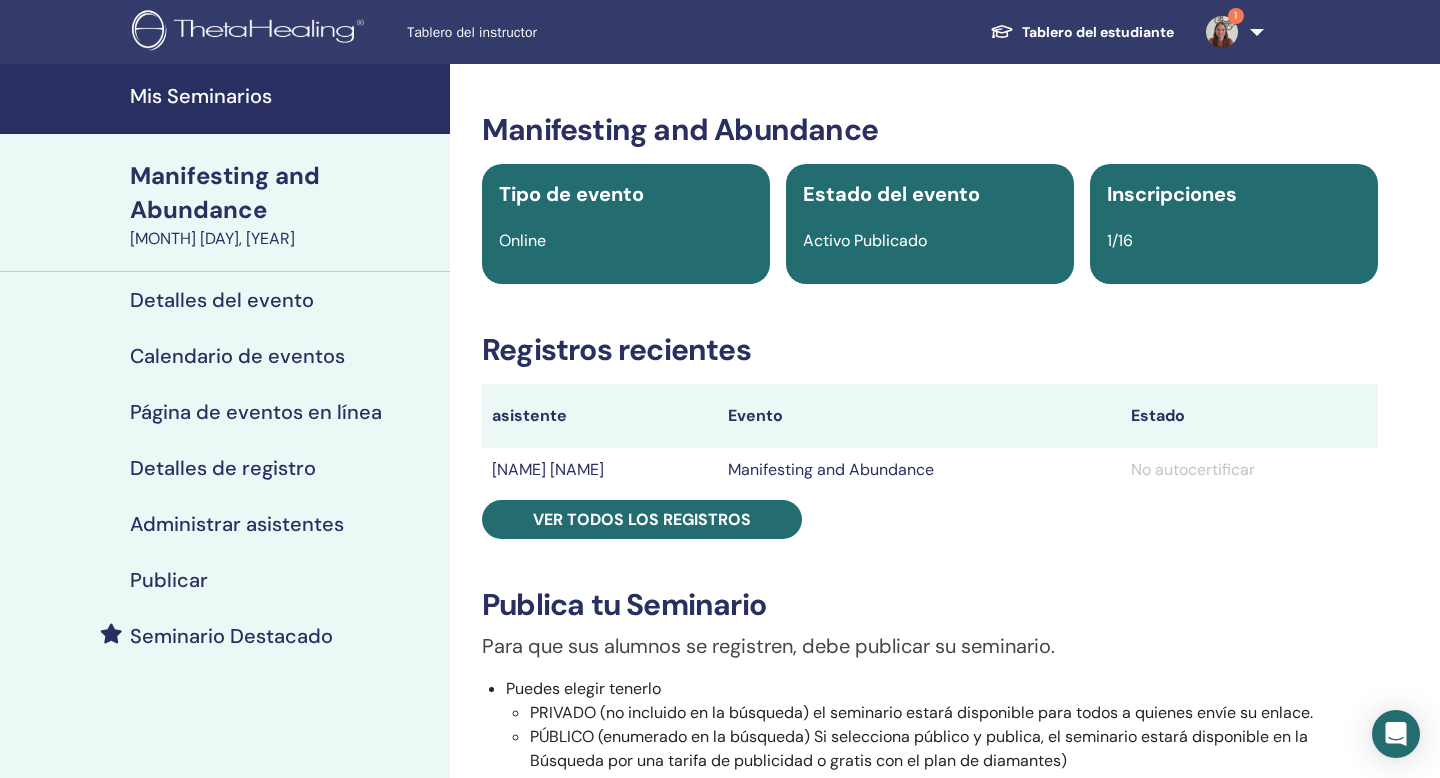 click on "Seminario Destacado" at bounding box center (231, 636) 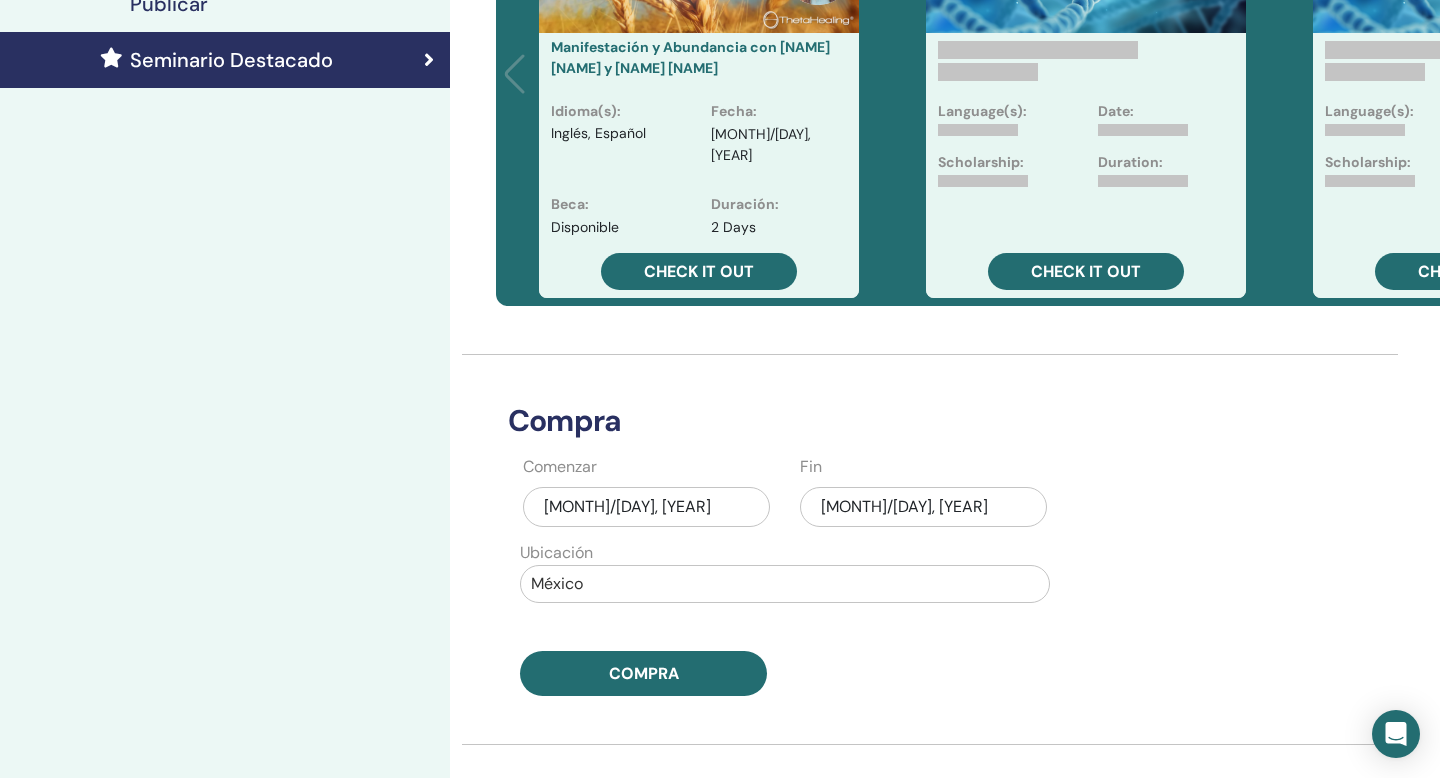 scroll, scrollTop: 644, scrollLeft: 0, axis: vertical 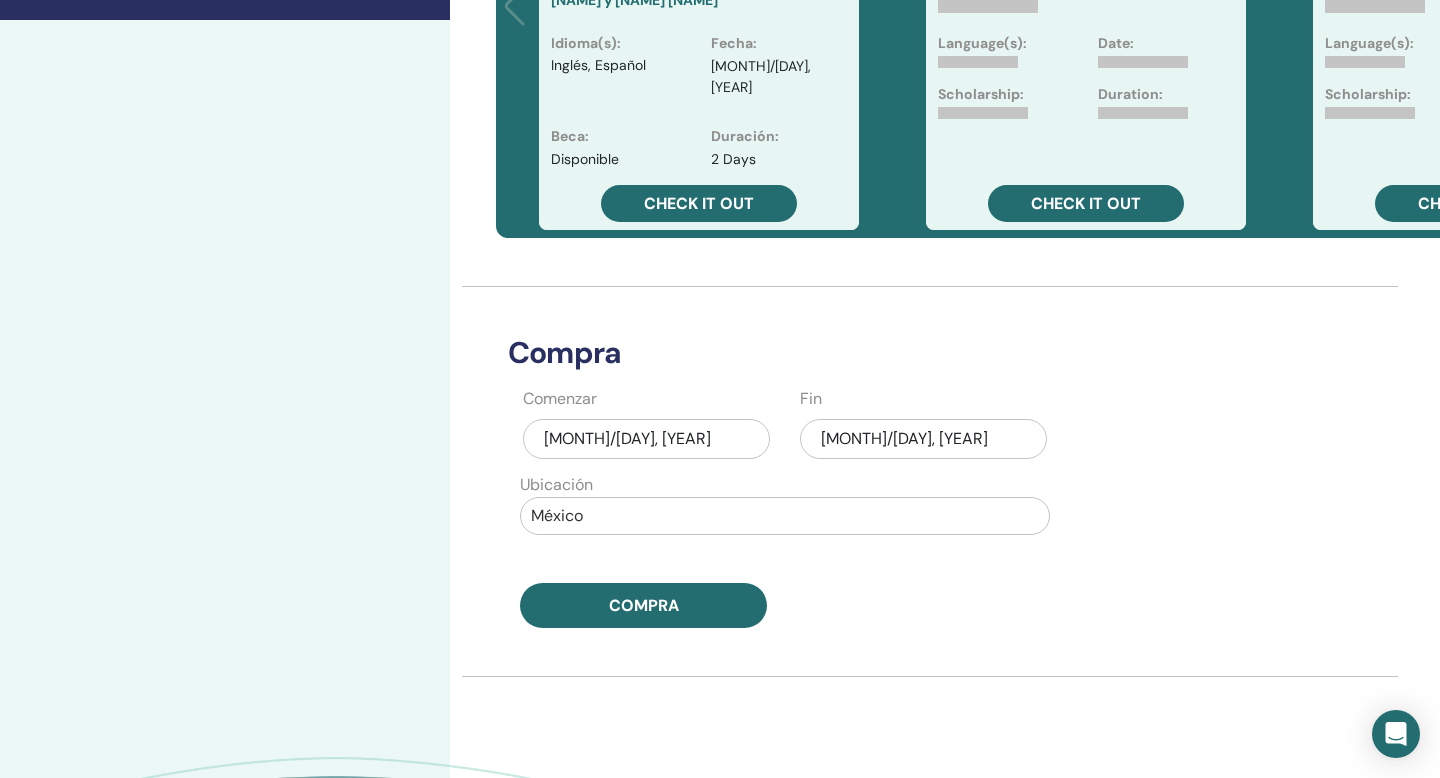 click on "jul/17, 2025" at bounding box center (923, 439) 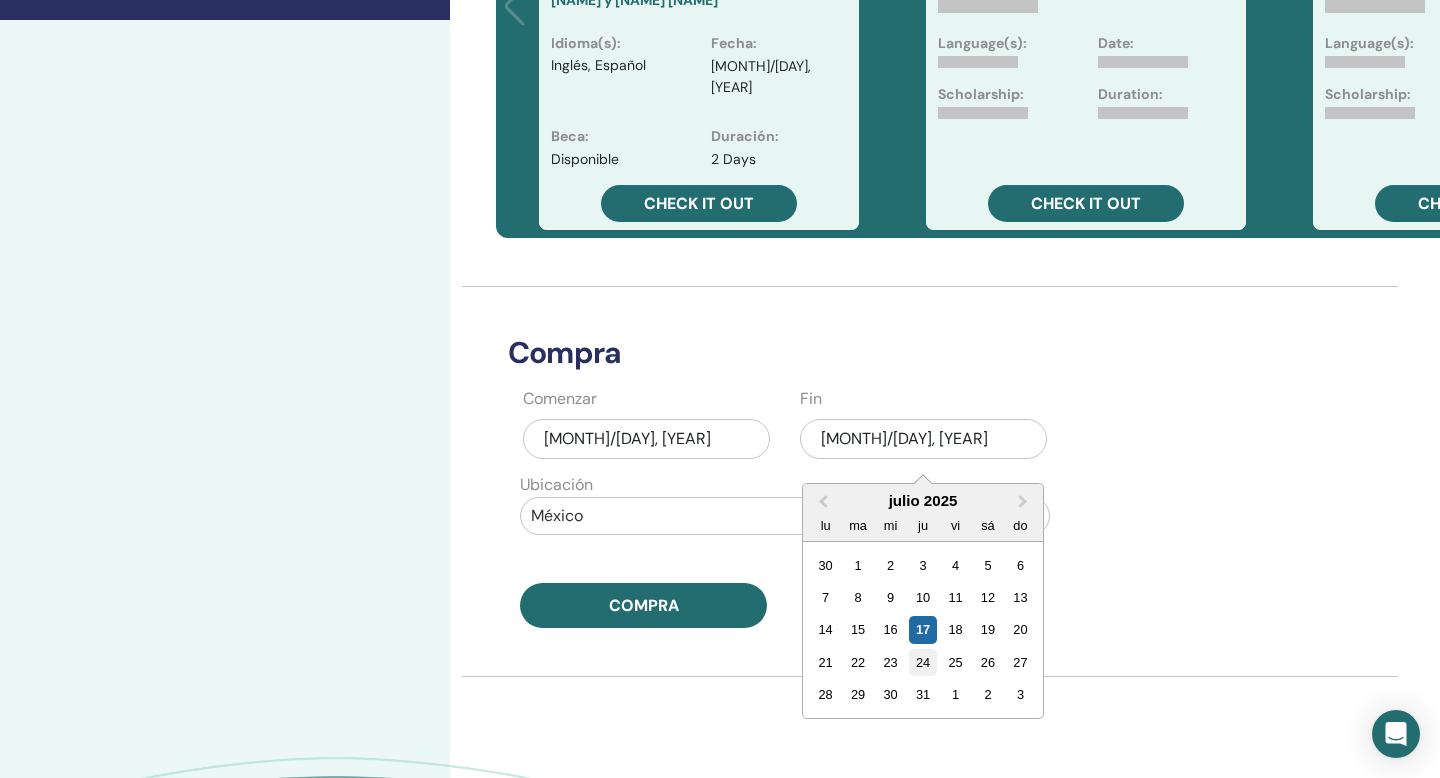 click on "24" at bounding box center [922, 662] 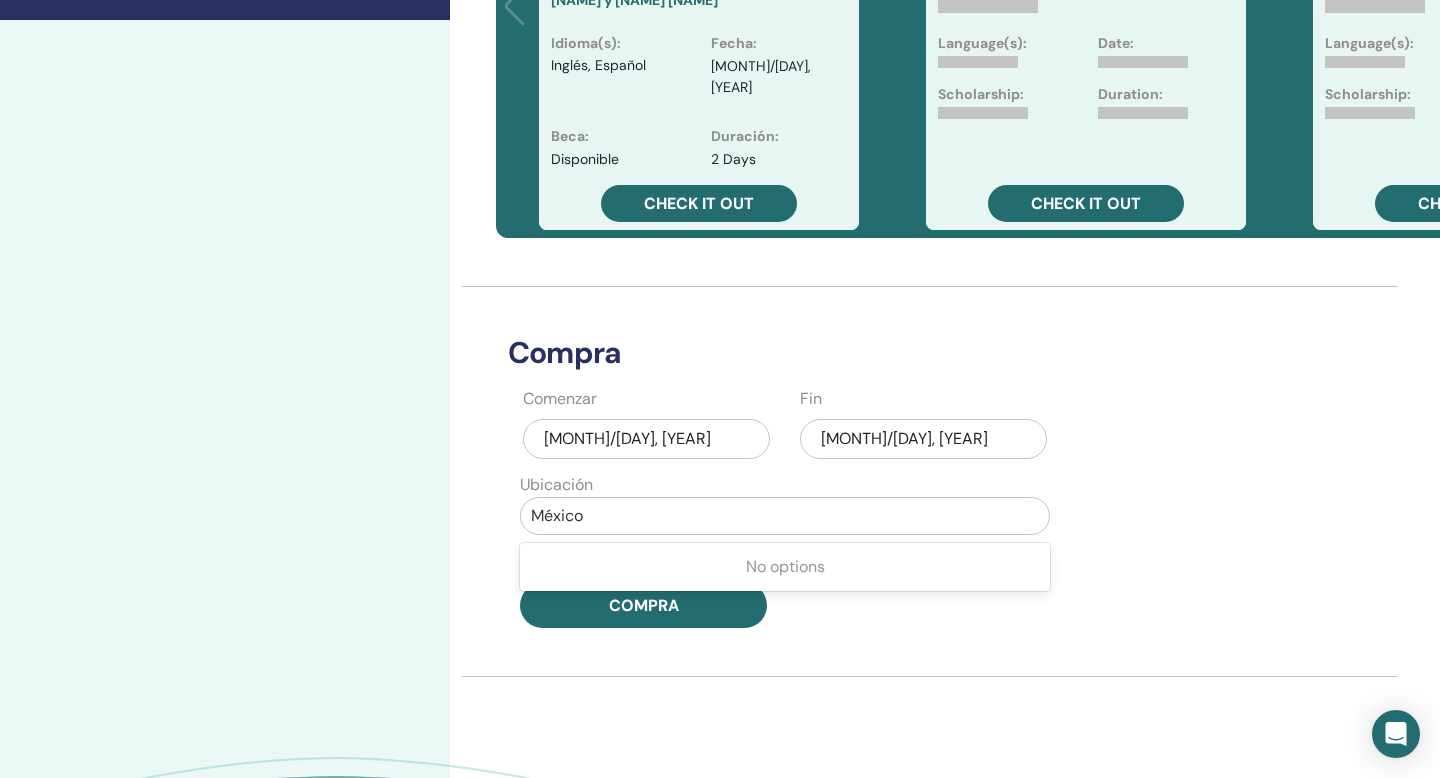 click at bounding box center [785, 516] 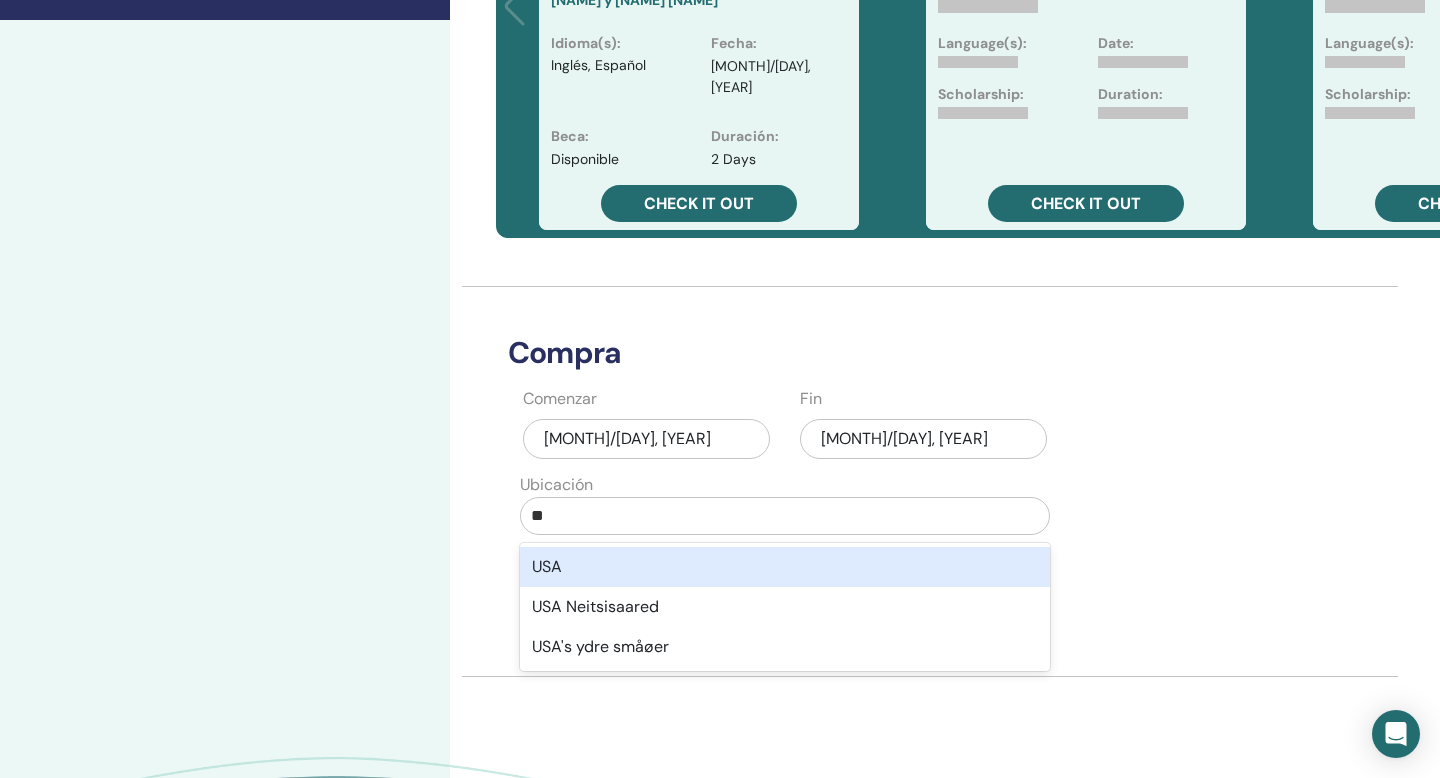 type on "*" 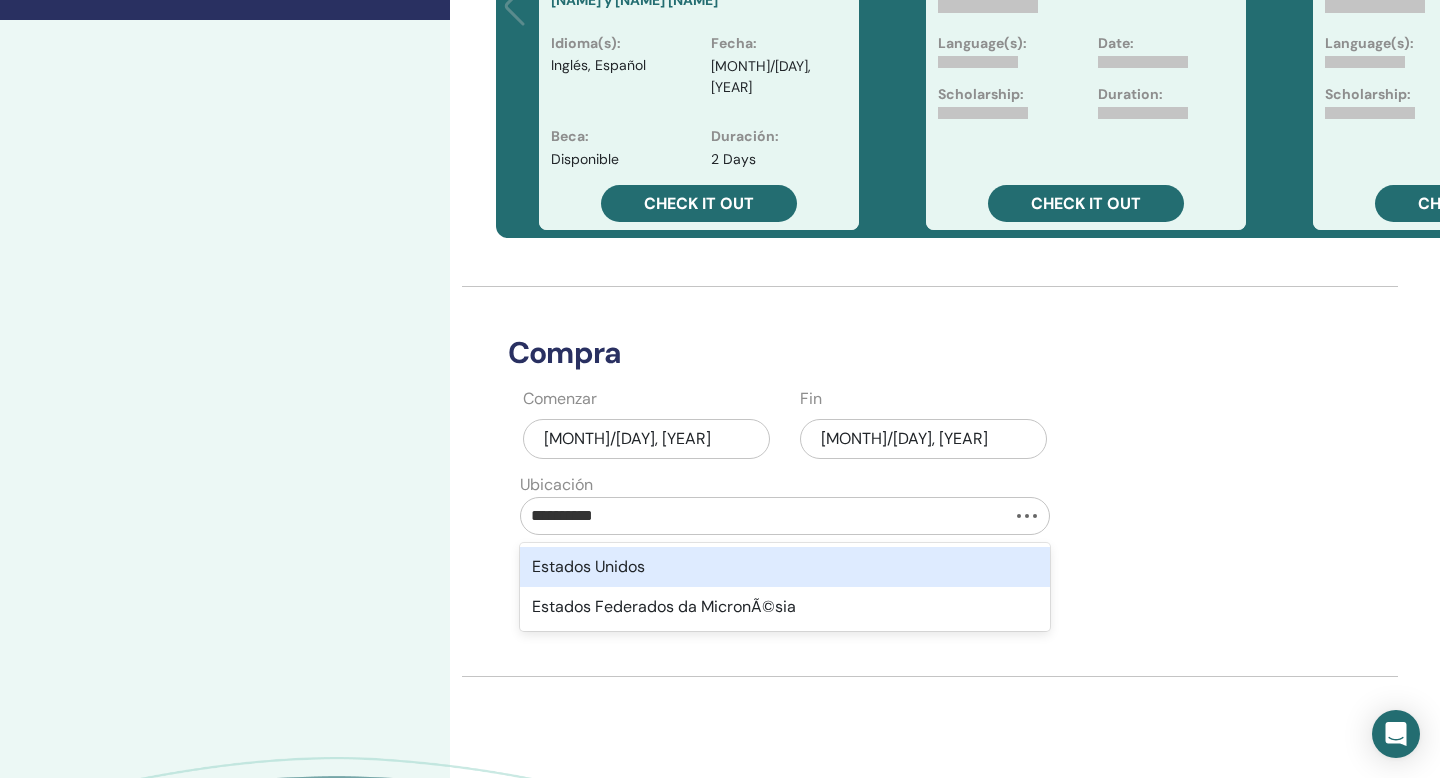 type on "**********" 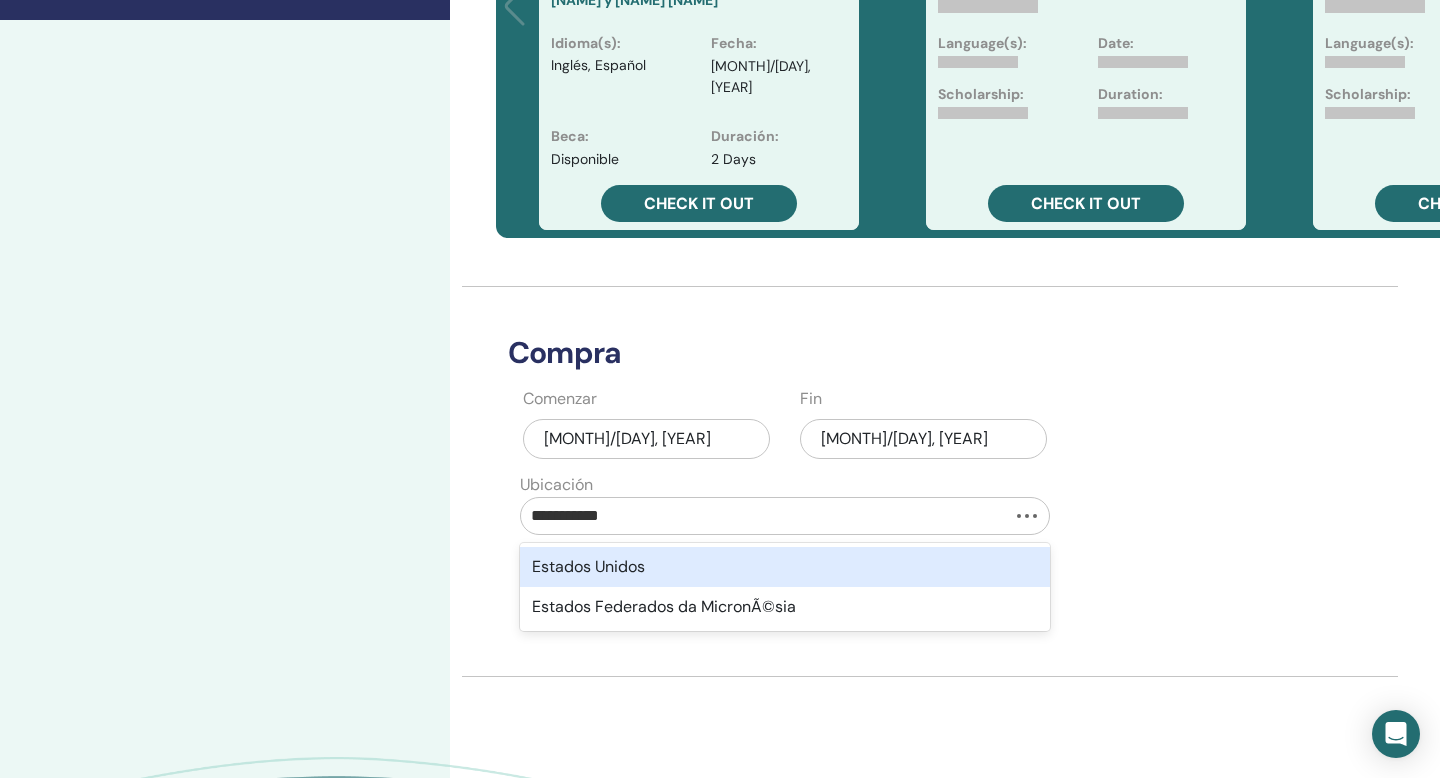 type 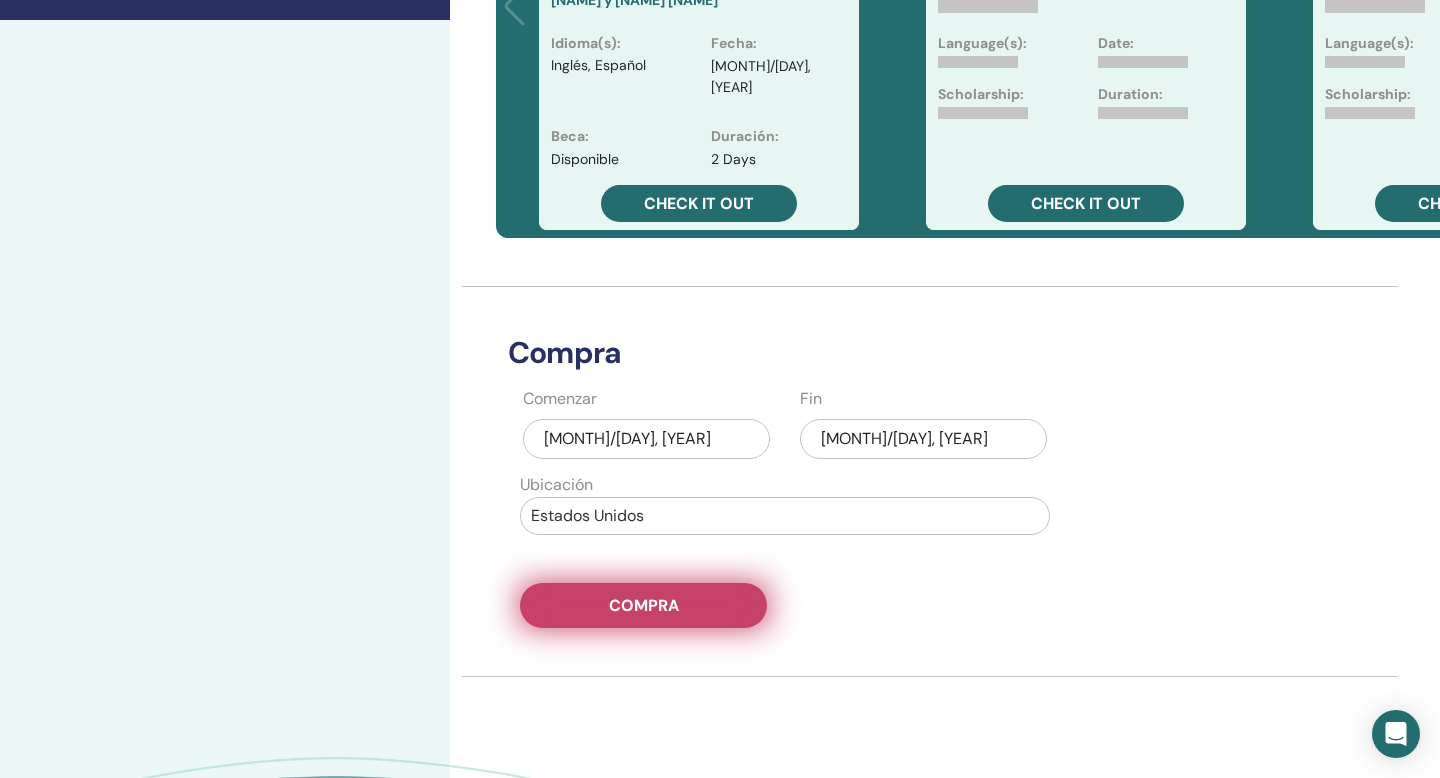 click on "Compra" at bounding box center [644, 605] 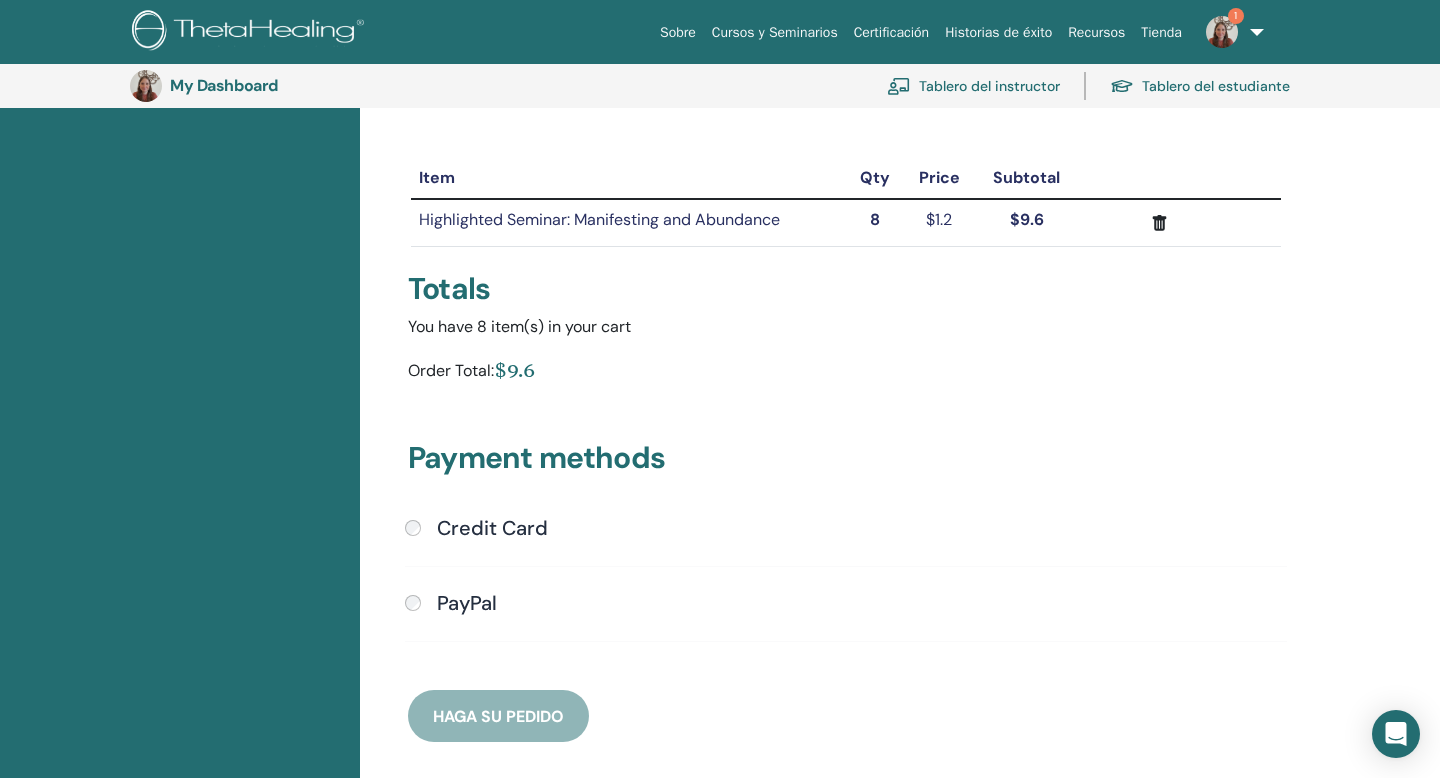 scroll, scrollTop: 224, scrollLeft: 0, axis: vertical 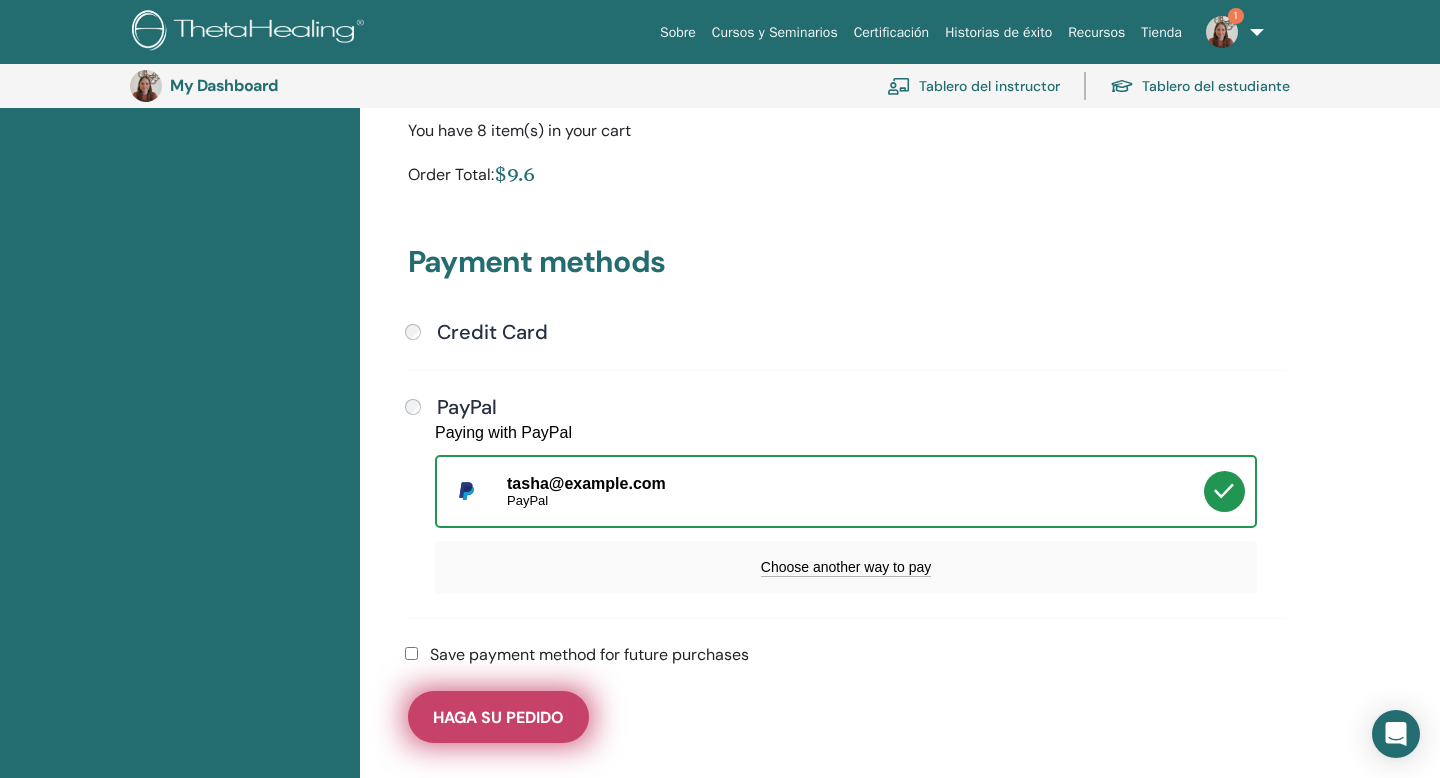 click on "Haga su pedido" at bounding box center [498, 717] 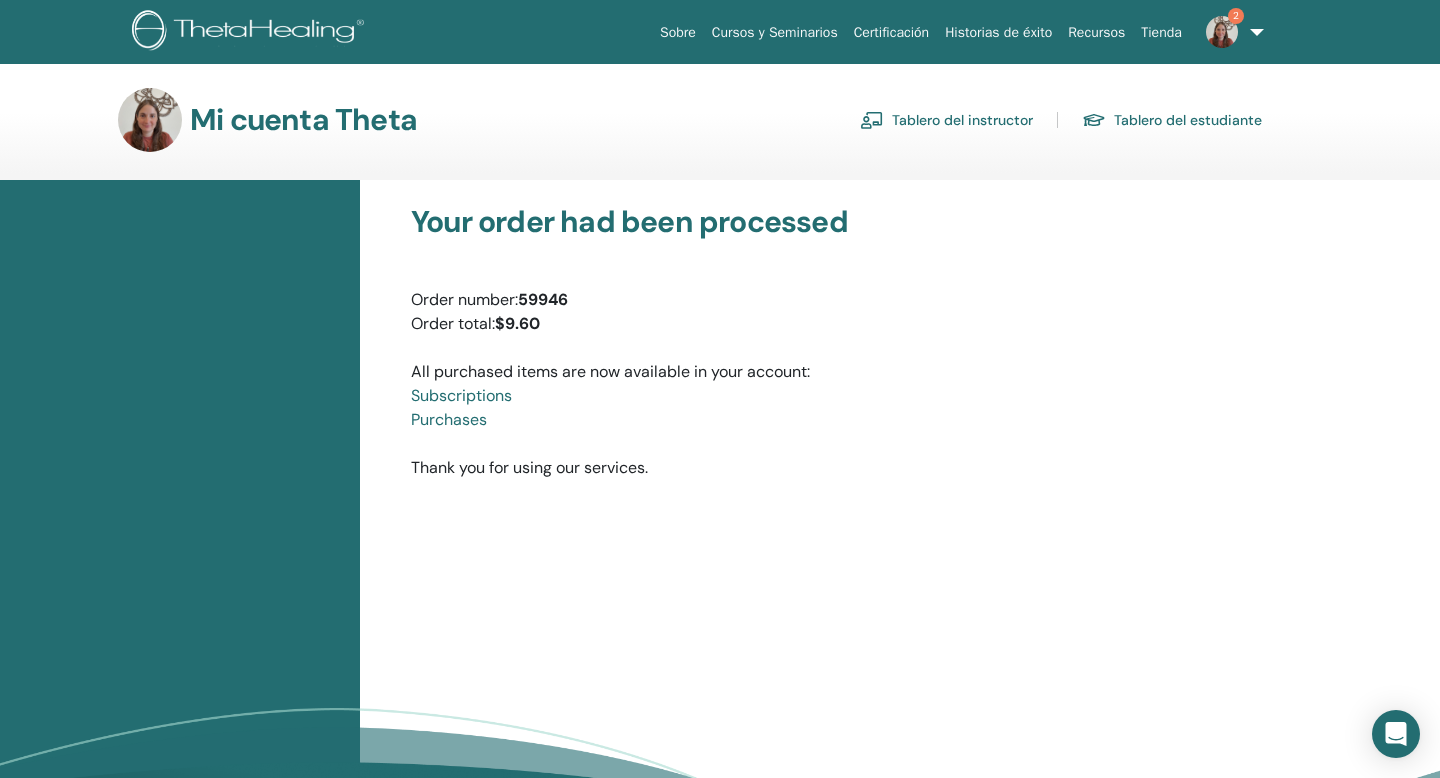 scroll, scrollTop: 0, scrollLeft: 0, axis: both 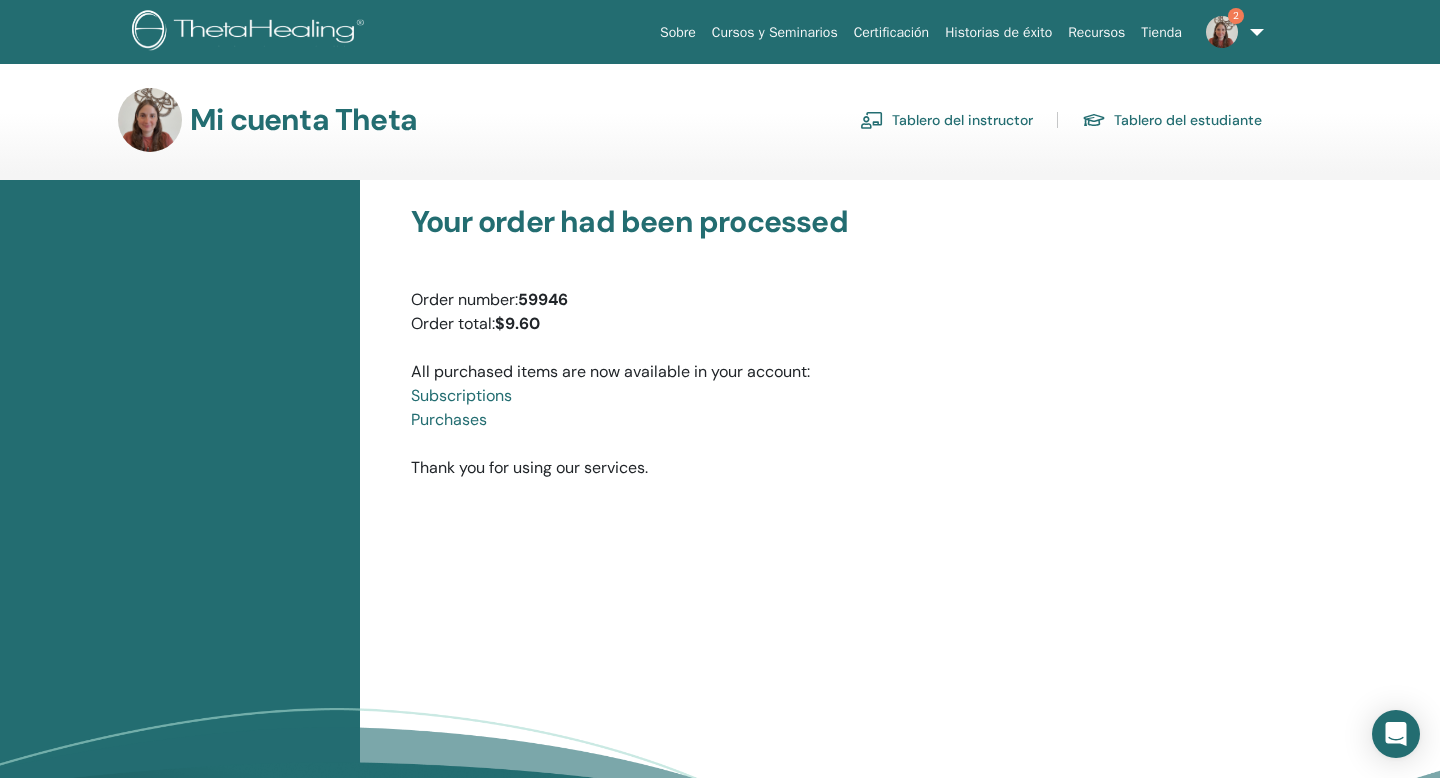 click on "Tablero del instructor" at bounding box center (946, 120) 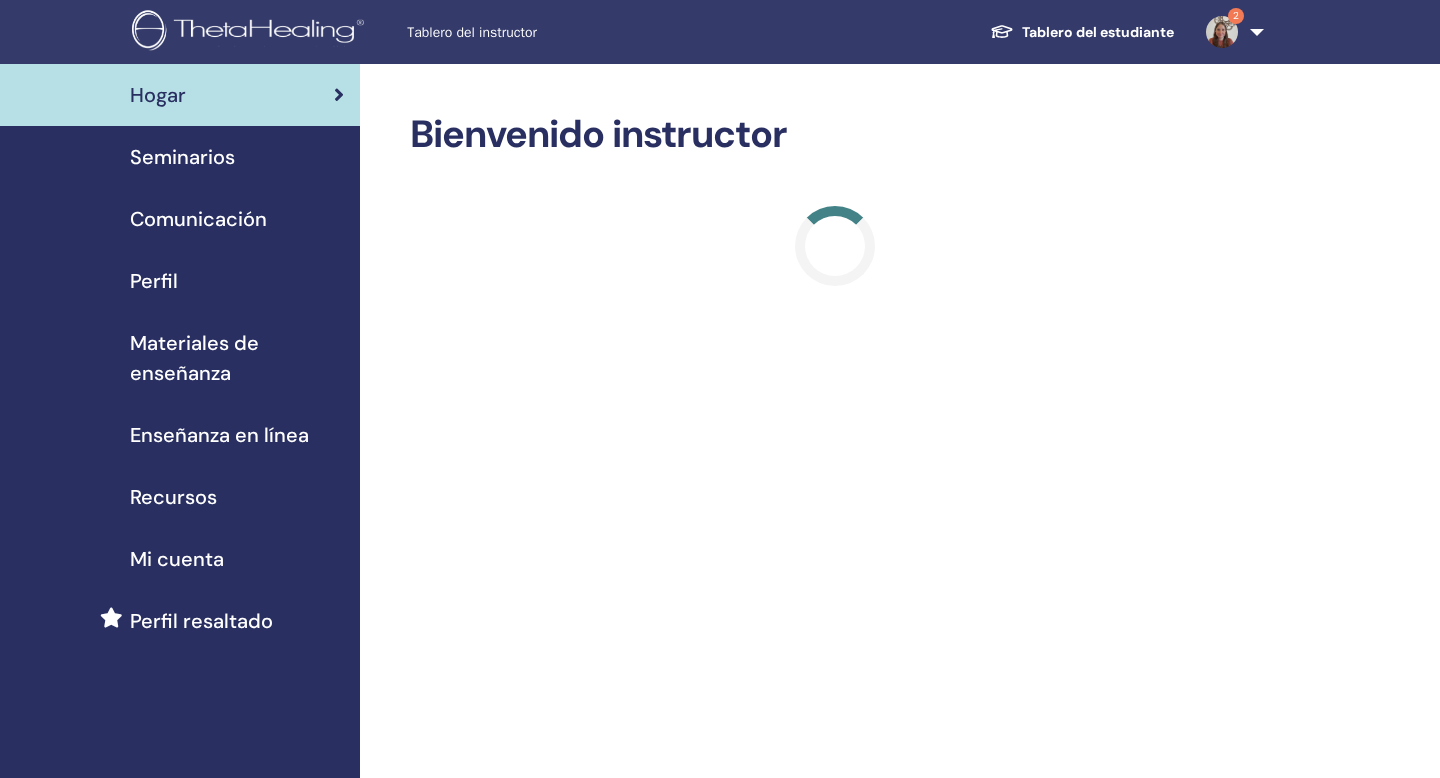 scroll, scrollTop: 0, scrollLeft: 0, axis: both 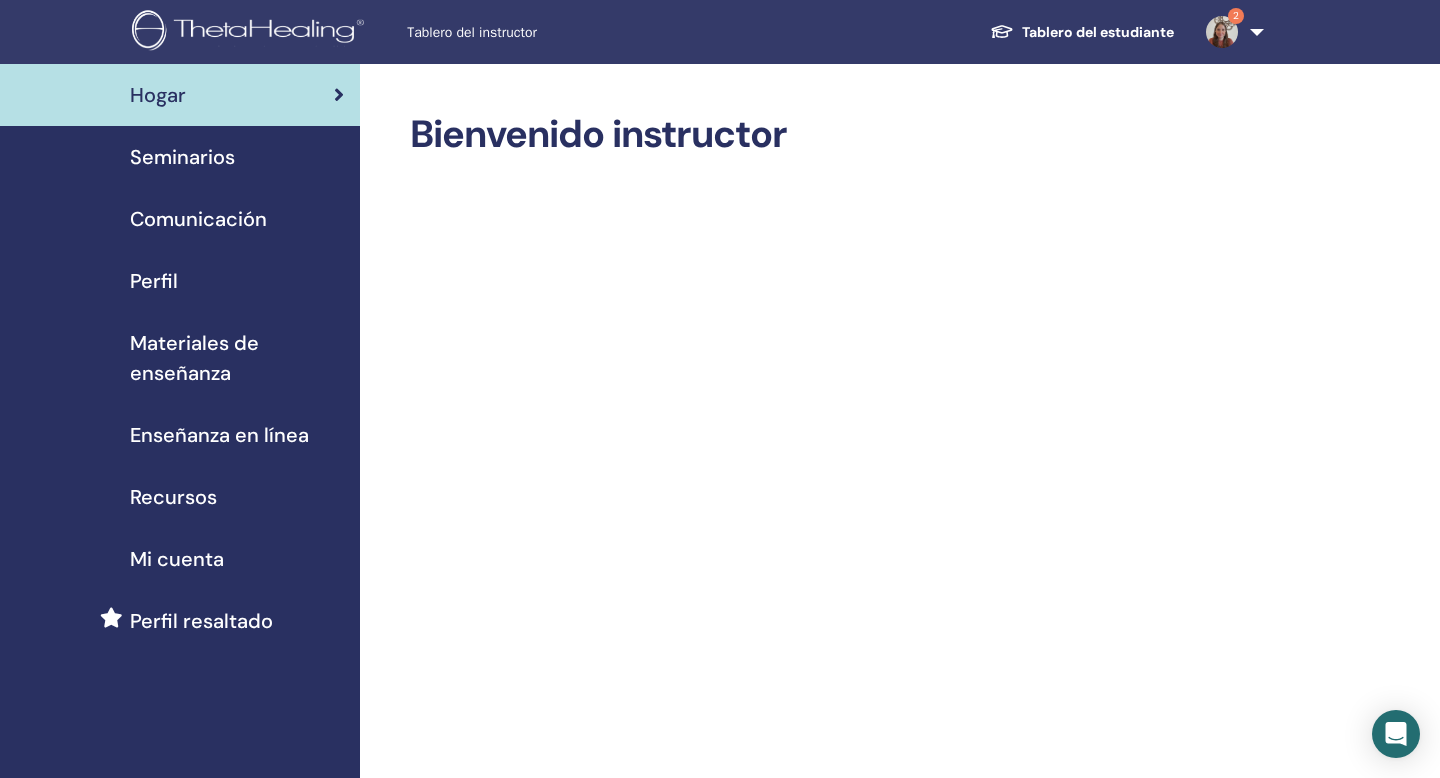 click on "Seminarios" at bounding box center [182, 157] 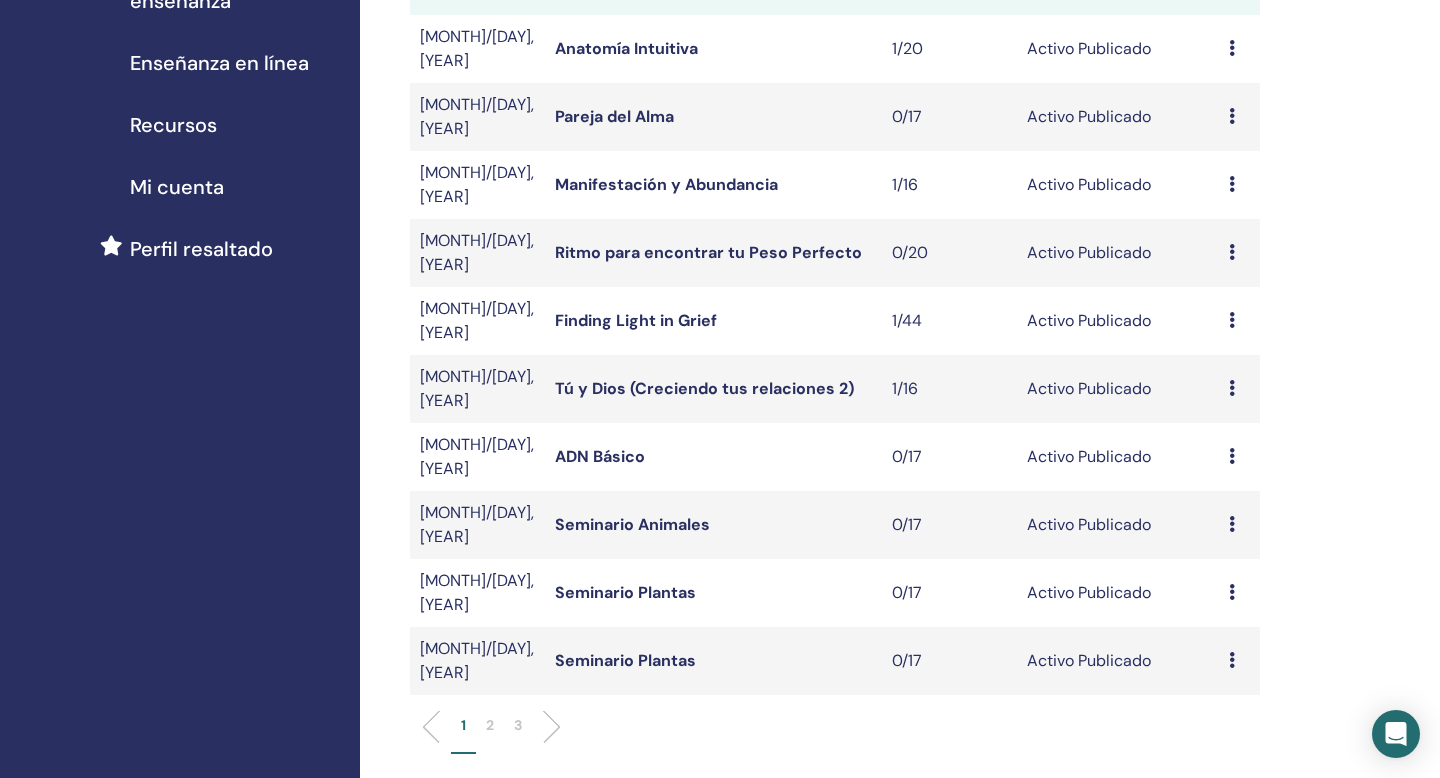 scroll, scrollTop: 376, scrollLeft: 0, axis: vertical 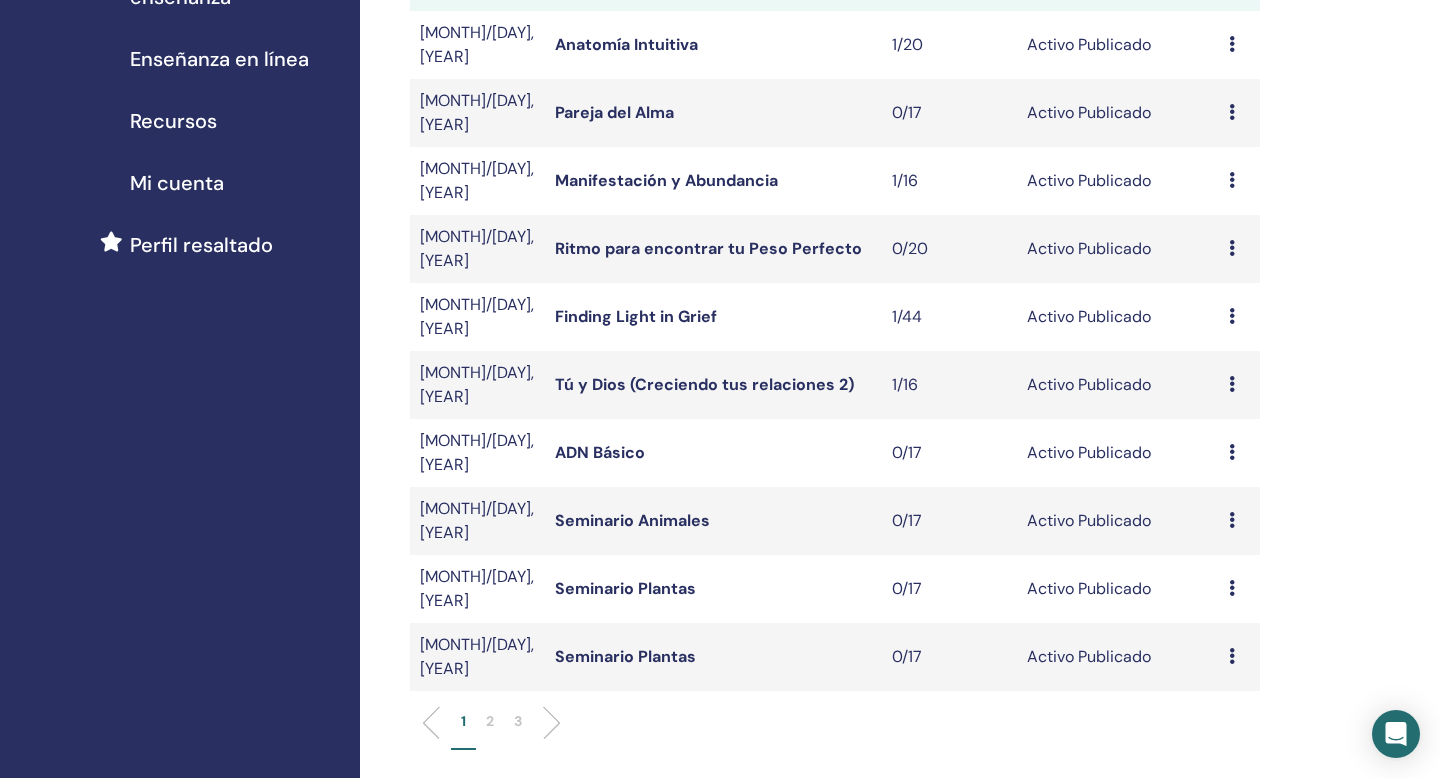click at bounding box center [1232, 588] 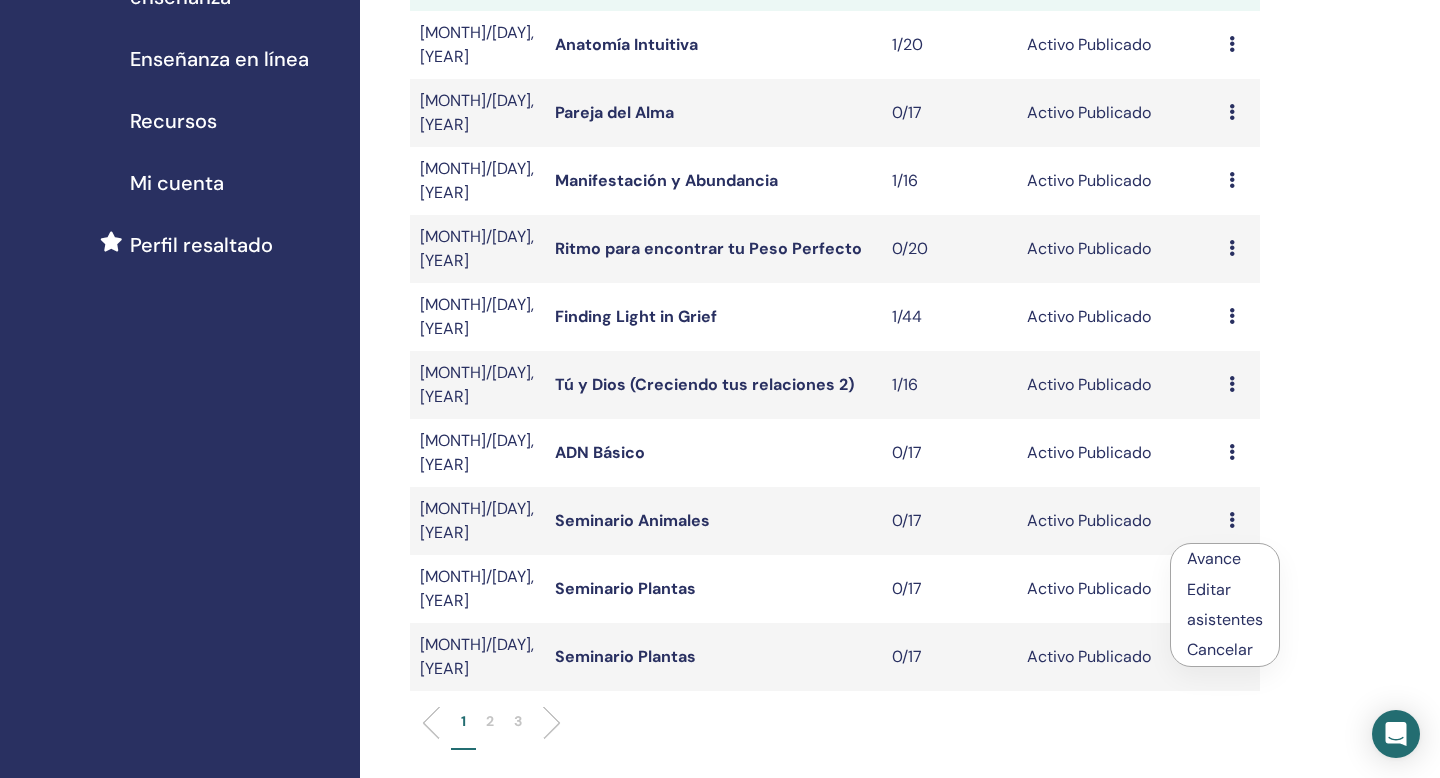 click on "asistentes" at bounding box center [1225, 619] 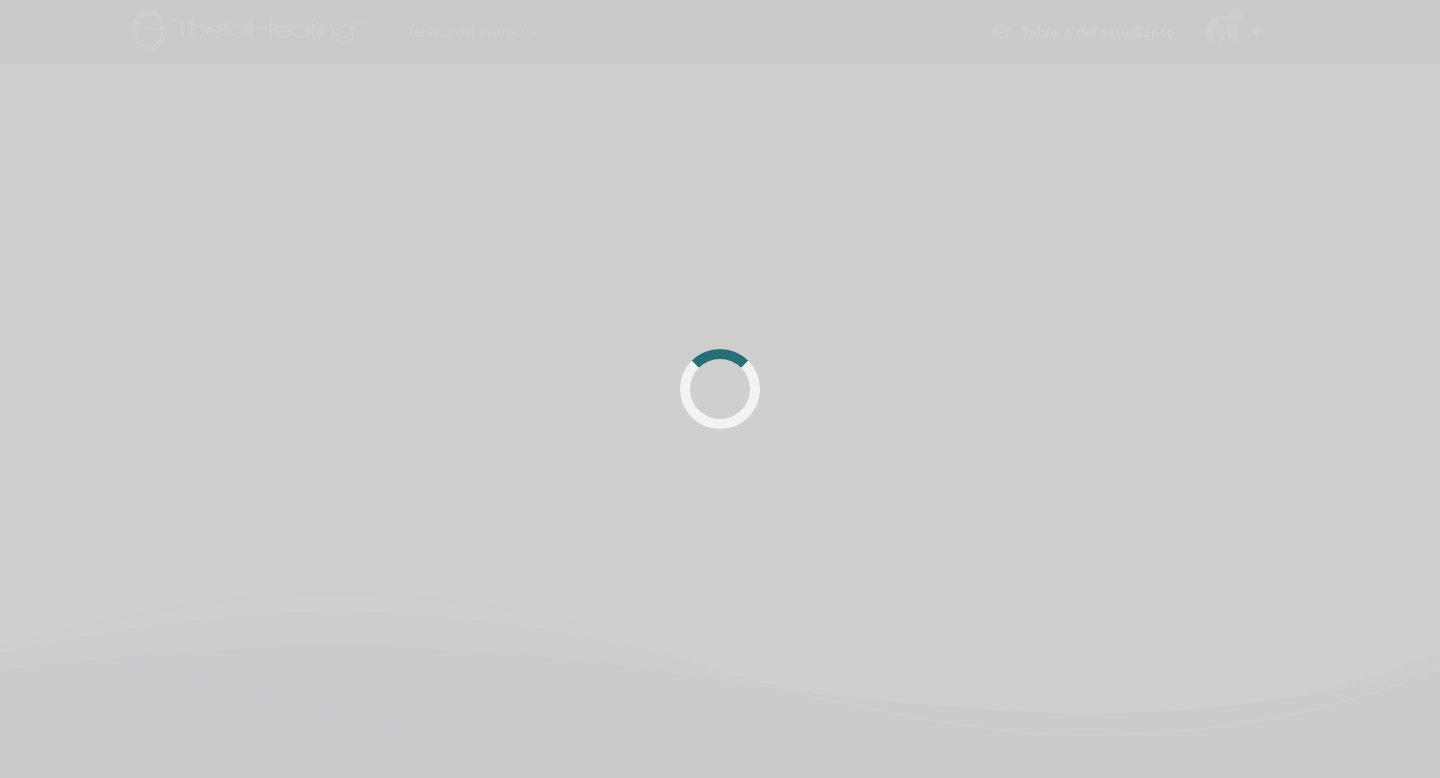 scroll, scrollTop: 0, scrollLeft: 0, axis: both 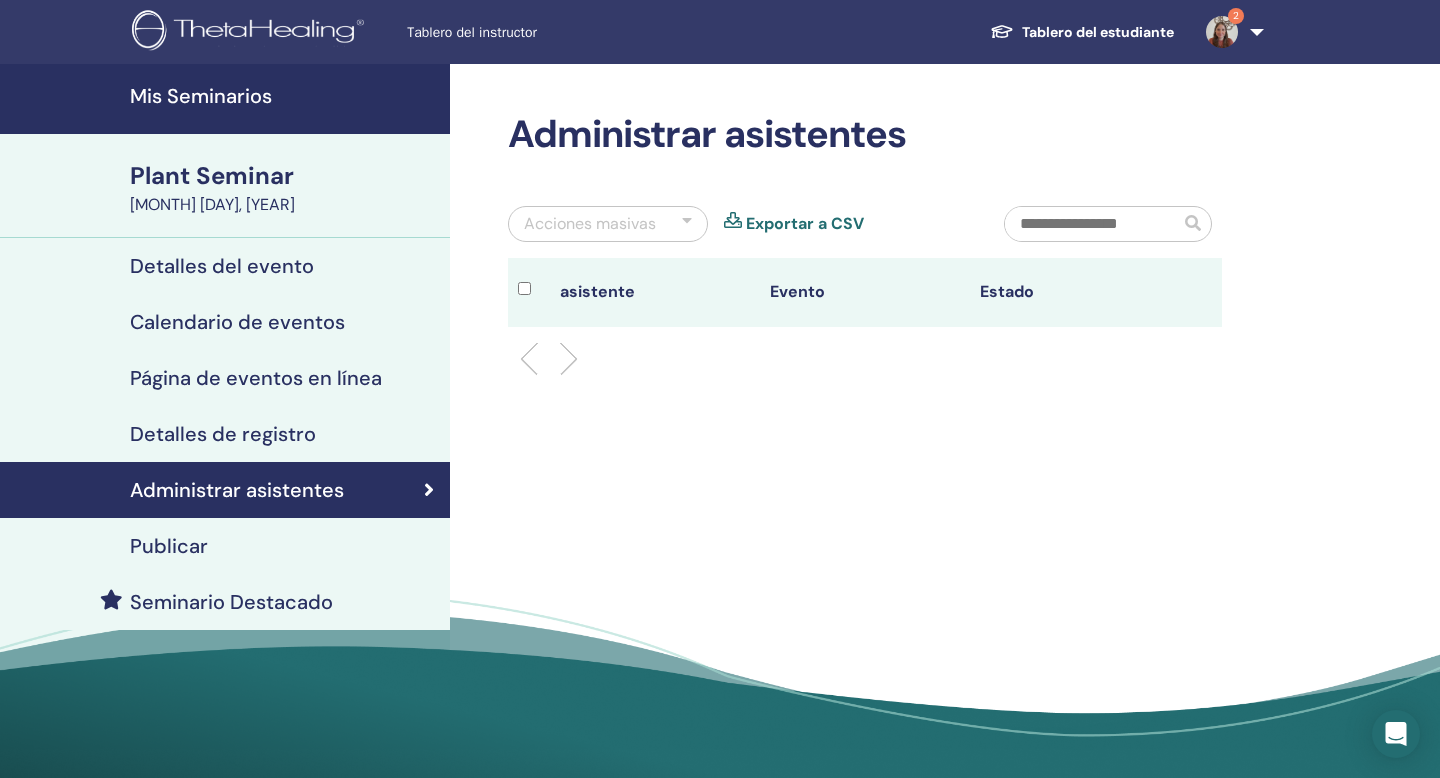 click on "Seminario Destacado" at bounding box center [231, 602] 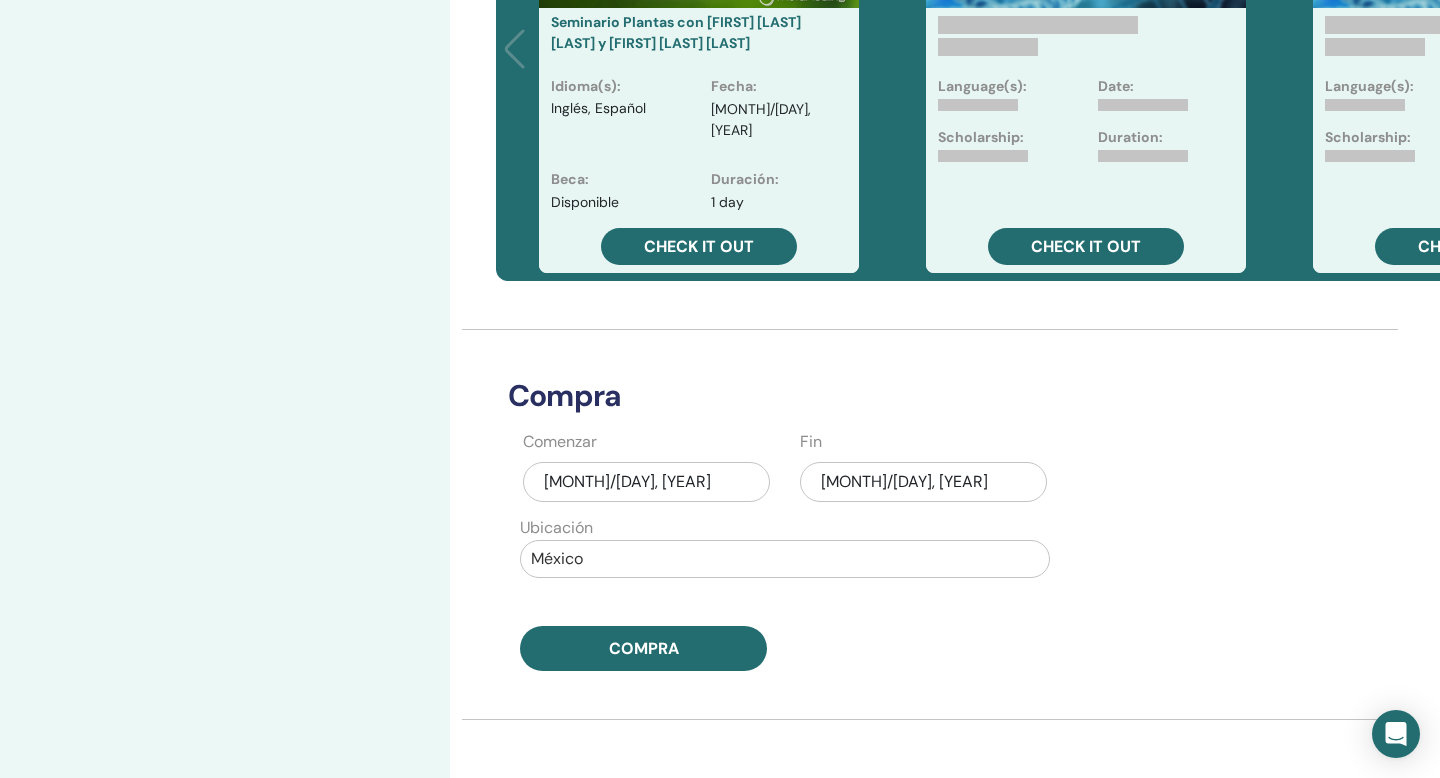 scroll, scrollTop: 672, scrollLeft: 0, axis: vertical 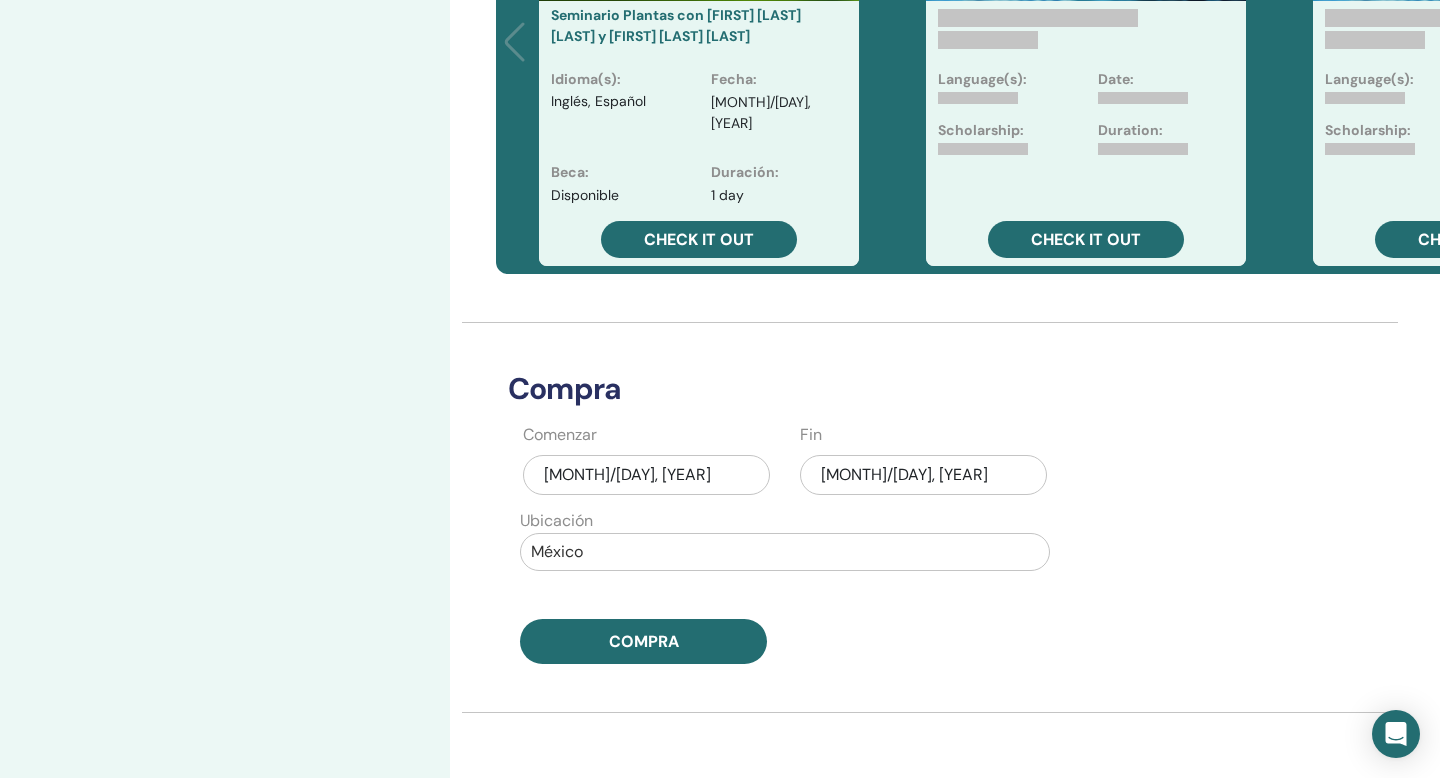 click on "jul/17, 2025" at bounding box center (646, 475) 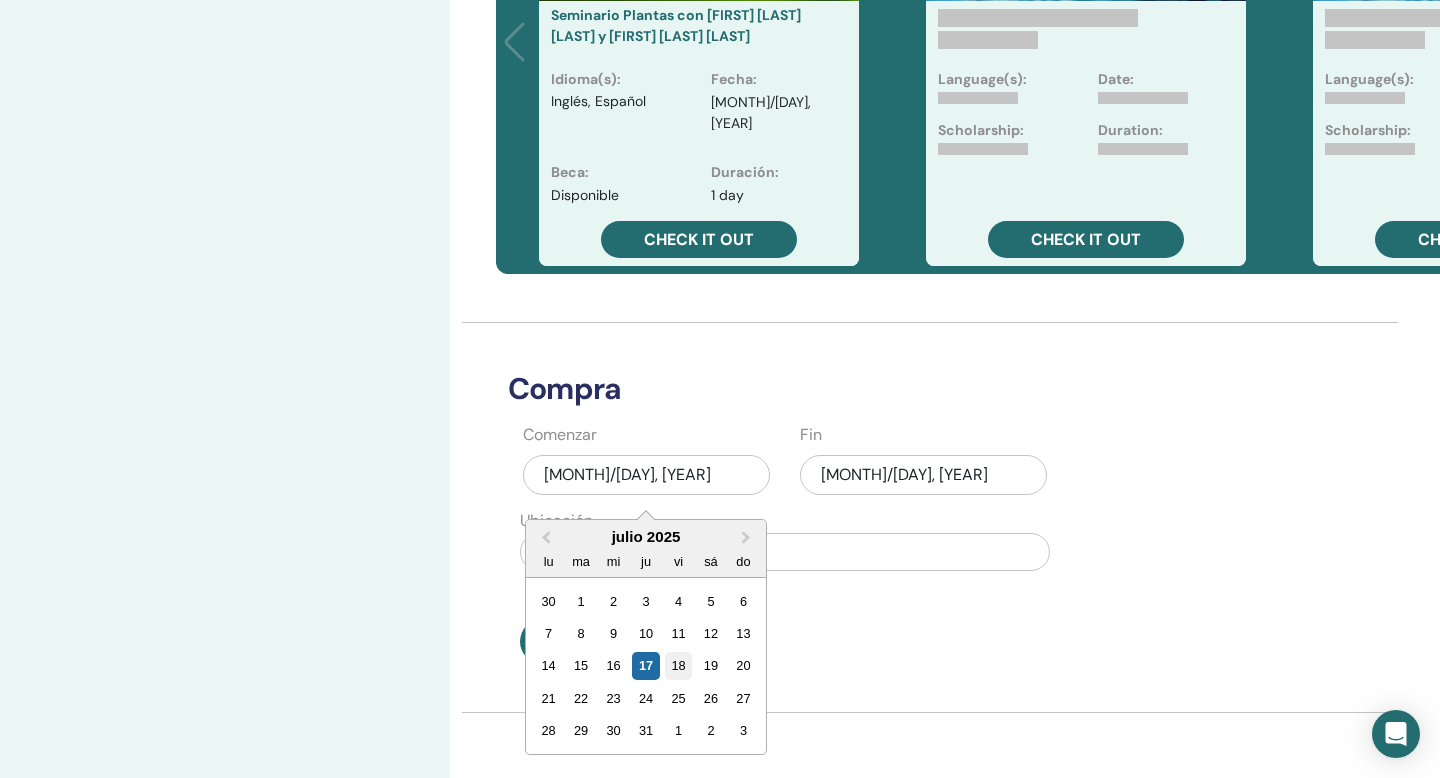 click on "18" at bounding box center (678, 665) 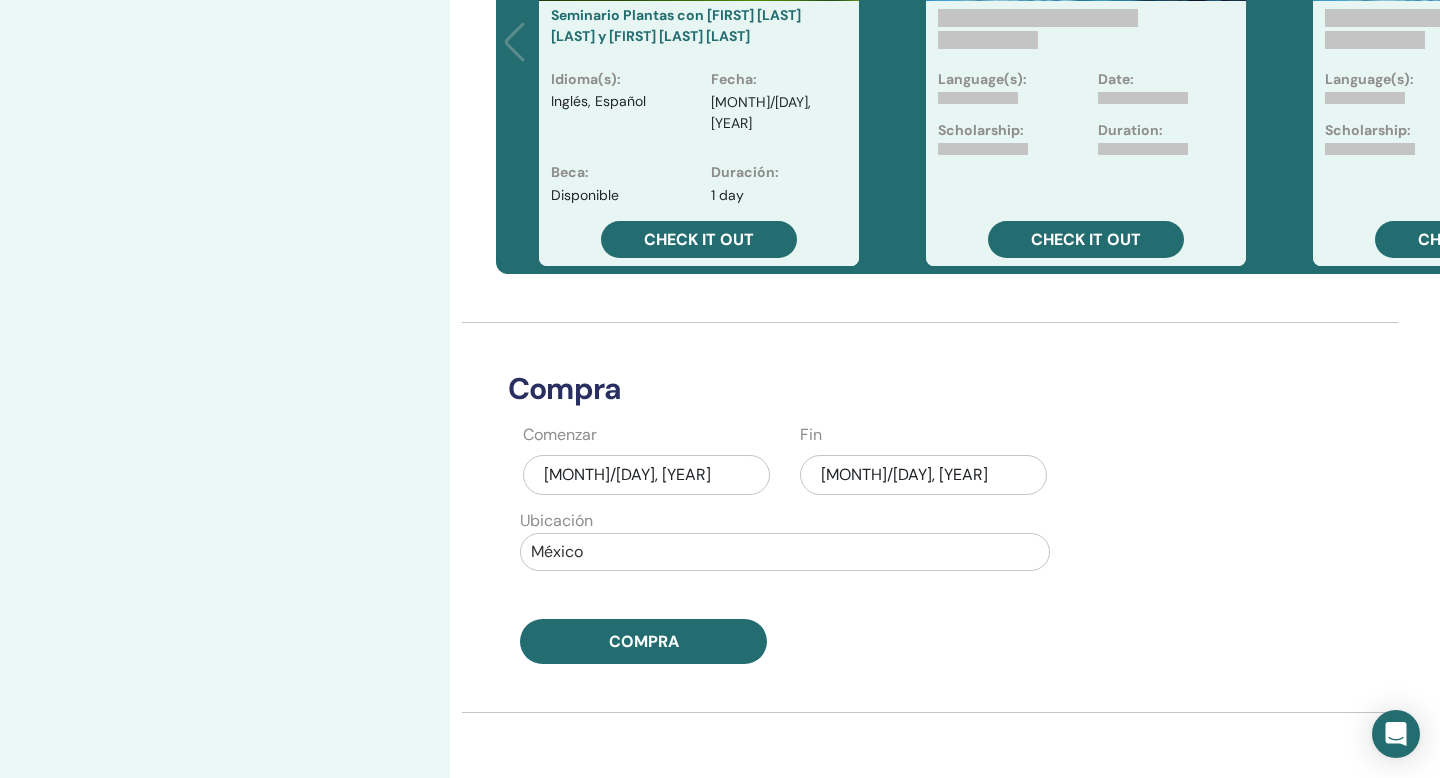 click on "jul/17, 2025" at bounding box center [923, 475] 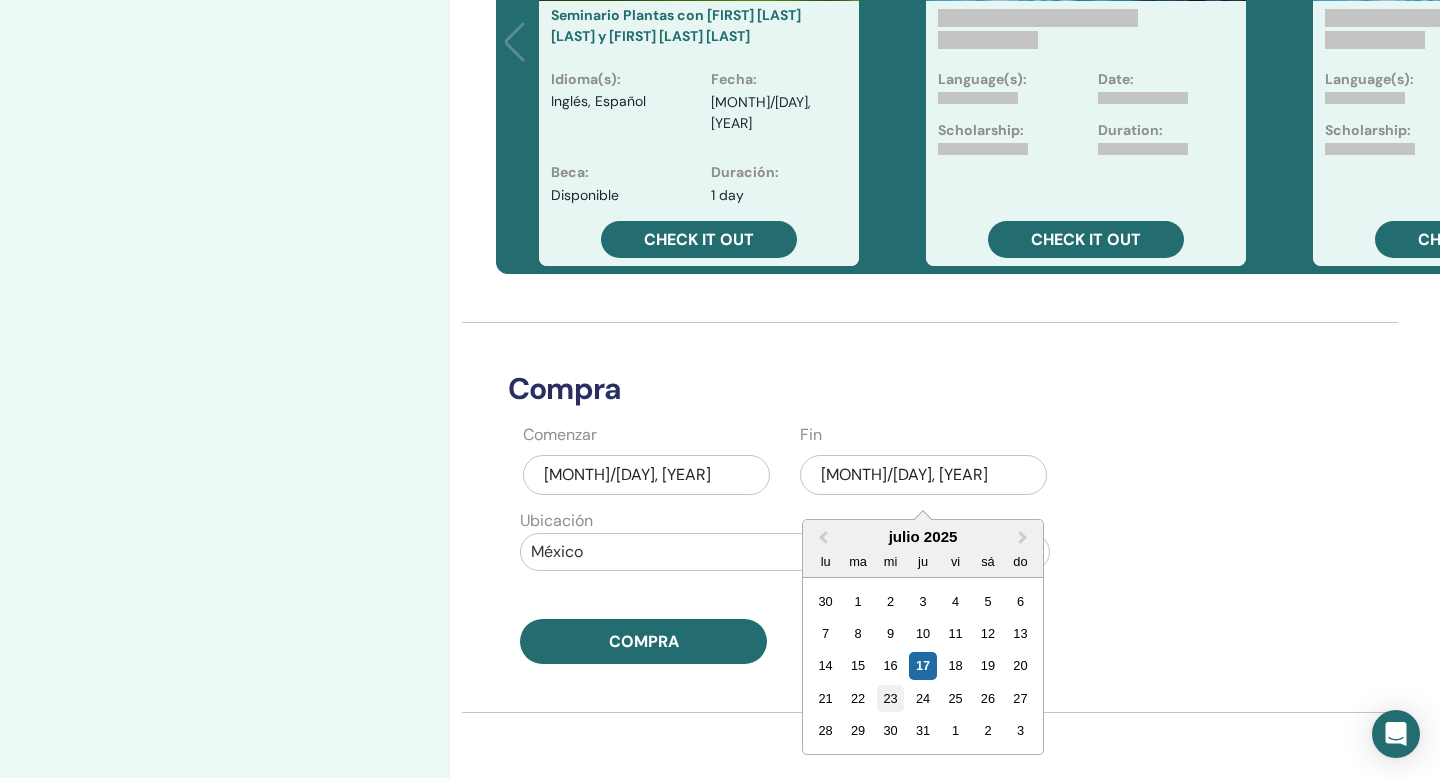 click on "23" at bounding box center [890, 698] 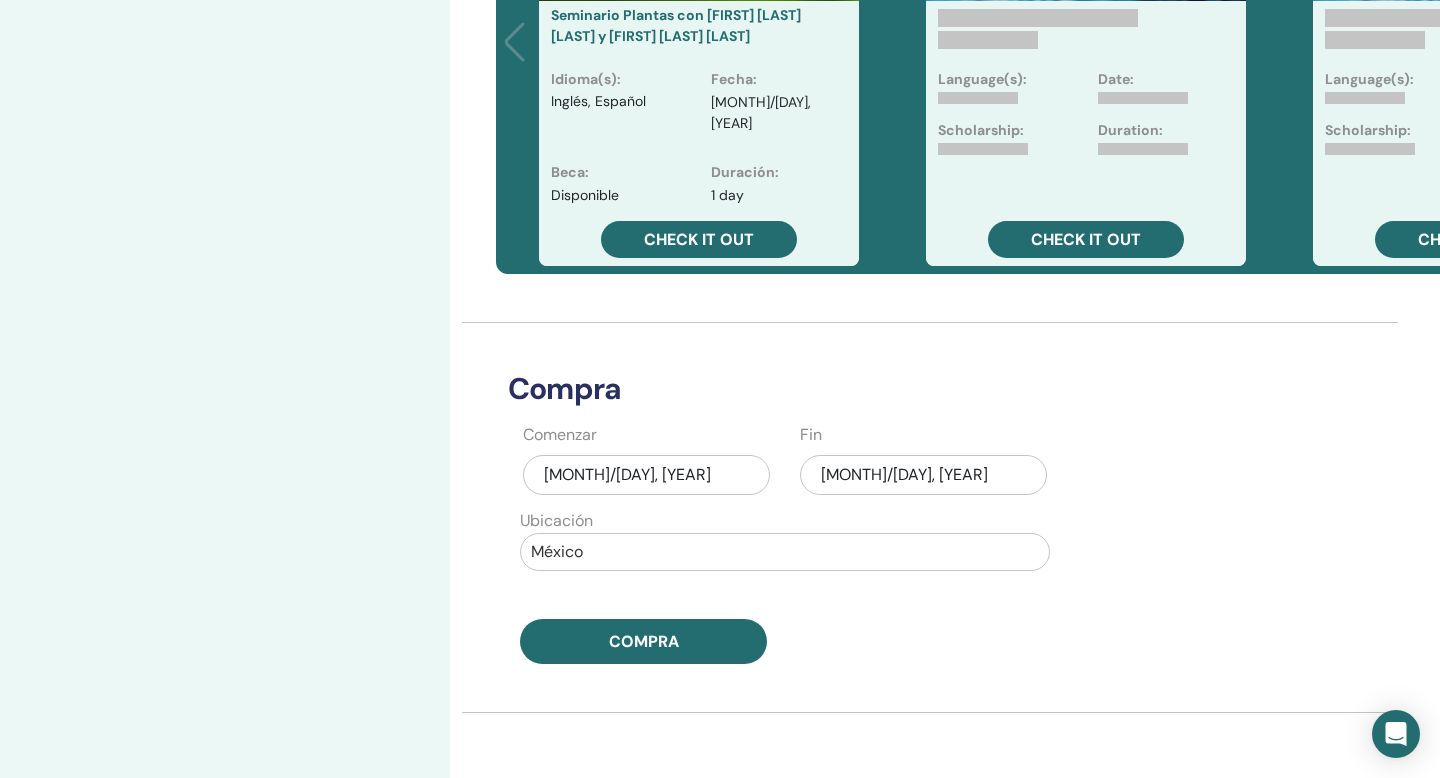 click at bounding box center [785, 552] 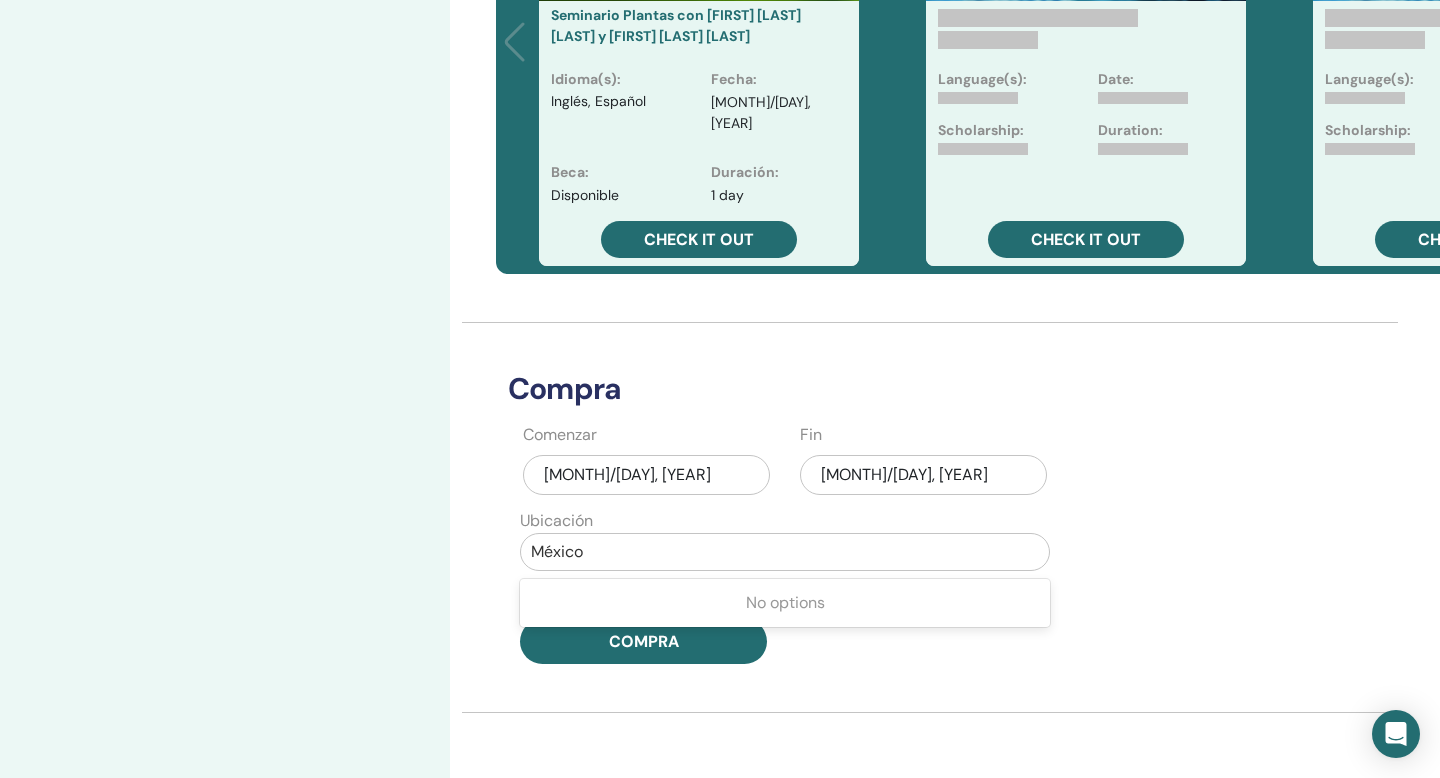 click on "Destacados activos Ubicación Comenzar Fin No highlights purchased Vista previa del banner MXN 2600 .00 Seminario Plantas con Daniela C. Valdatti Ayala y TASHA ROSE MICHEL PIOTROWSKI Idioma(s) : Inglés, Español Fecha : jul/26, 2025 Beca : Disponible Duración : 1 day Check it out Language(s): Date: Scholarship: Duration: Check it out Language(s): Date: Scholarship: Duration: Check it out Language(s): Date: Scholarship: Duration: Check it out Language(s): Date: Scholarship: Duration: Check it out Compra Comenzar jul/18, 2025 Fin jul/23, 2025 Ubicación   Use Up and Down to choose options, press Enter to select the currently focused option, press Escape to exit the menu, press Tab to select the option and exit the menu. México No options Compra" at bounding box center [930, 192] 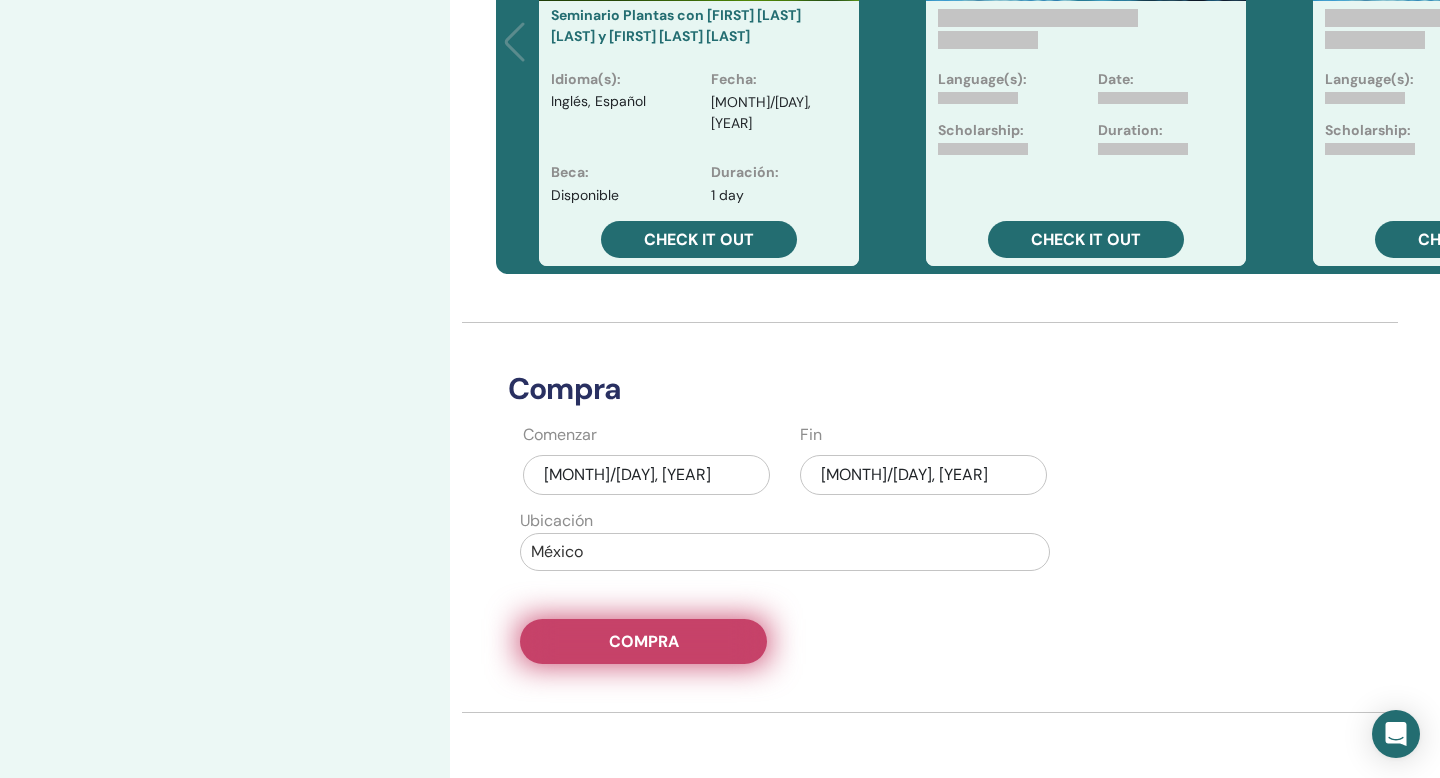 click on "Compra" at bounding box center (644, 641) 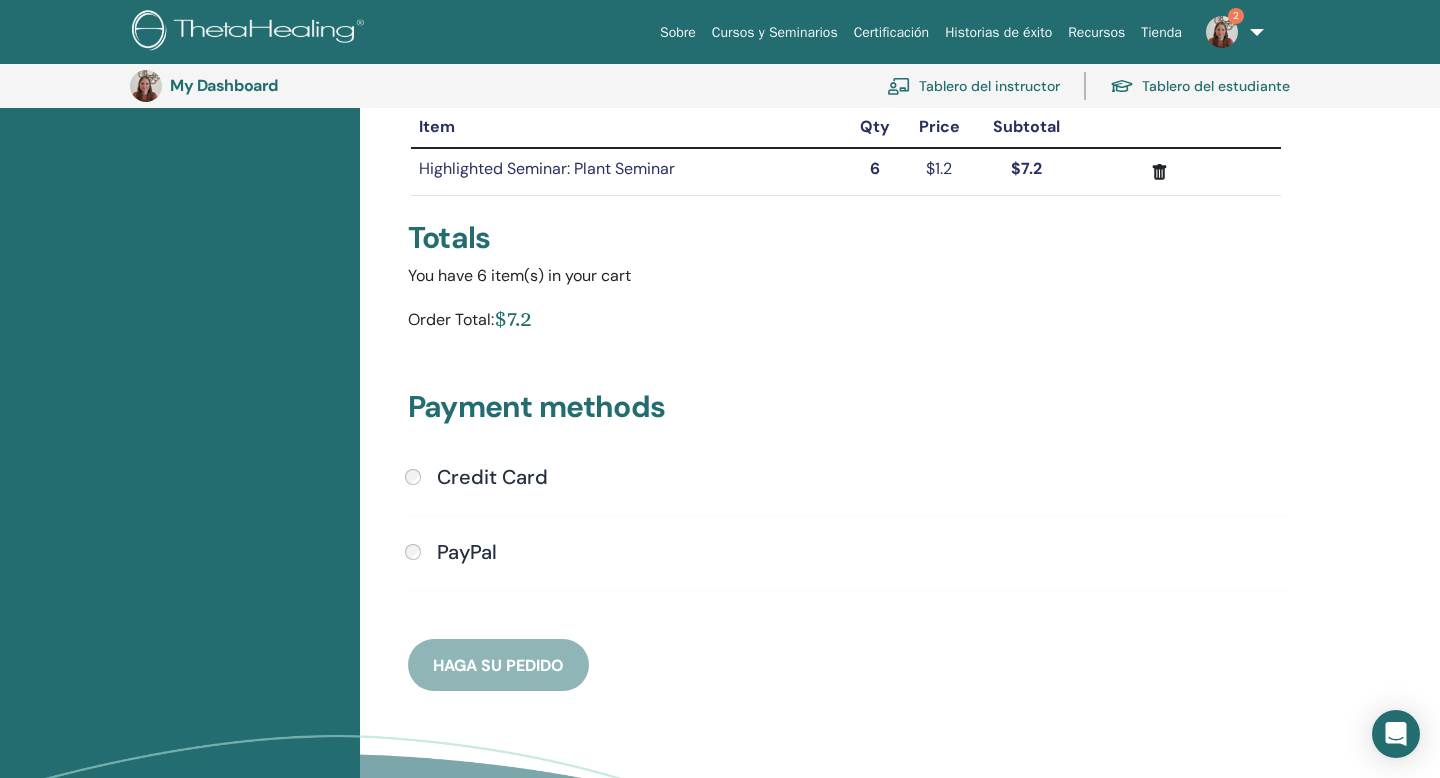 scroll, scrollTop: 250, scrollLeft: 0, axis: vertical 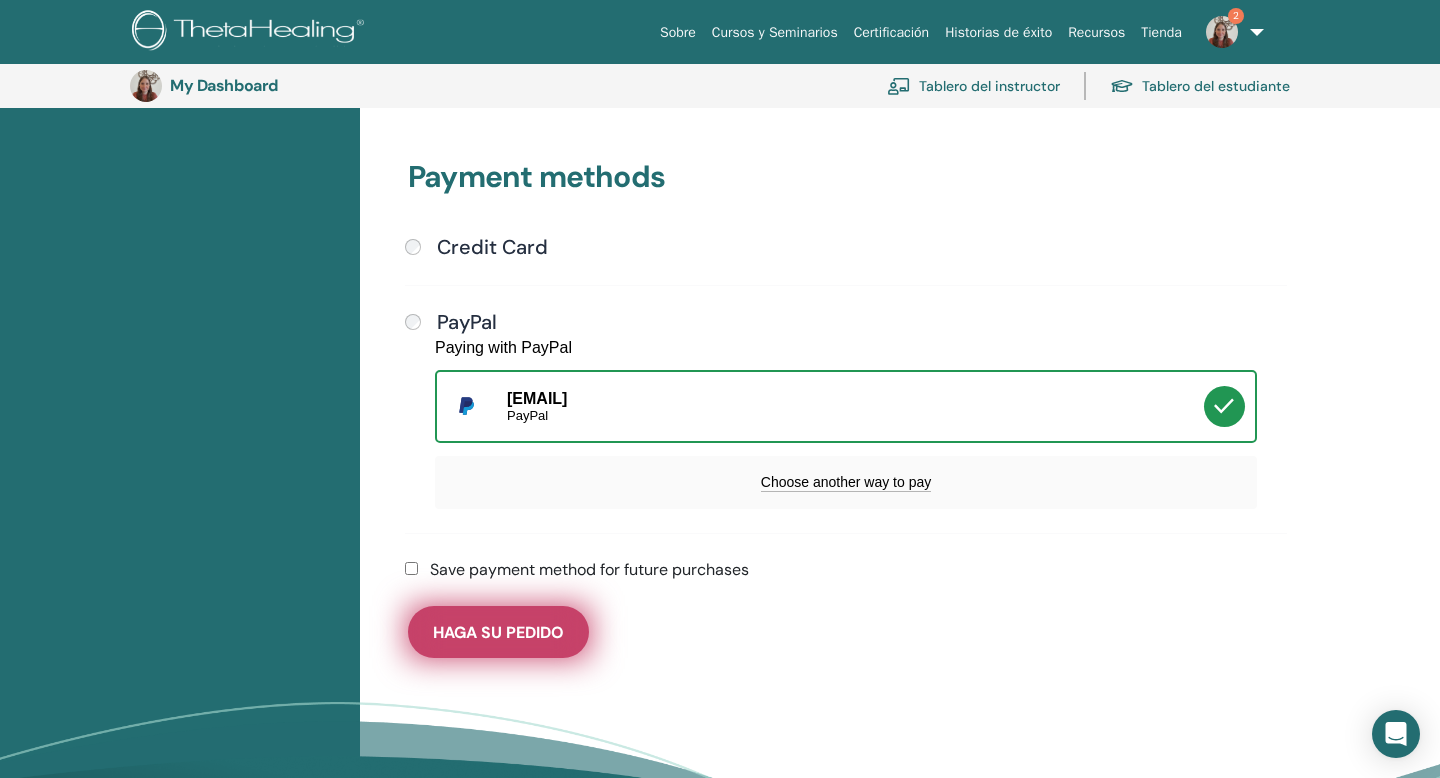 click on "Haga su pedido" at bounding box center (498, 632) 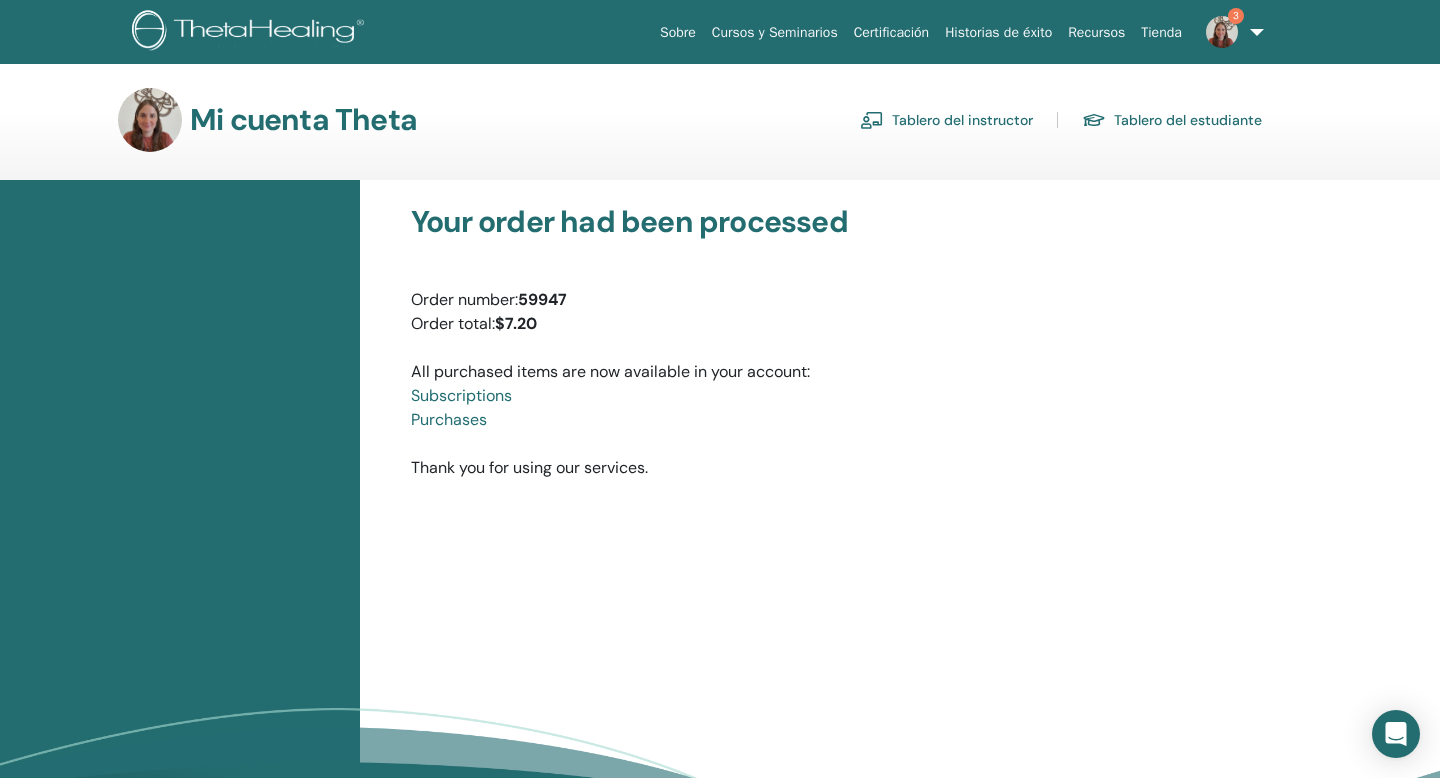 scroll, scrollTop: 0, scrollLeft: 0, axis: both 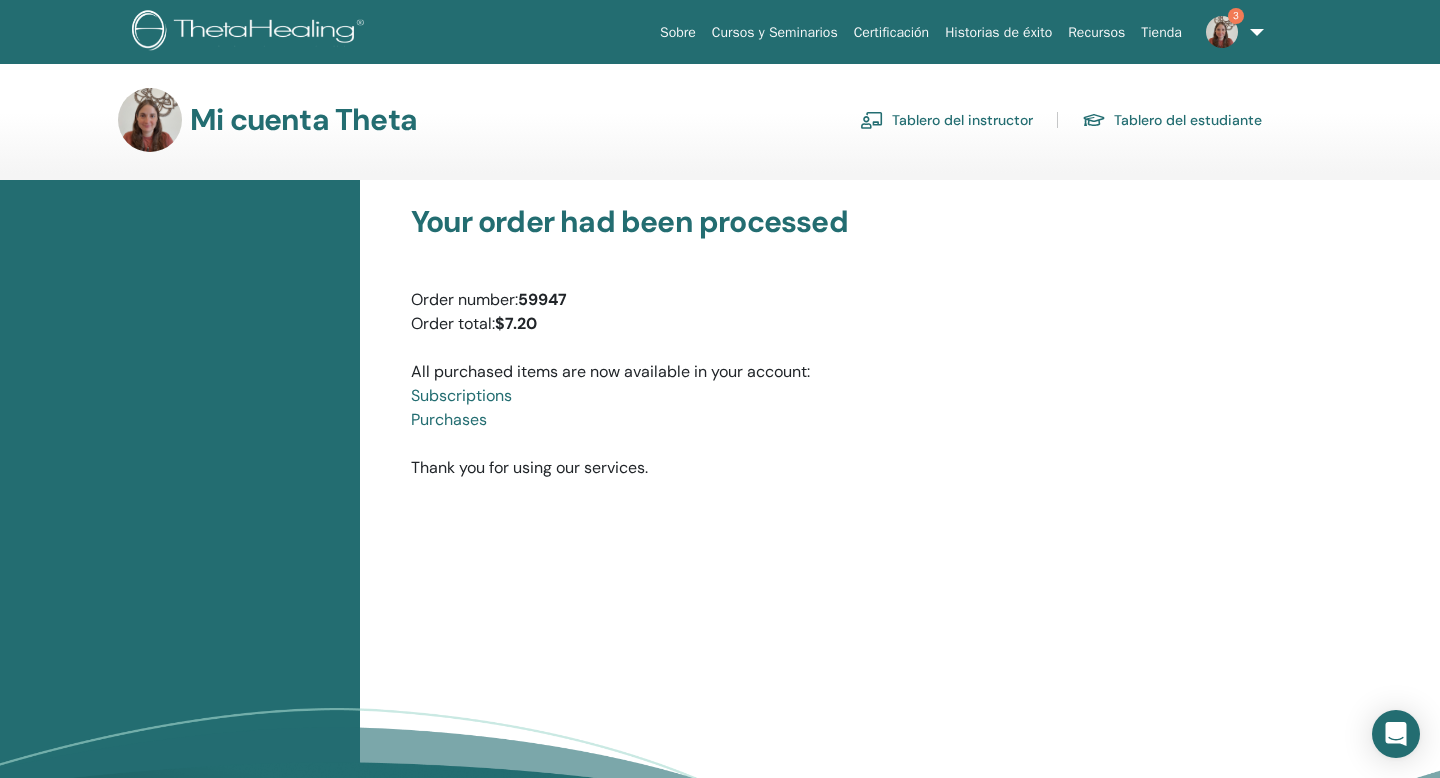 click on "Tablero del instructor" at bounding box center [946, 120] 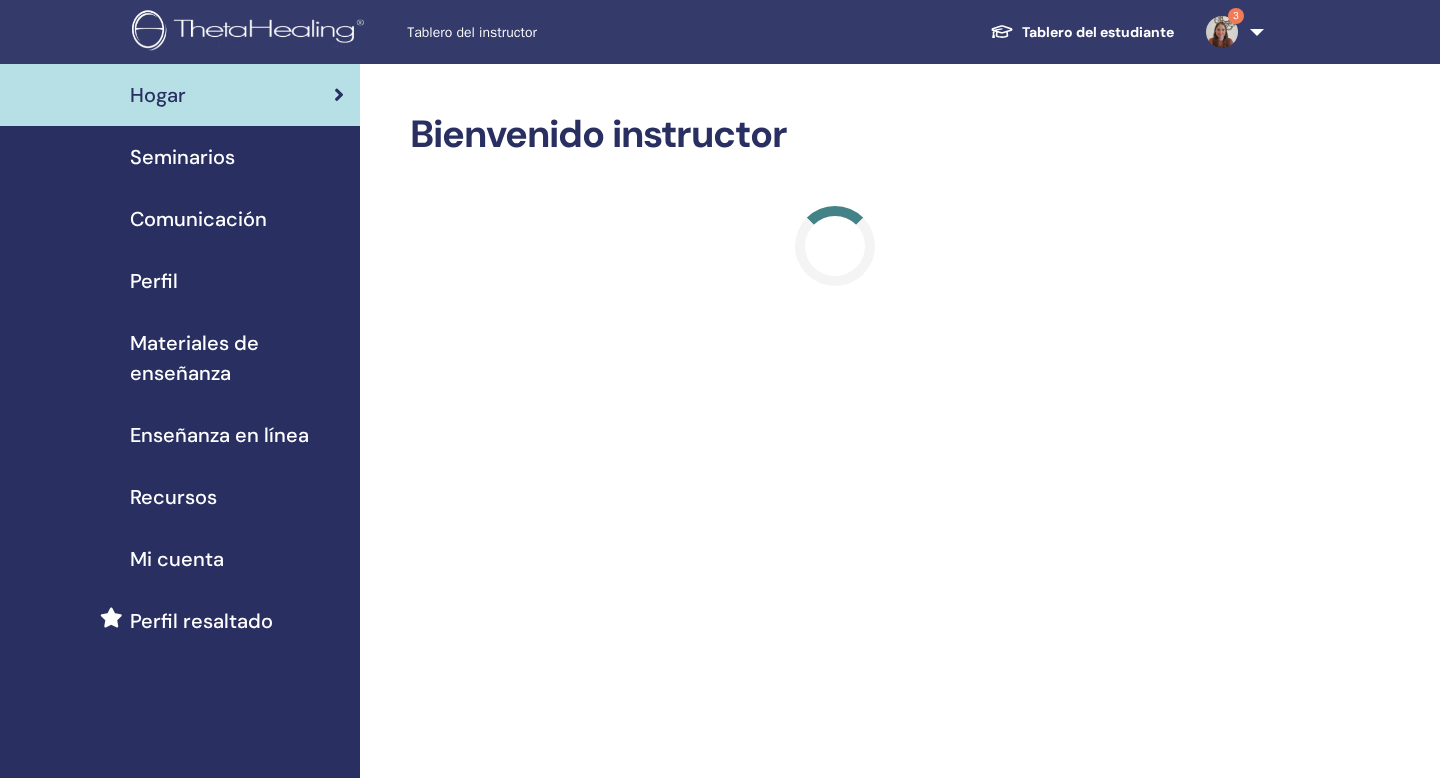 scroll, scrollTop: 0, scrollLeft: 0, axis: both 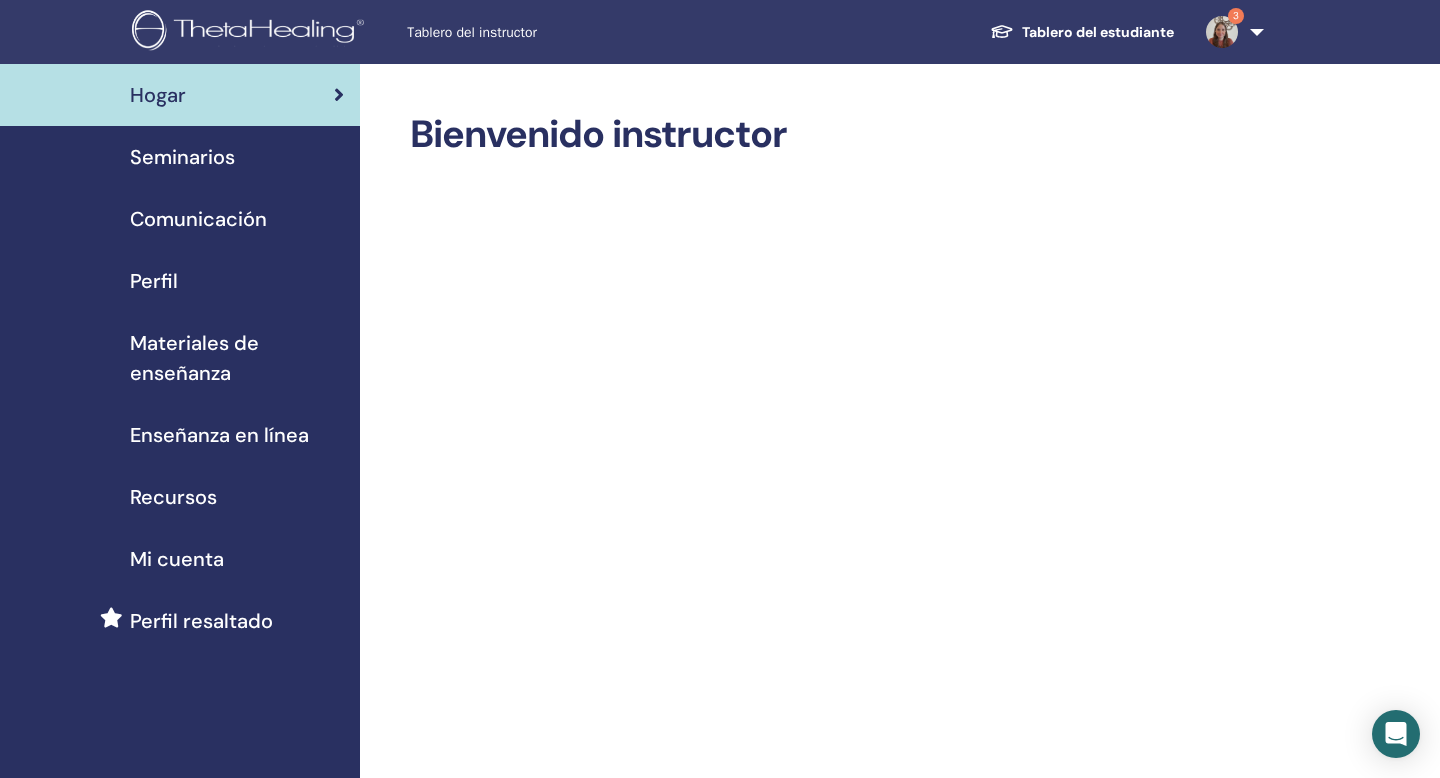 click on "Seminarios" at bounding box center [180, 157] 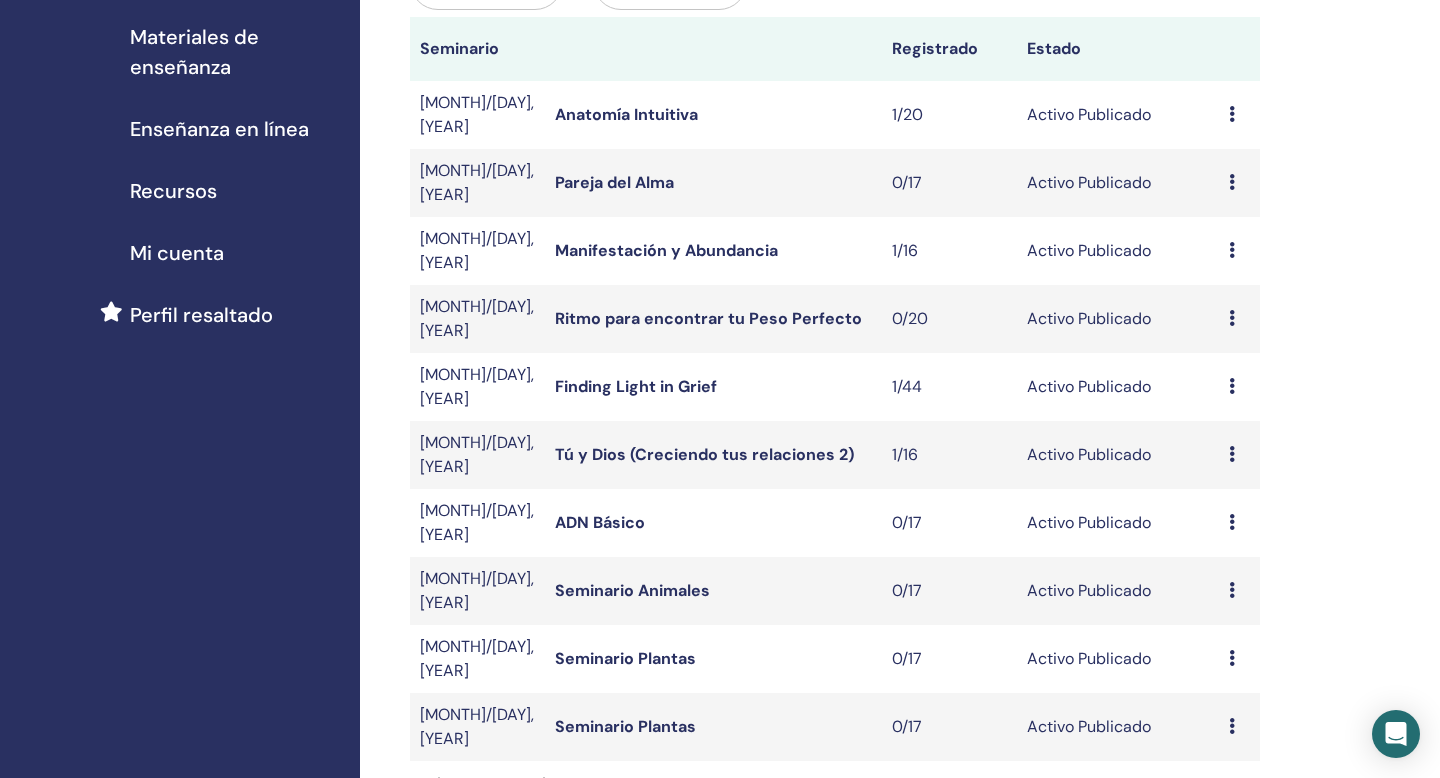 scroll, scrollTop: 305, scrollLeft: 0, axis: vertical 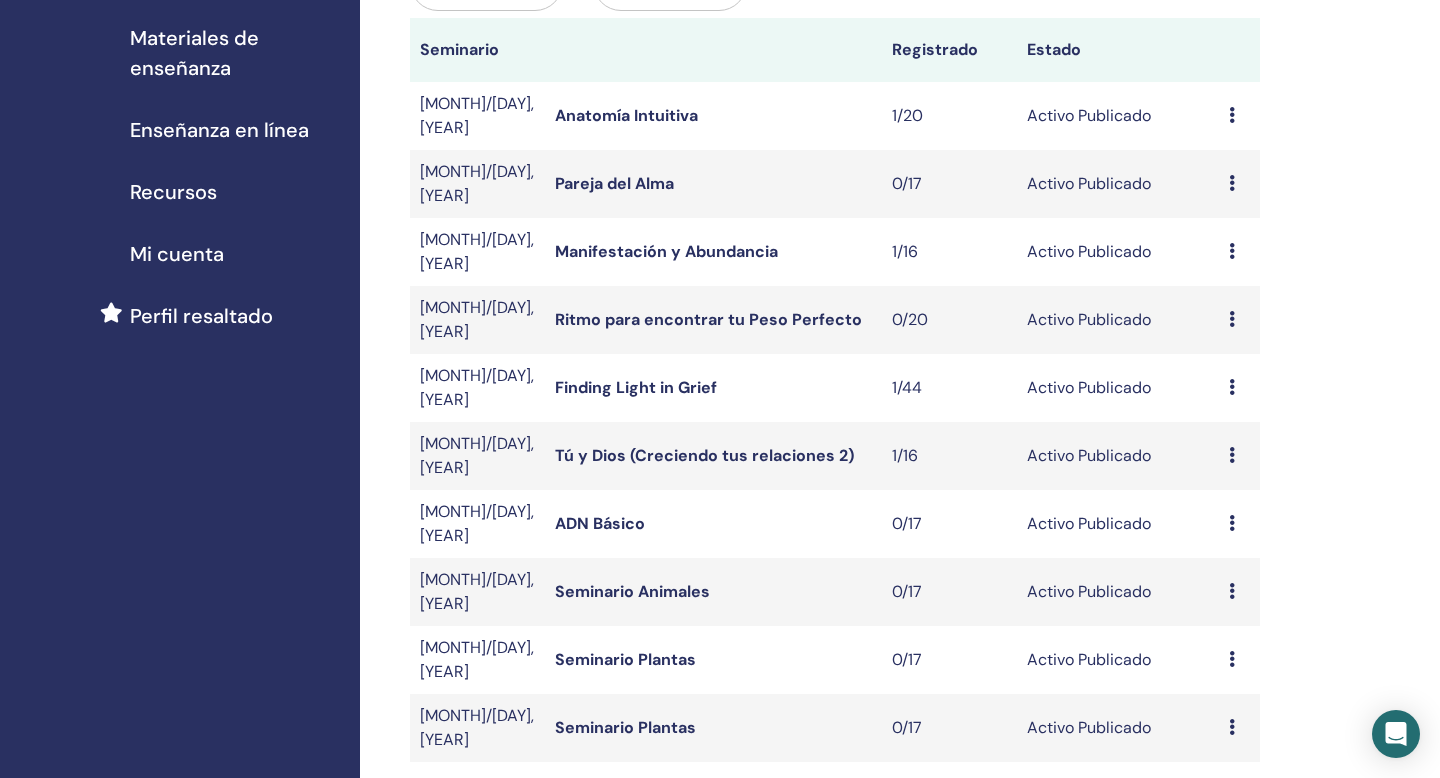 click on "2" at bounding box center [490, 801] 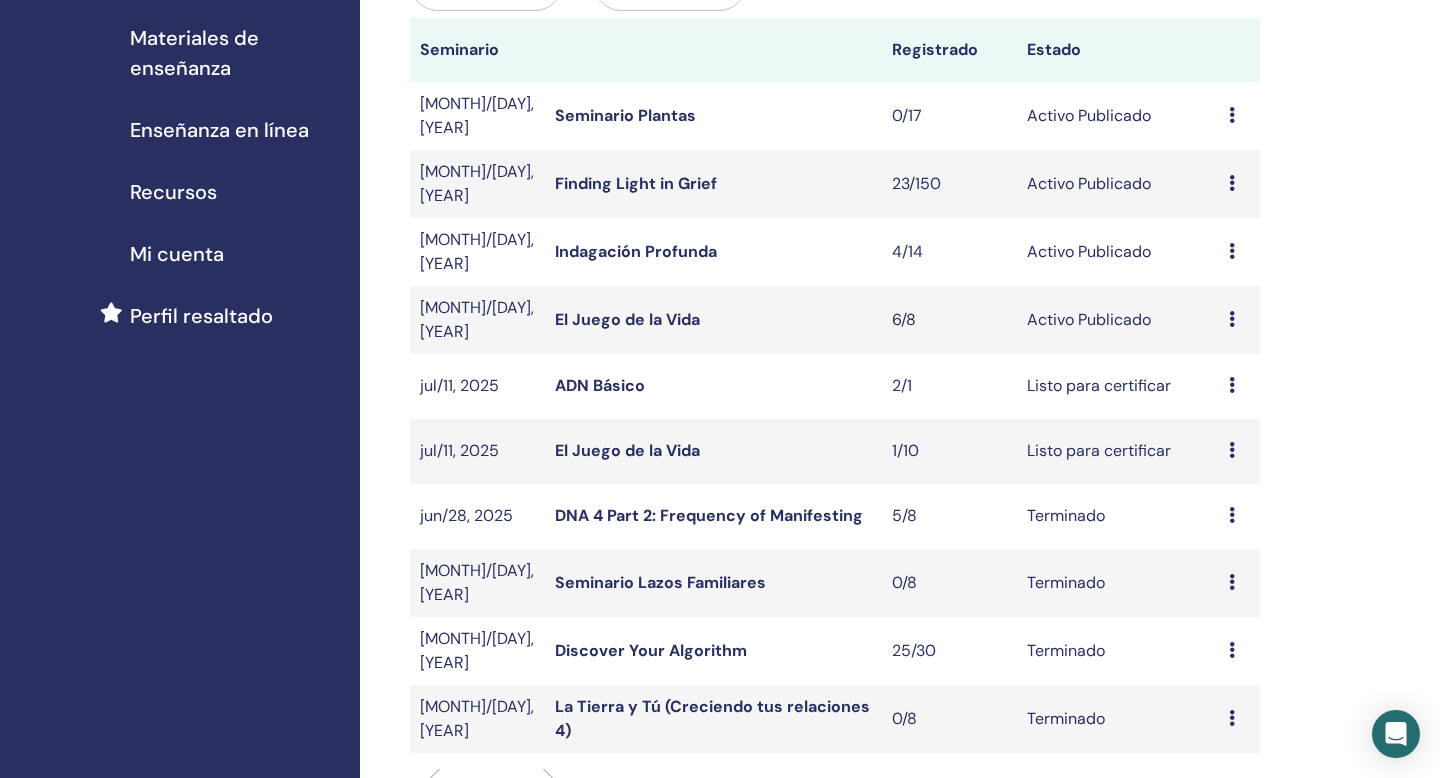 click on "3" at bounding box center (518, 783) 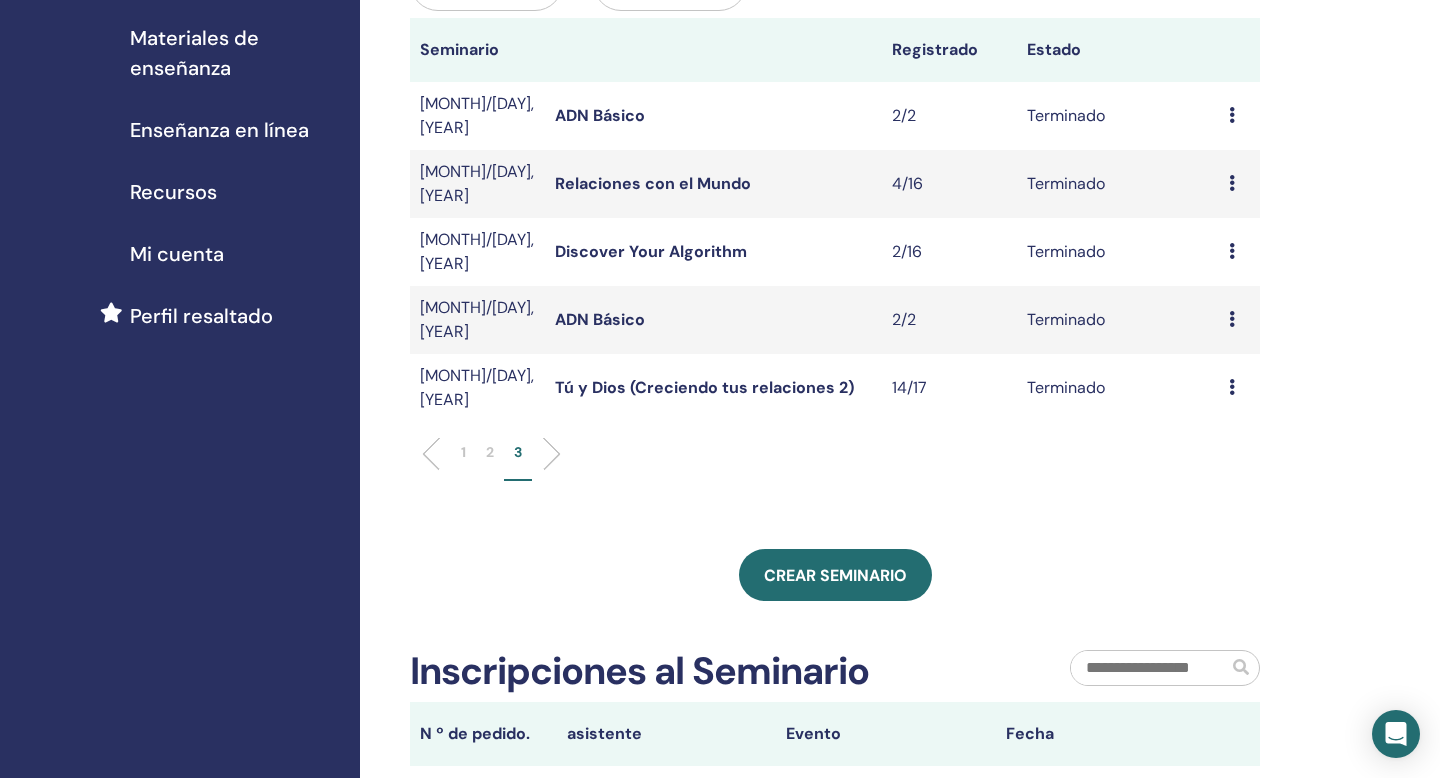 click on "1" at bounding box center (463, 452) 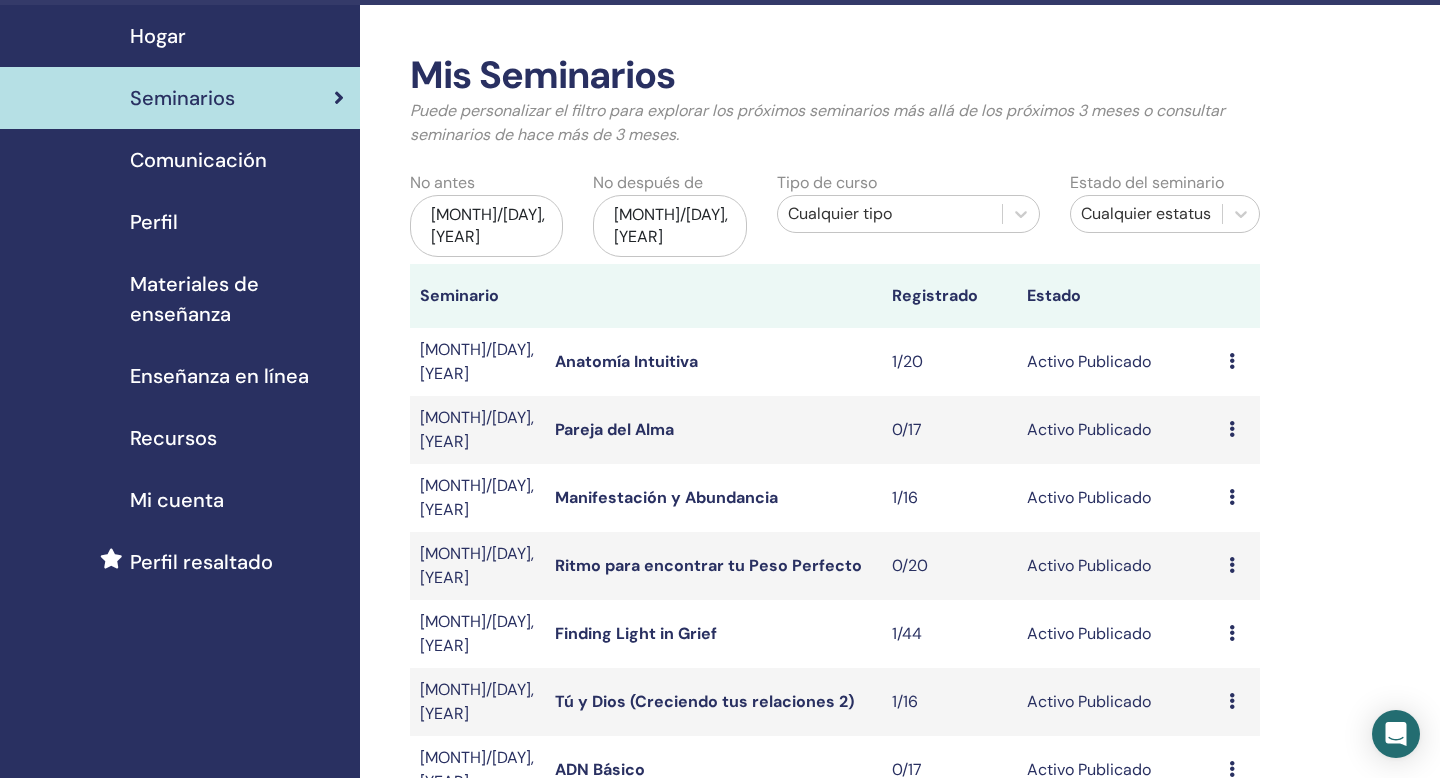 scroll, scrollTop: 0, scrollLeft: 0, axis: both 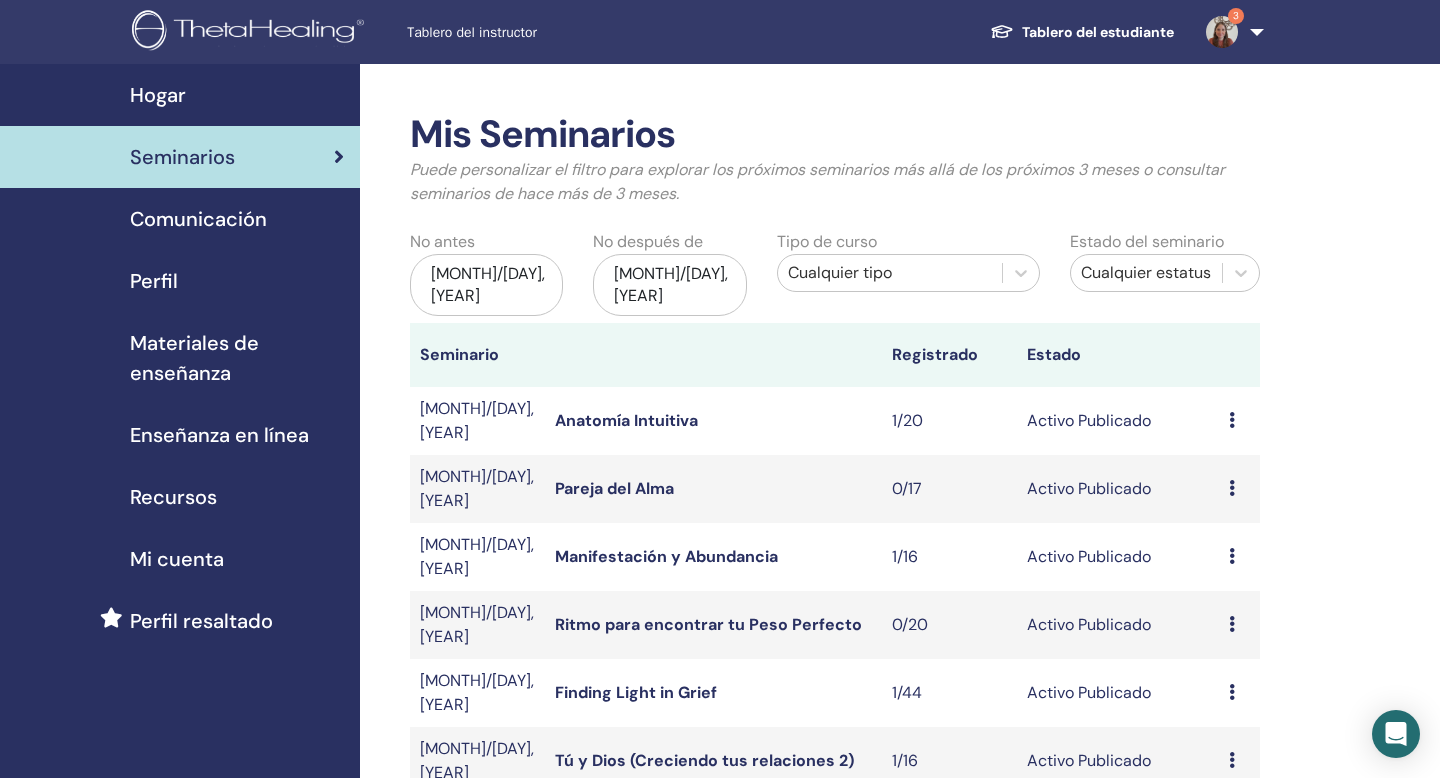 click on "oct/17, 2025" at bounding box center [669, 285] 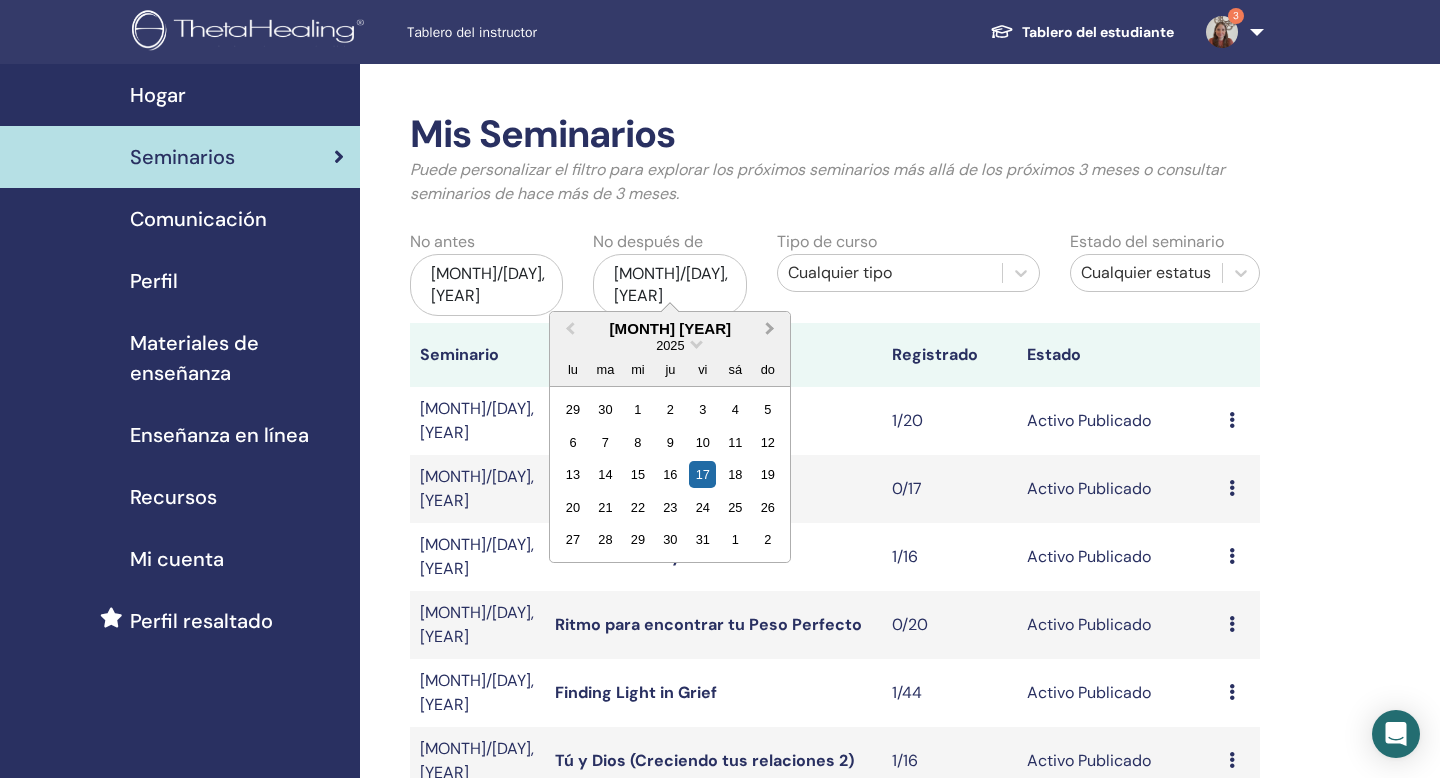 click on "Next Month" at bounding box center [770, 328] 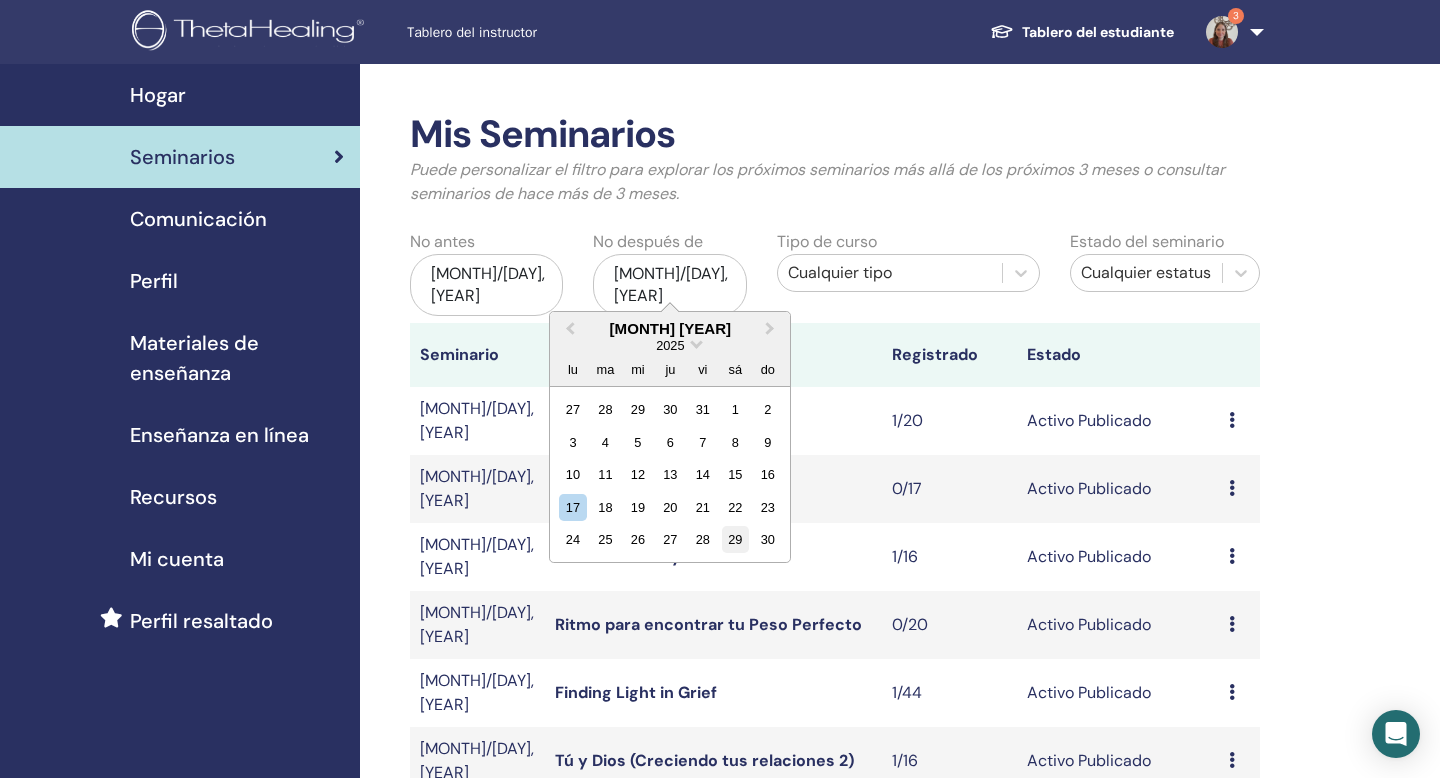 click on "29" at bounding box center [735, 539] 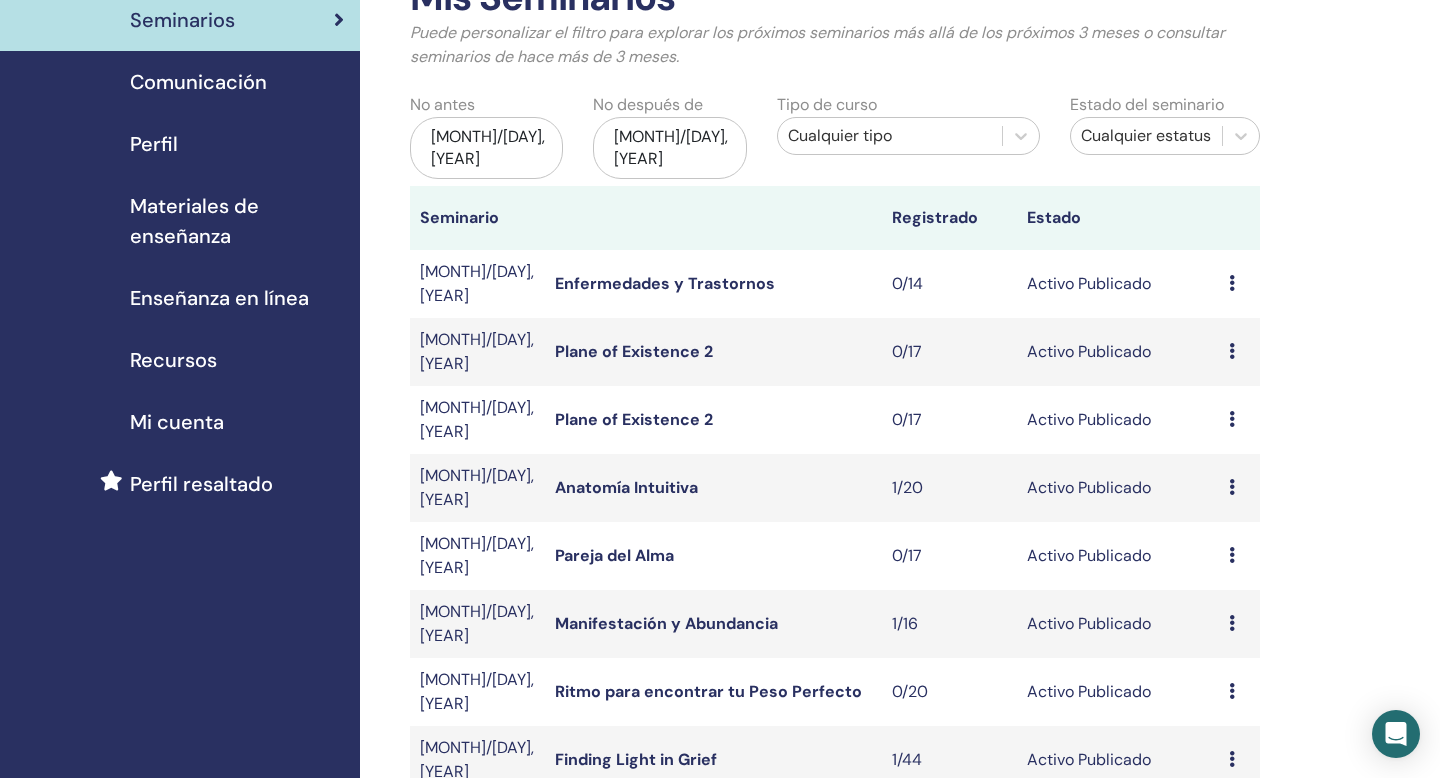 scroll, scrollTop: 139, scrollLeft: 0, axis: vertical 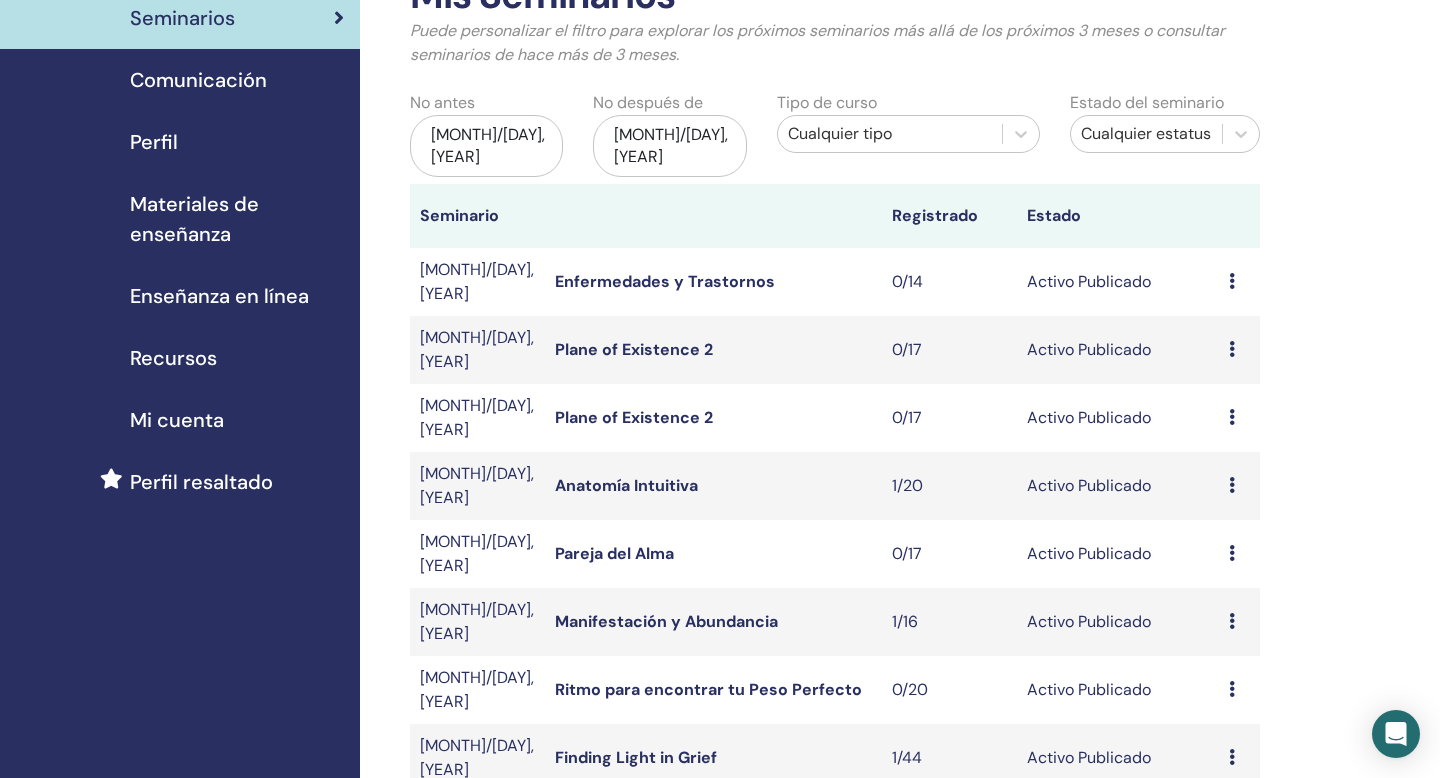 click at bounding box center (1232, 281) 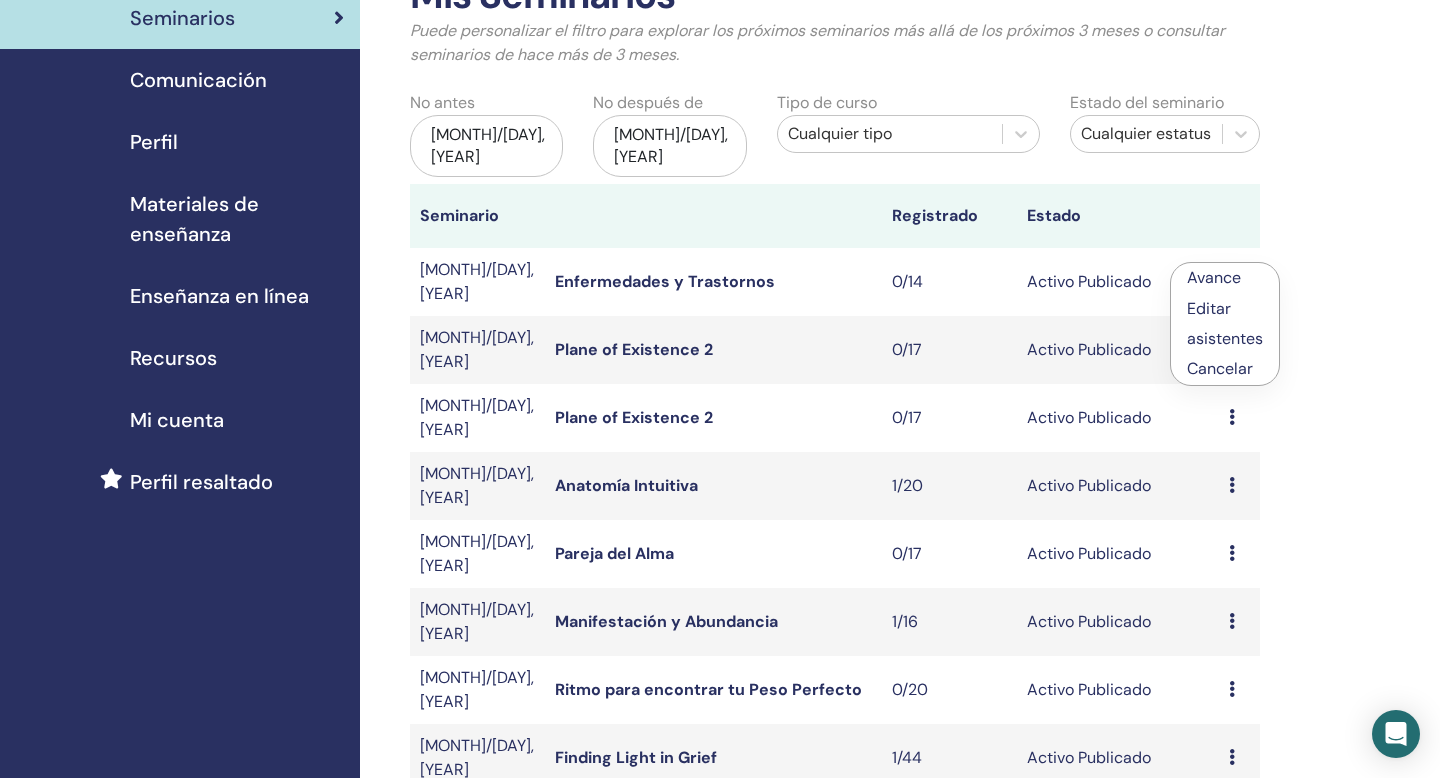 click on "Enfermedades y Trastornos" at bounding box center (665, 281) 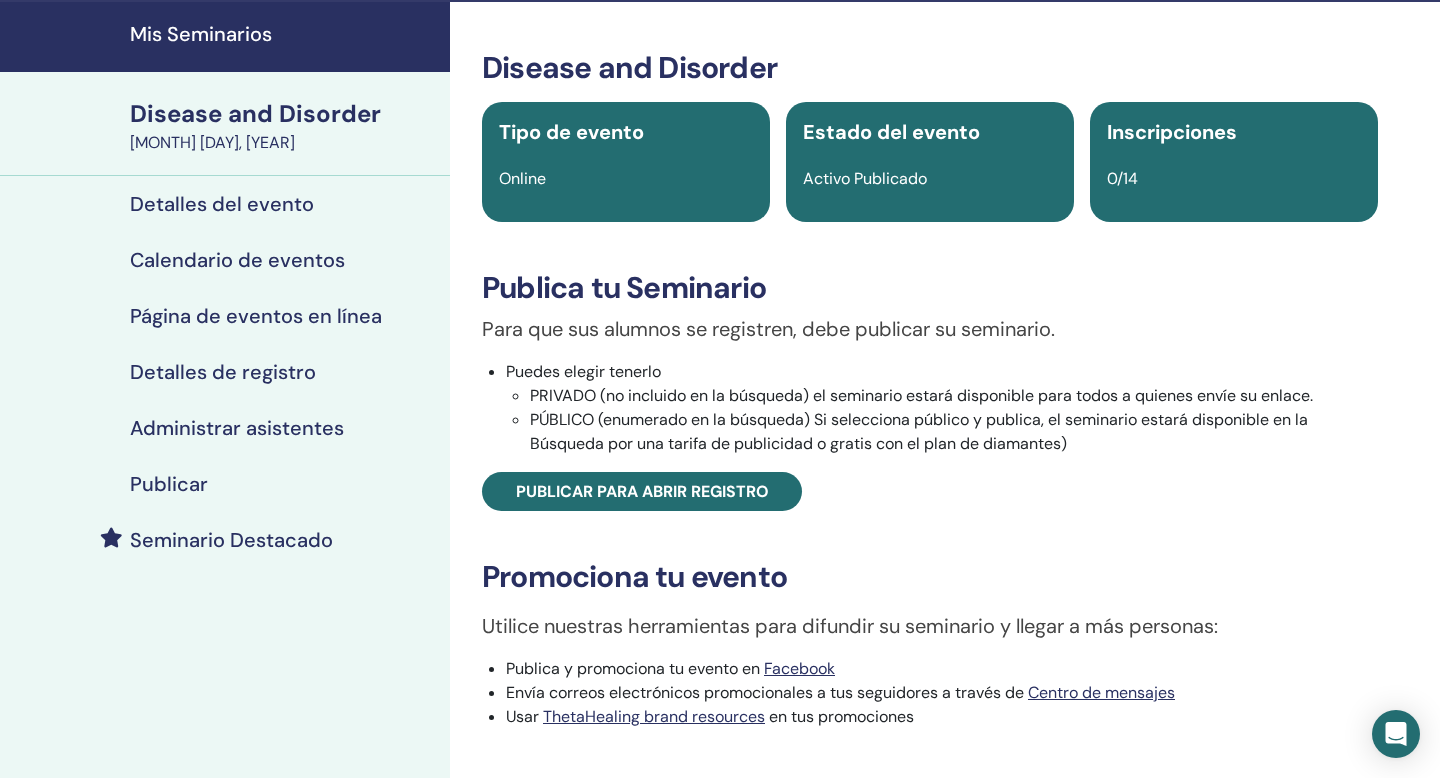 scroll, scrollTop: 67, scrollLeft: 0, axis: vertical 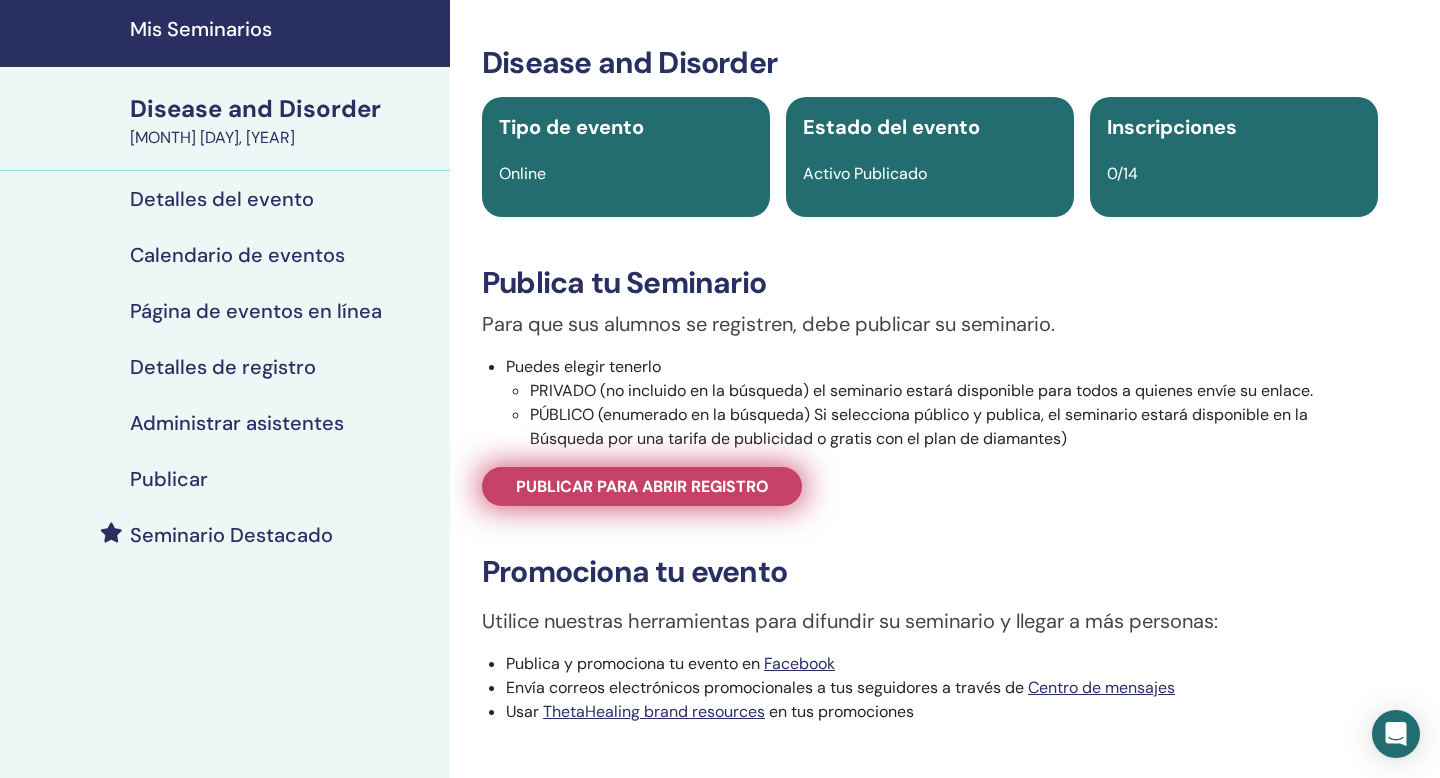 click on "Publicar para abrir registro" at bounding box center (642, 486) 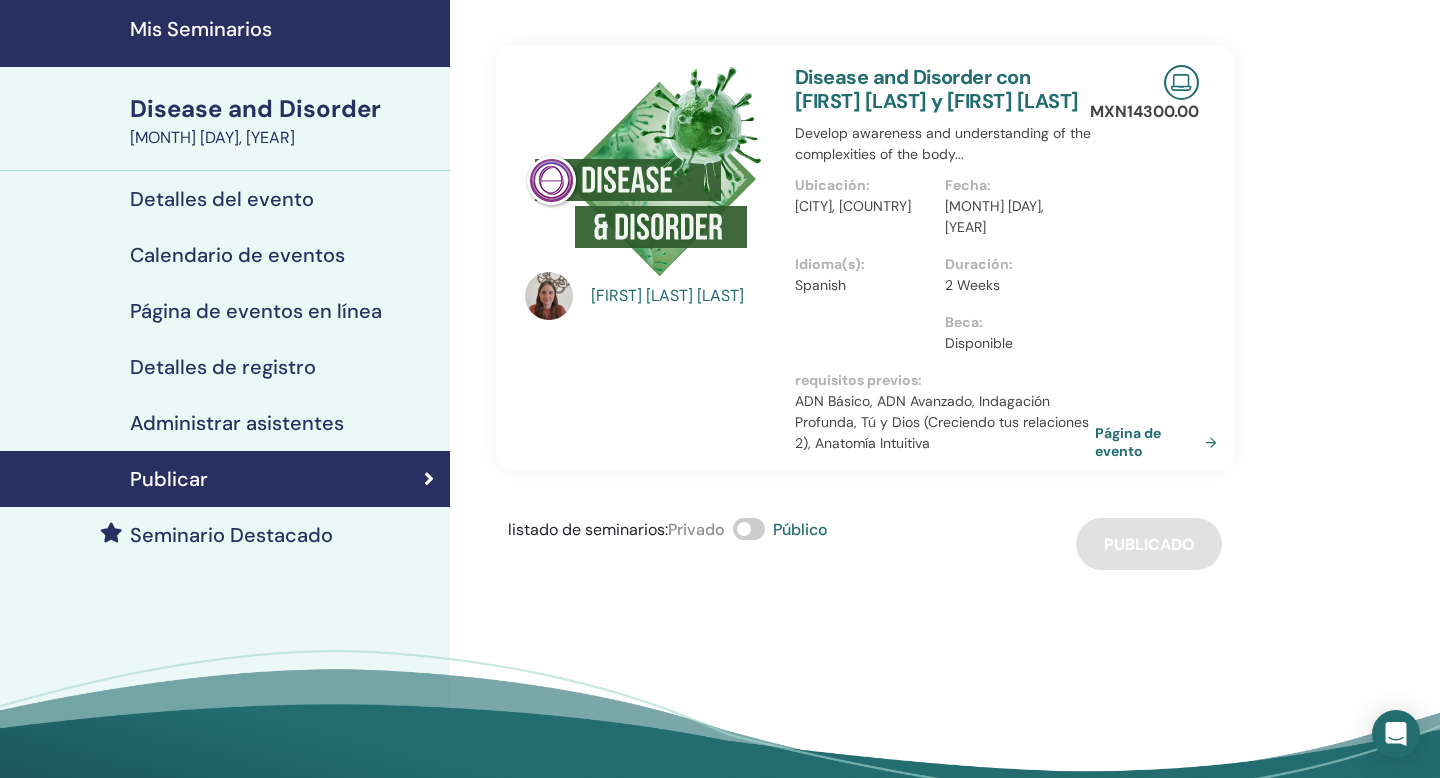 click on "Seminario Destacado" at bounding box center [231, 535] 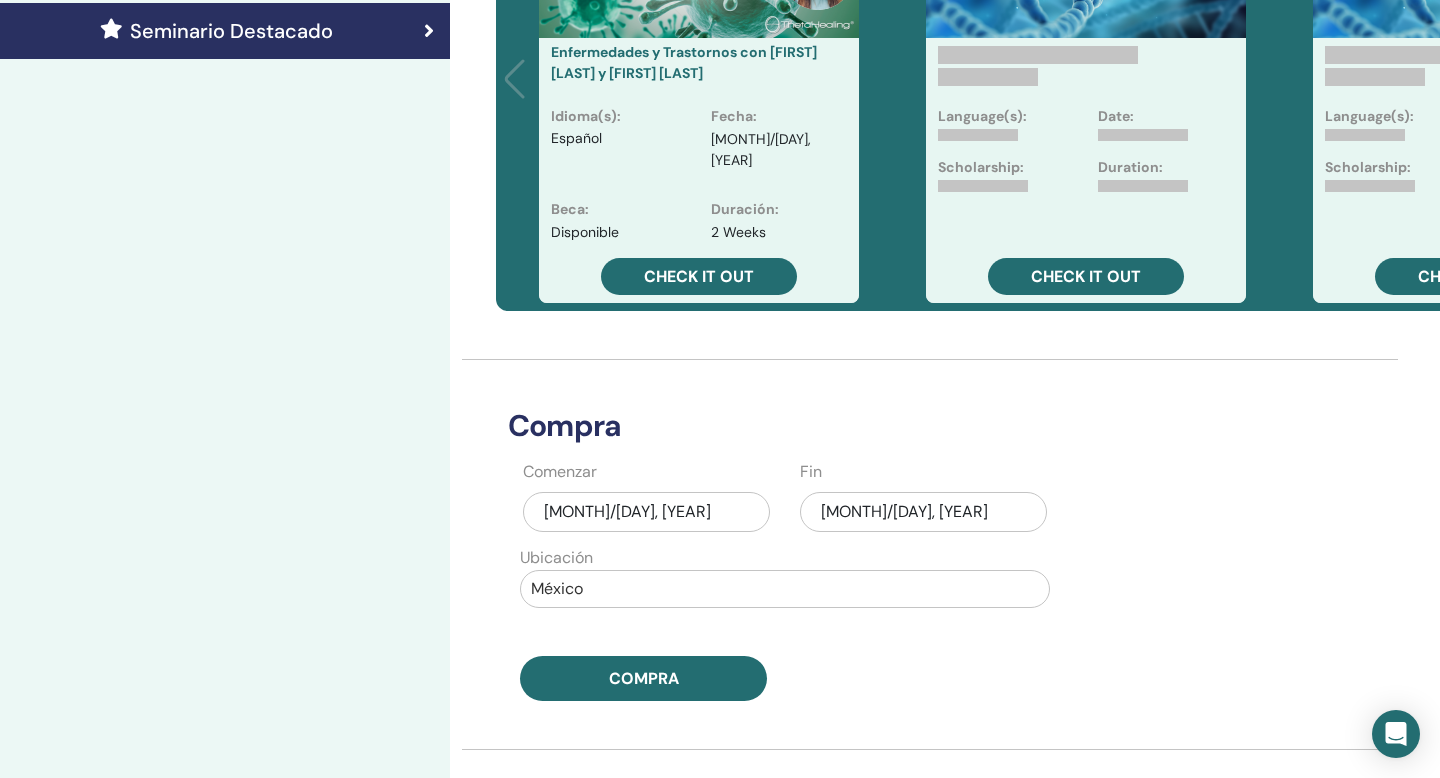 scroll, scrollTop: 605, scrollLeft: 0, axis: vertical 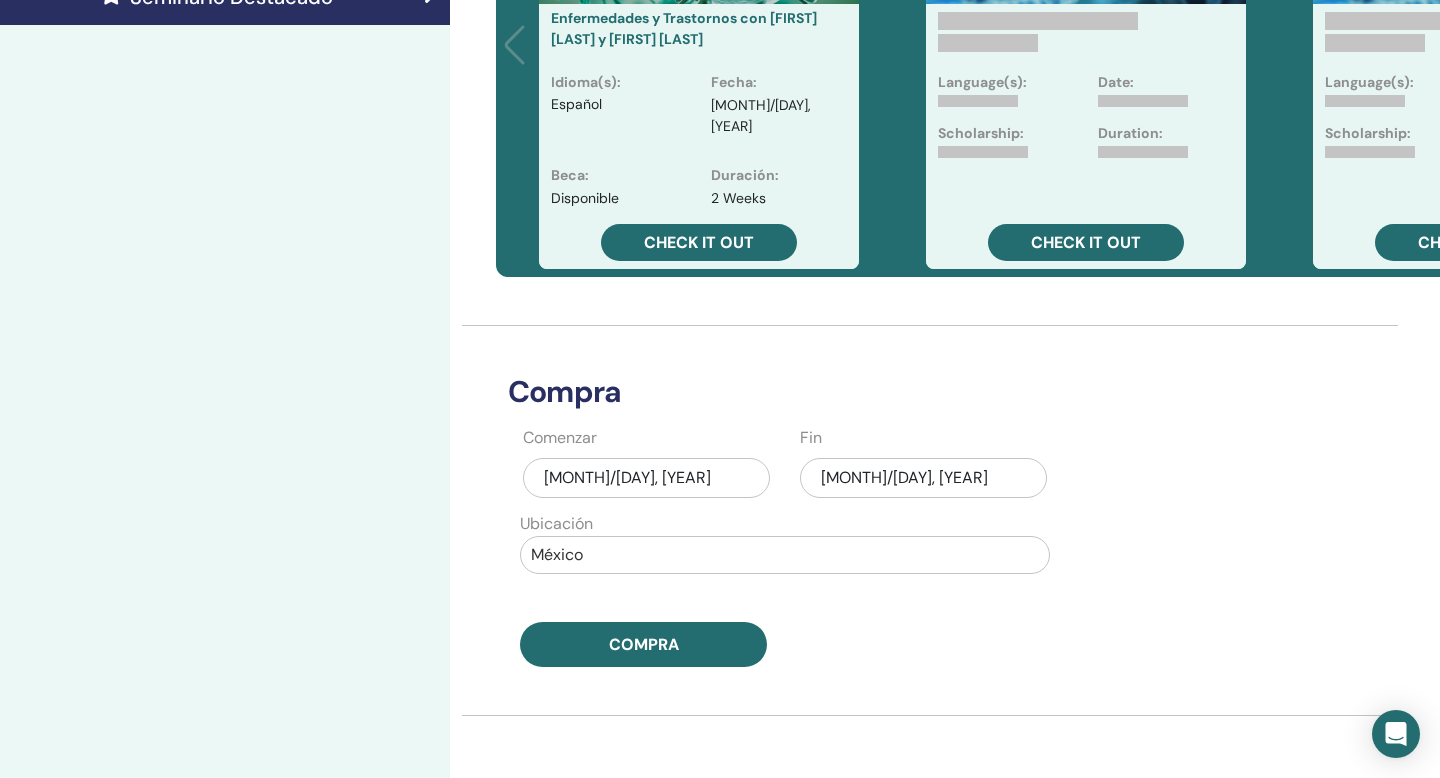 click on "jul/17, 2025" at bounding box center (646, 478) 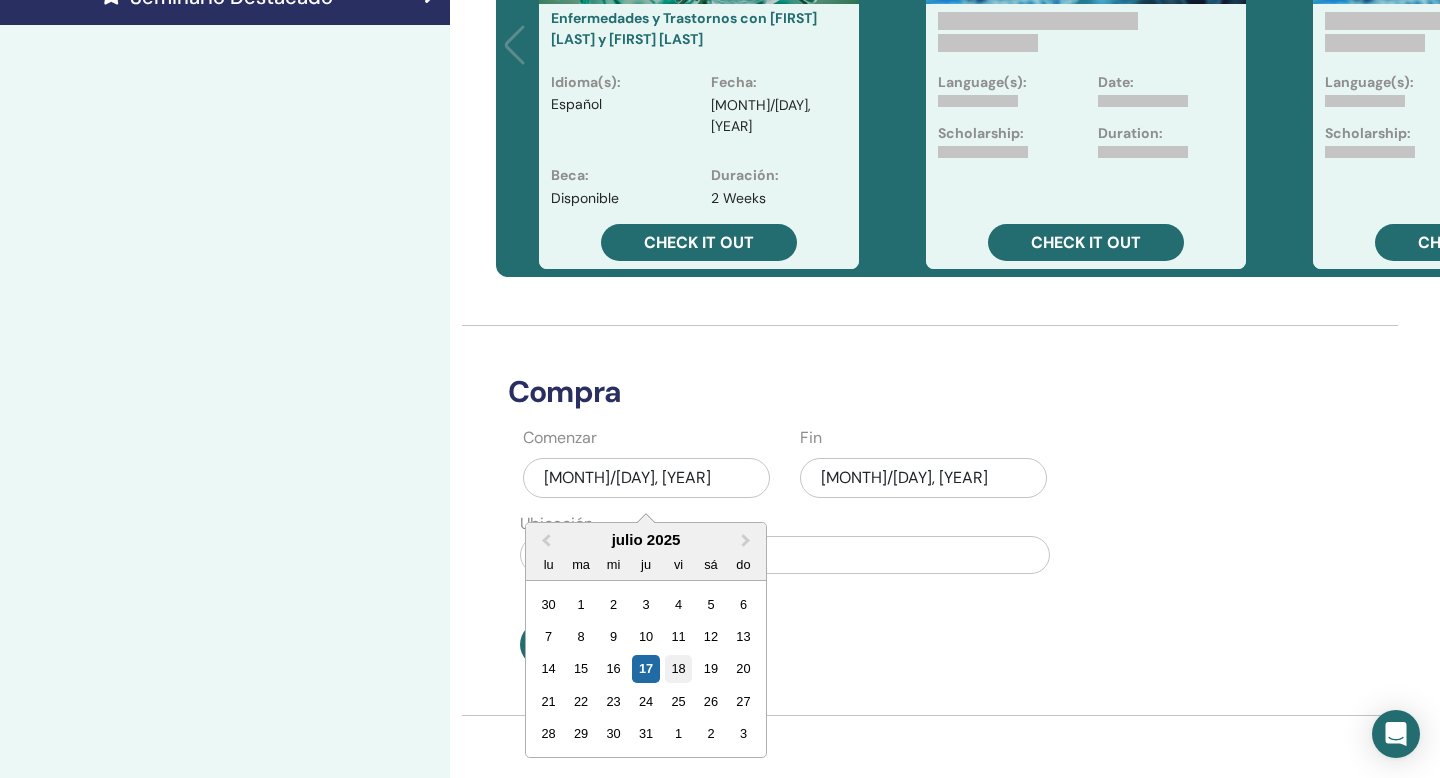 click on "18" at bounding box center [678, 668] 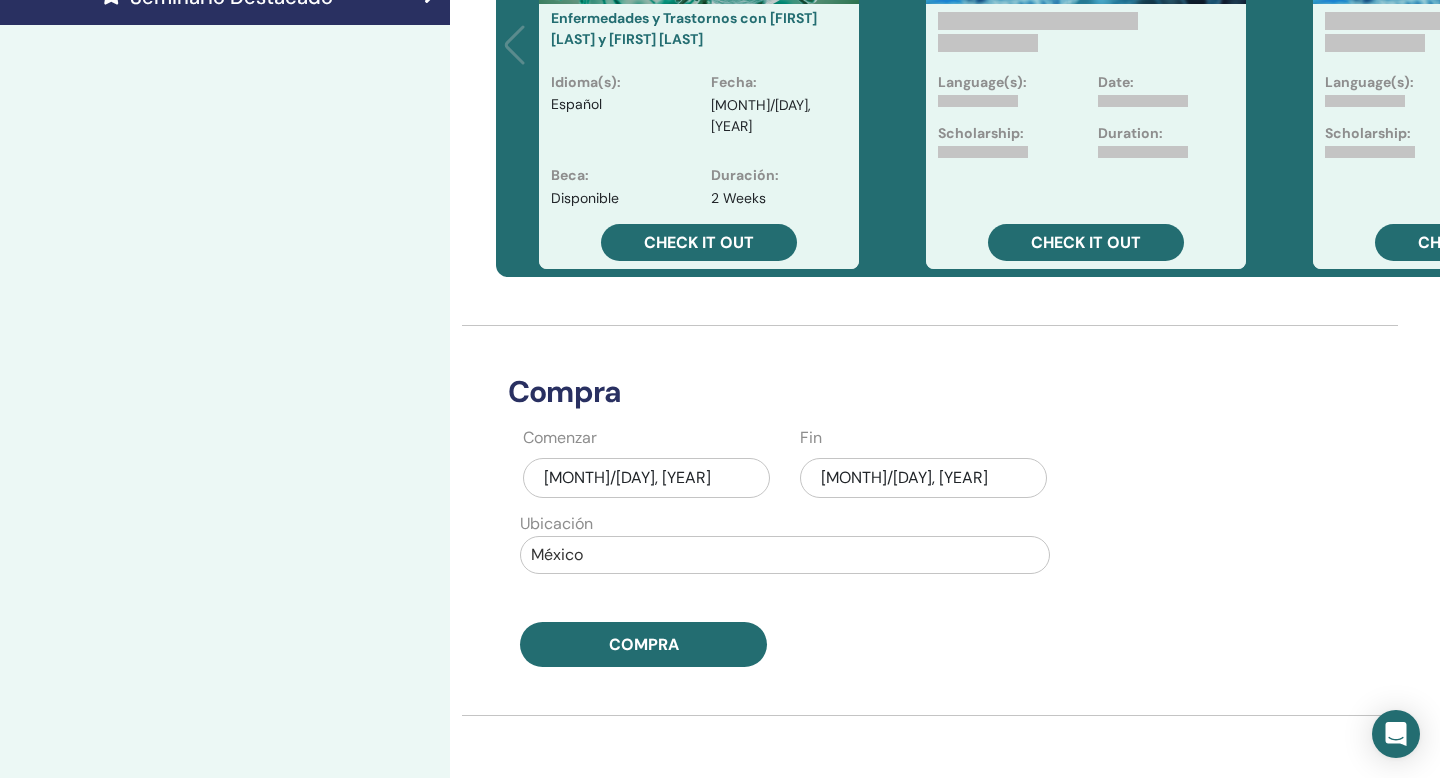 click on "jul/17, 2025" at bounding box center (923, 478) 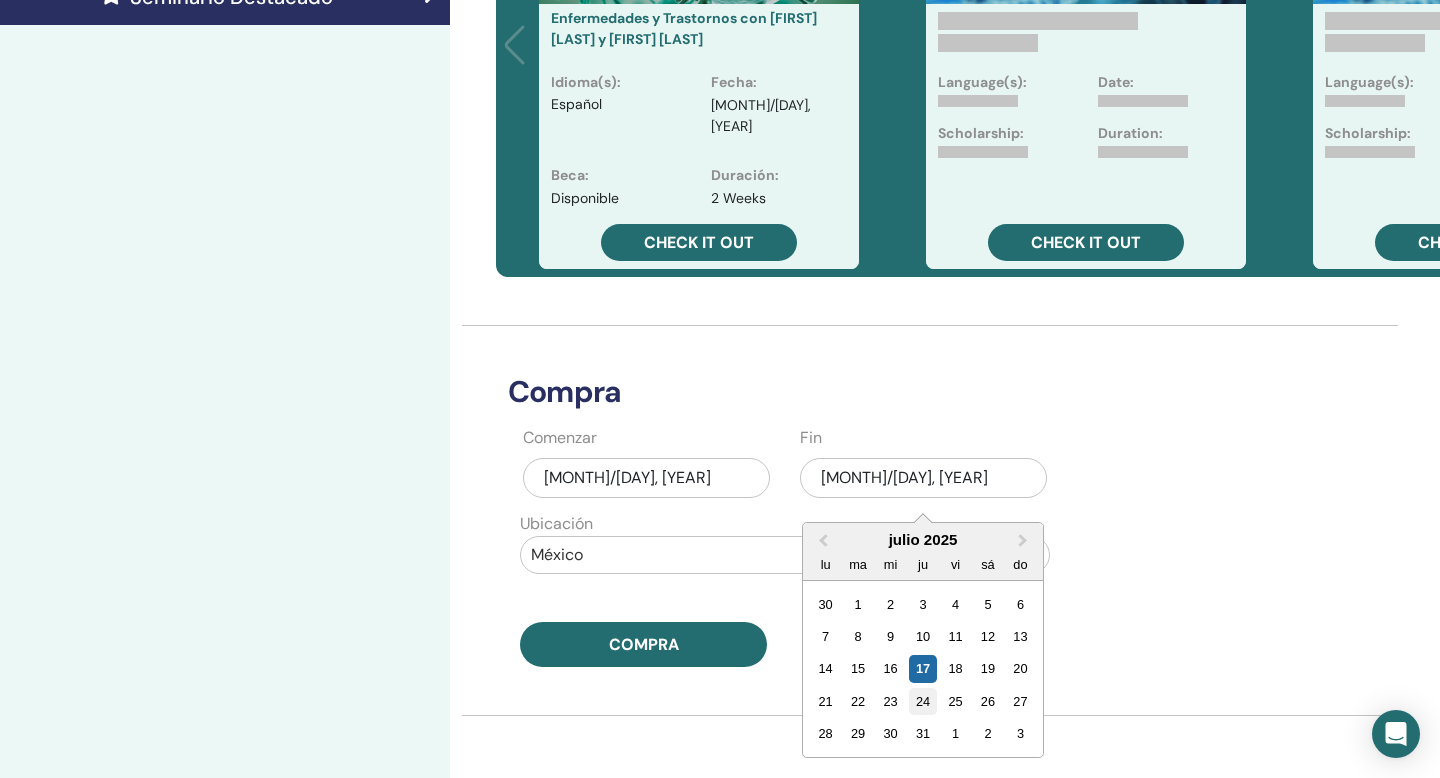 click on "24" at bounding box center [922, 701] 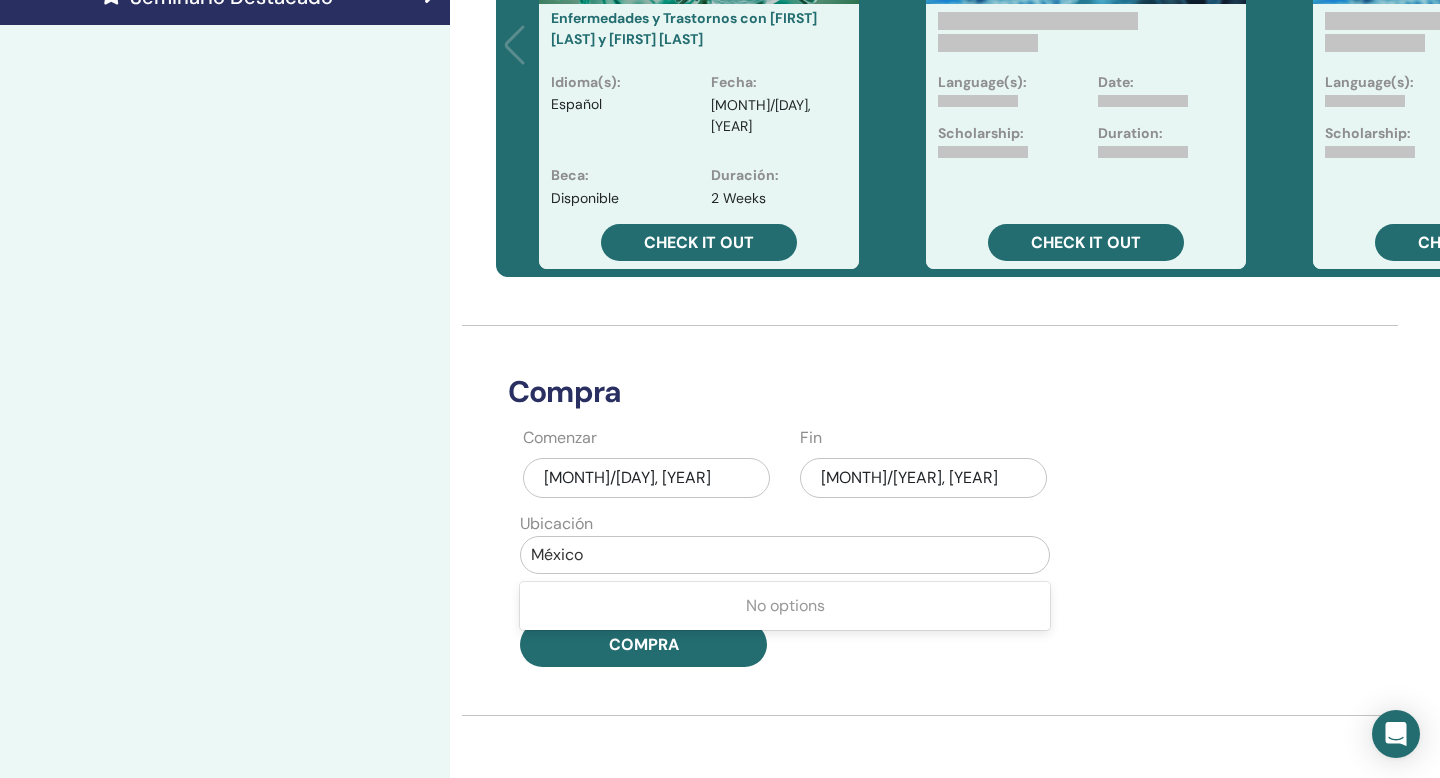 click at bounding box center [785, 555] 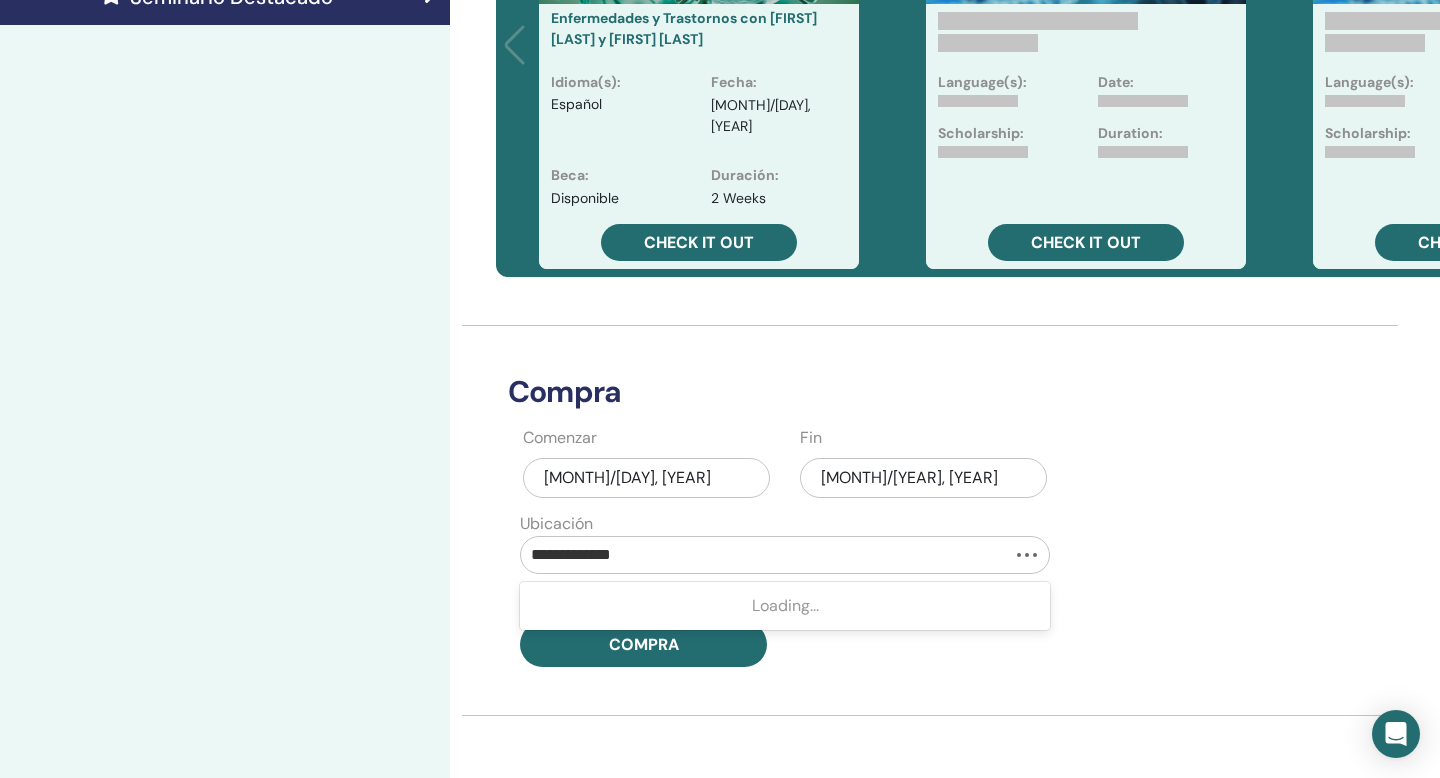 type on "**********" 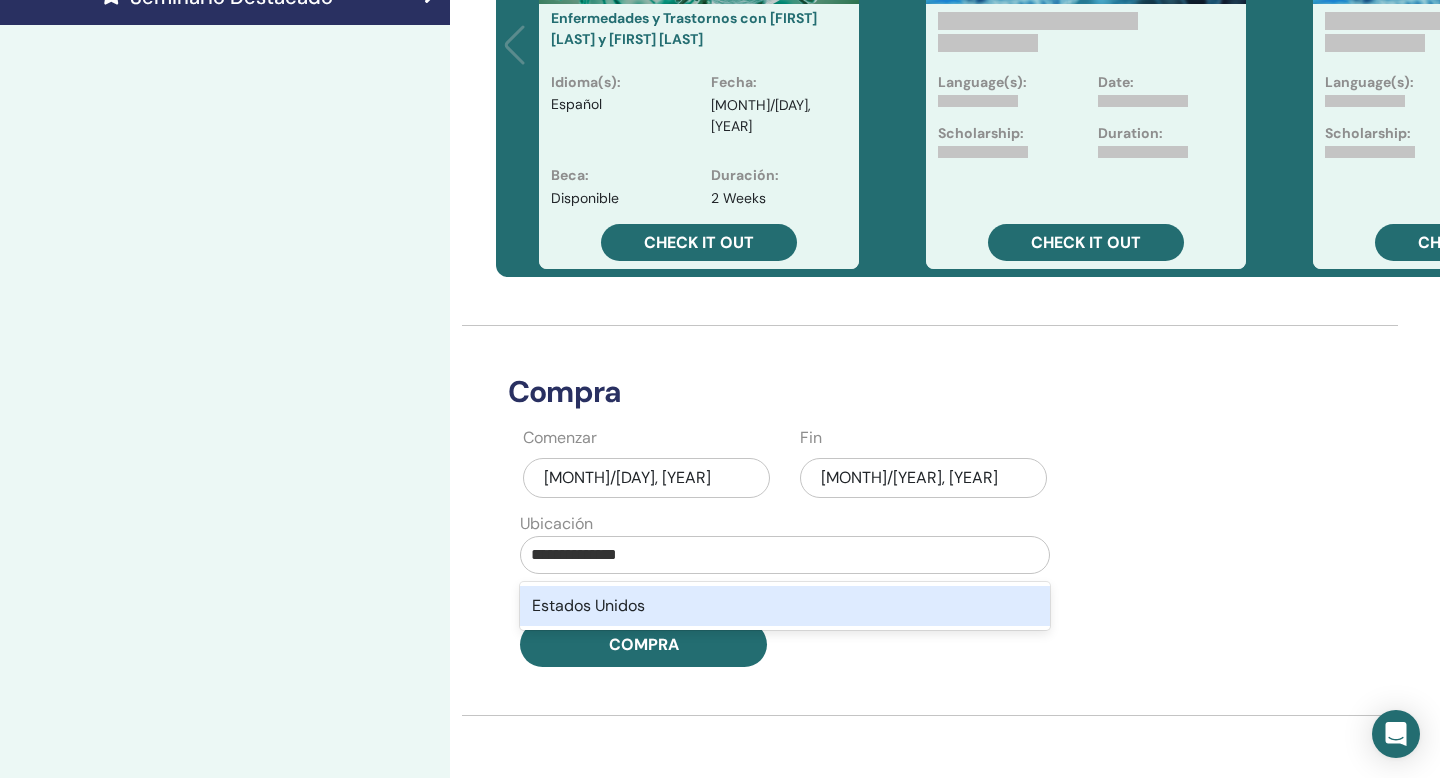 click on "Estados Unidos" at bounding box center [785, 606] 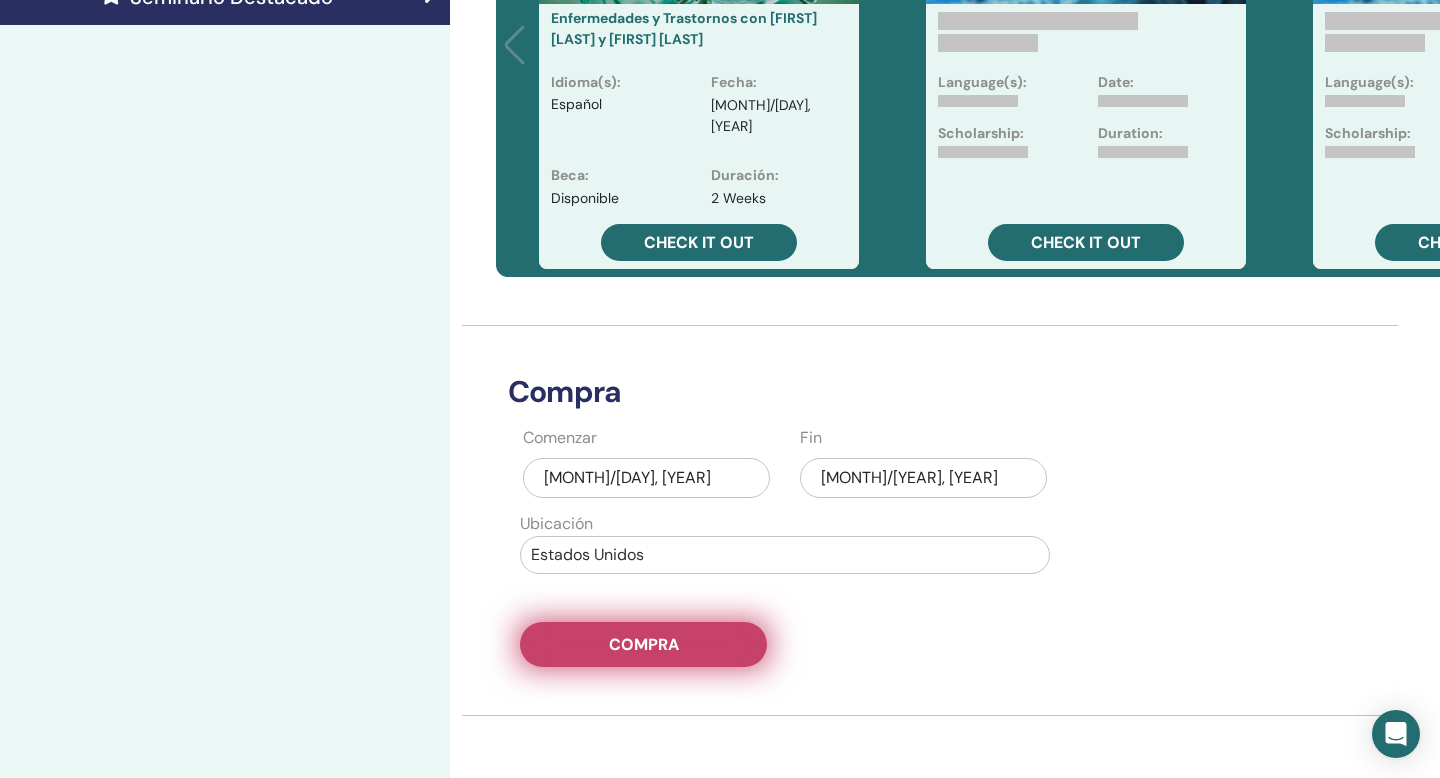 click on "Compra" at bounding box center (644, 644) 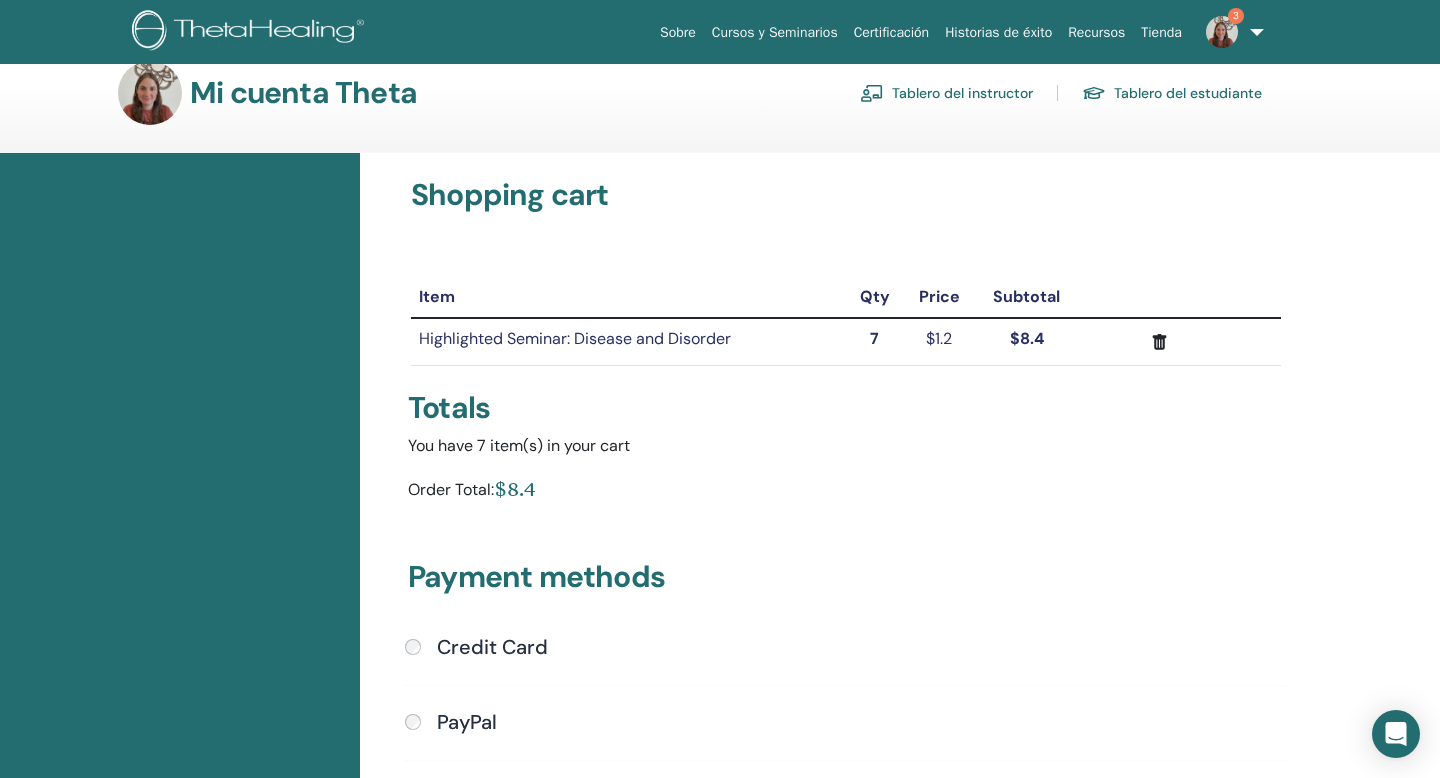 scroll, scrollTop: 204, scrollLeft: 0, axis: vertical 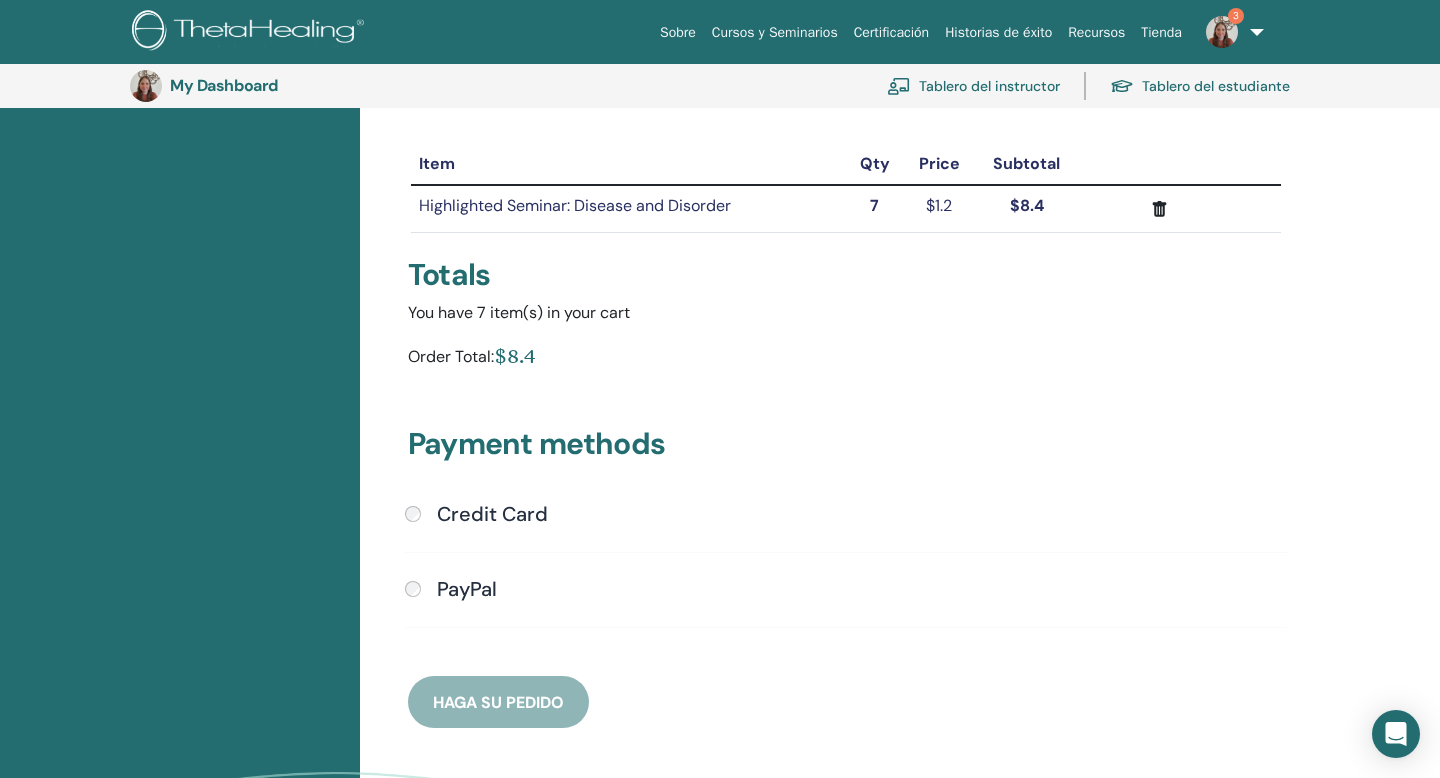 click on "PayPal" at bounding box center [463, 589] 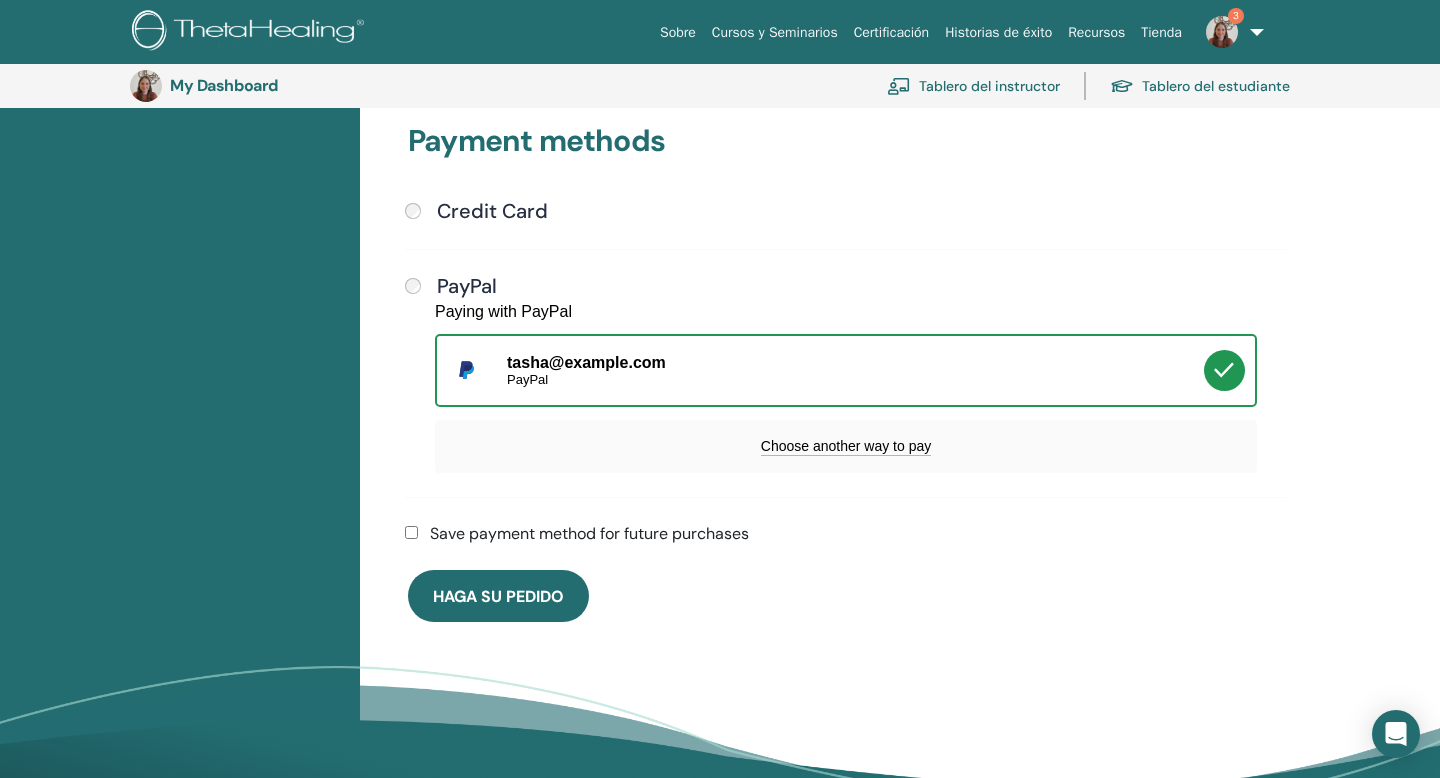 scroll, scrollTop: 543, scrollLeft: 0, axis: vertical 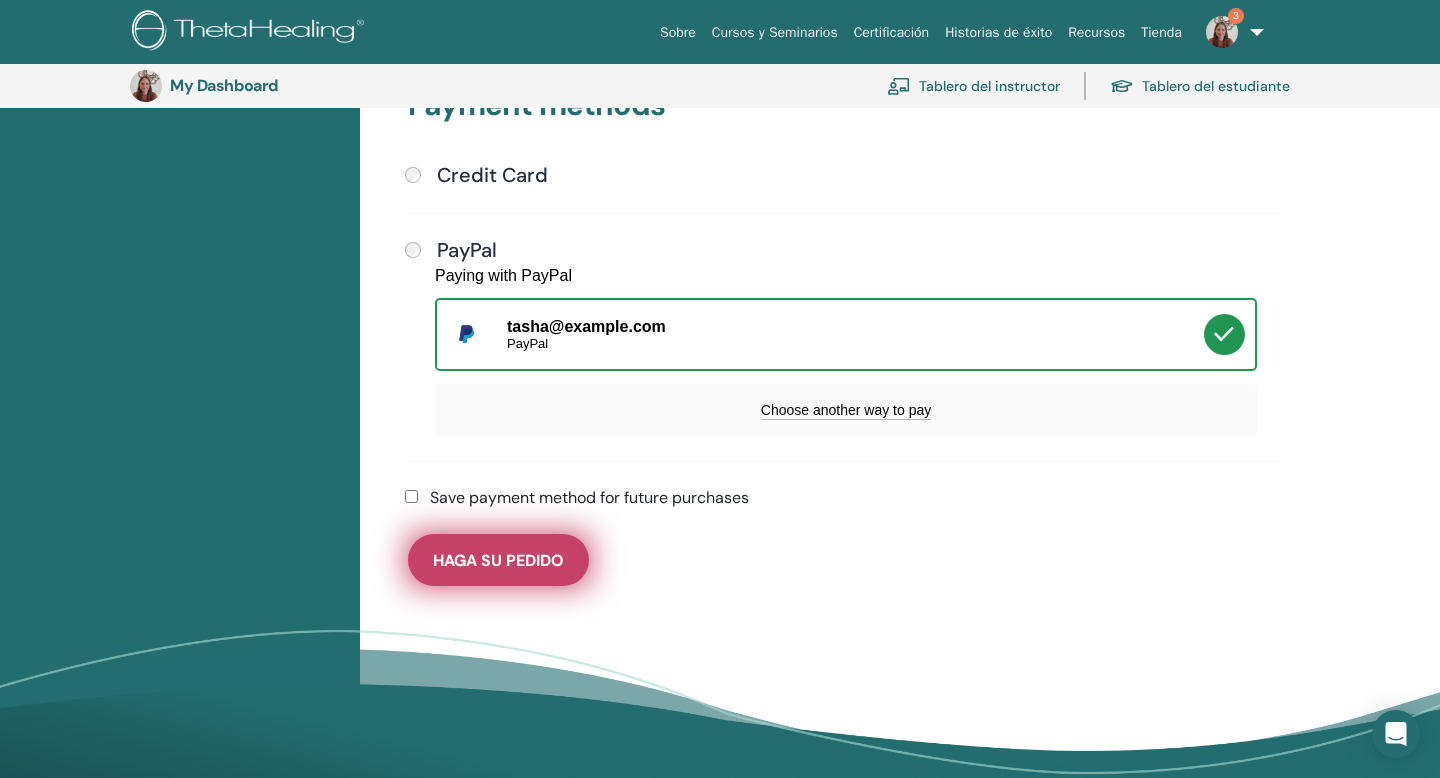 click on "Haga su pedido" at bounding box center (498, 560) 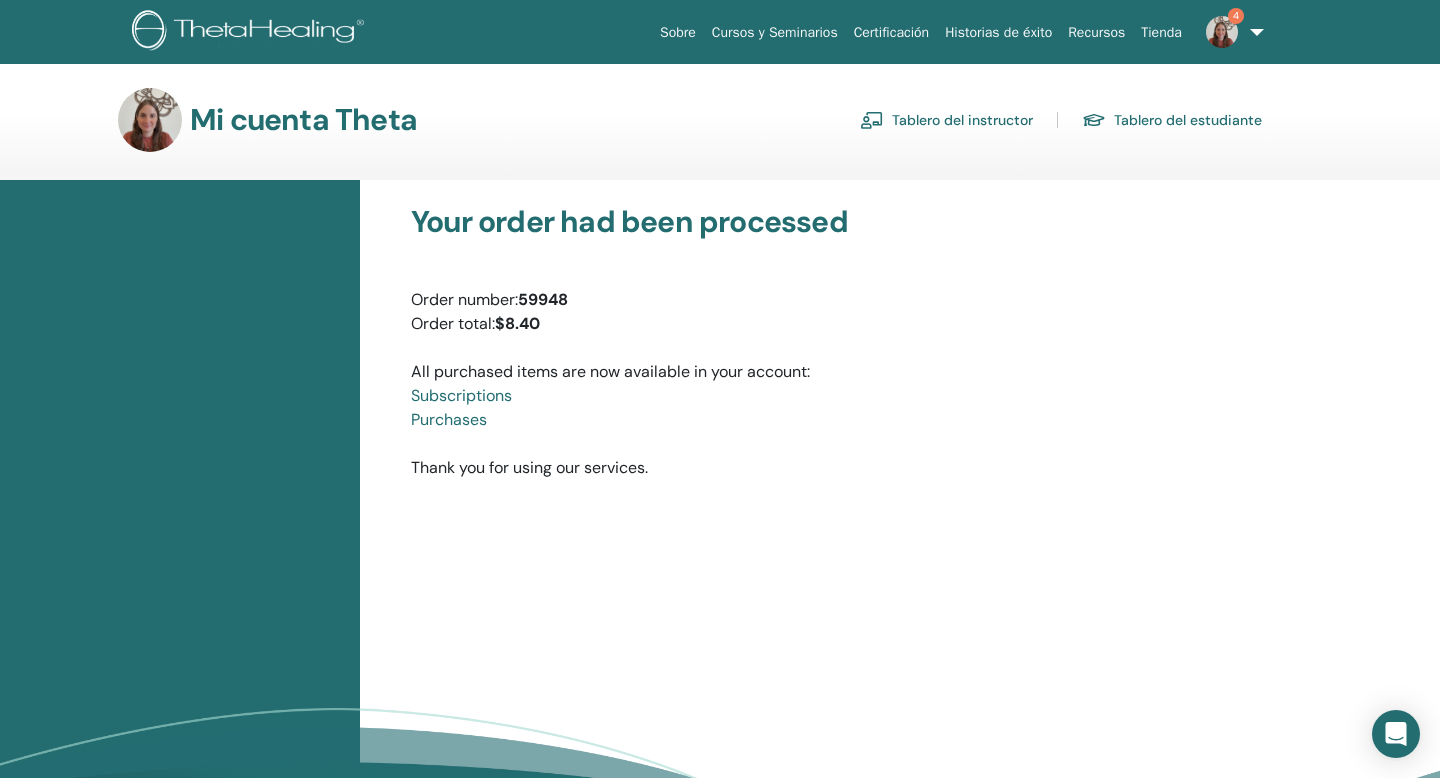 scroll, scrollTop: 0, scrollLeft: 0, axis: both 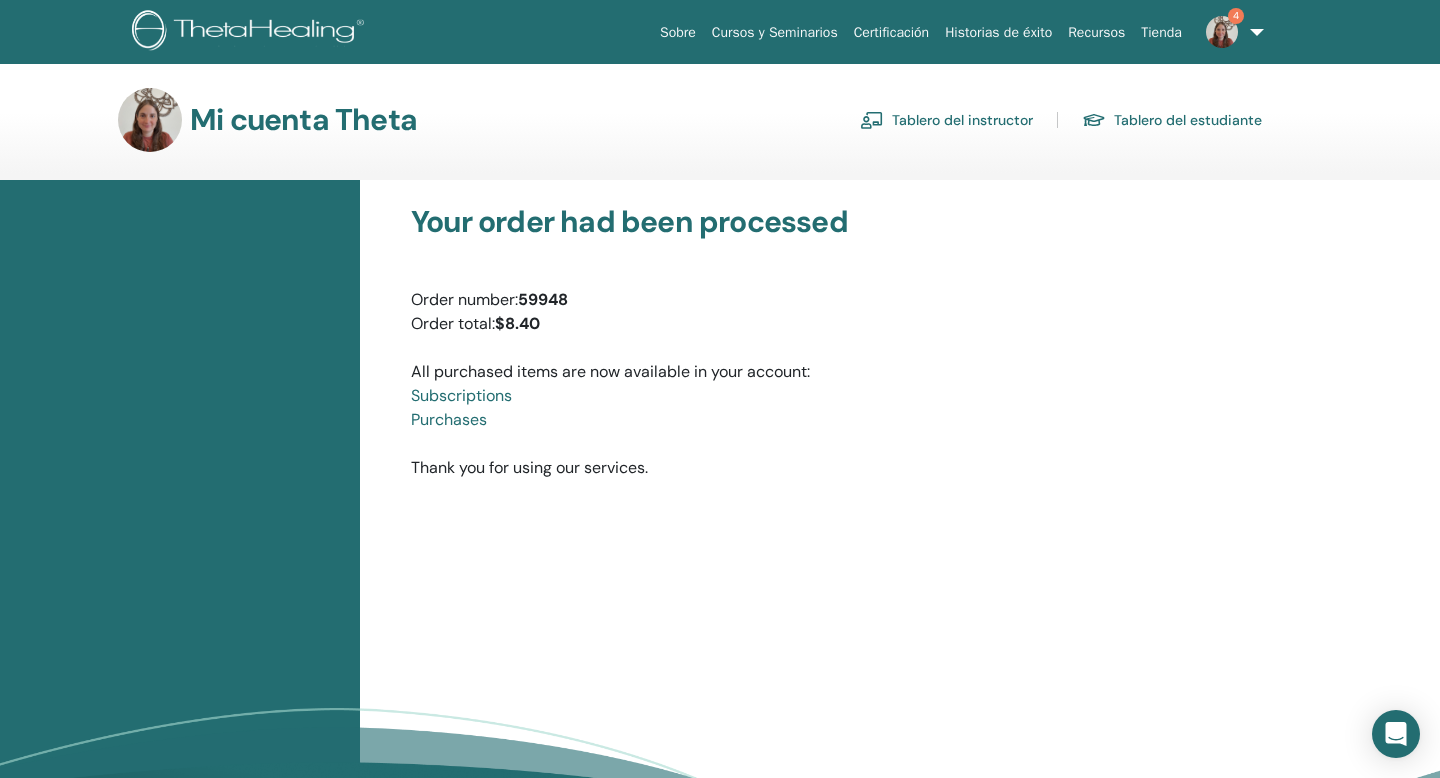 click on "Tablero del instructor" at bounding box center (946, 120) 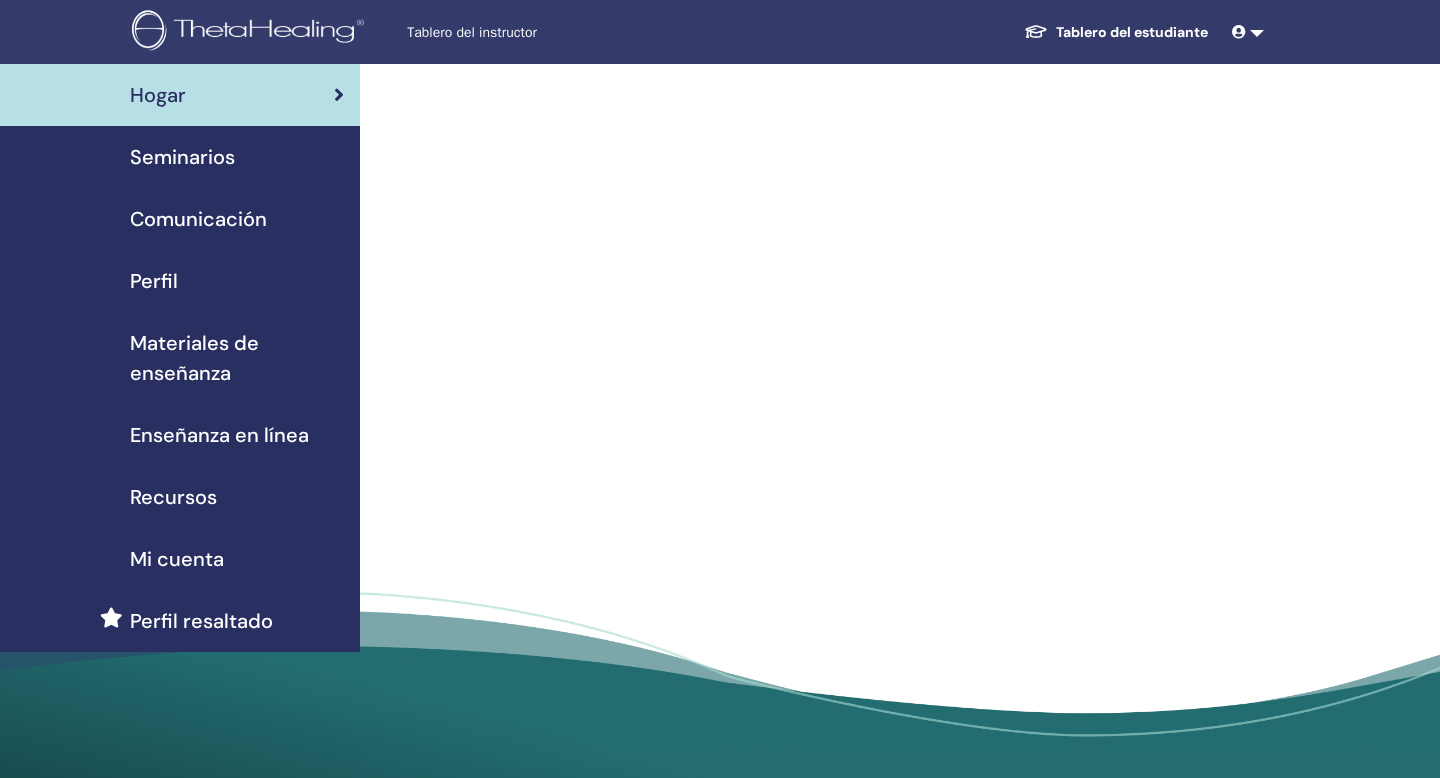 scroll, scrollTop: 0, scrollLeft: 0, axis: both 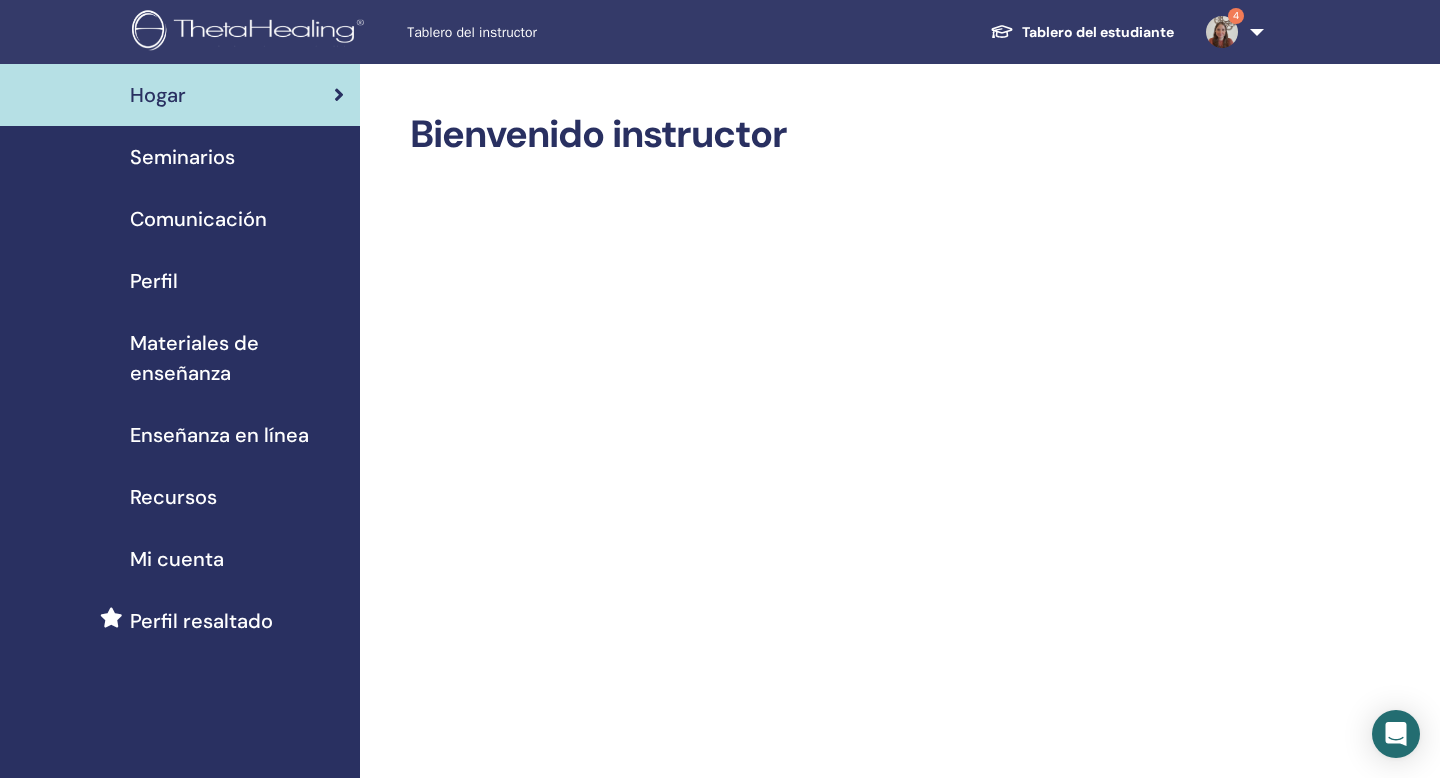 click on "Seminarios" at bounding box center (182, 157) 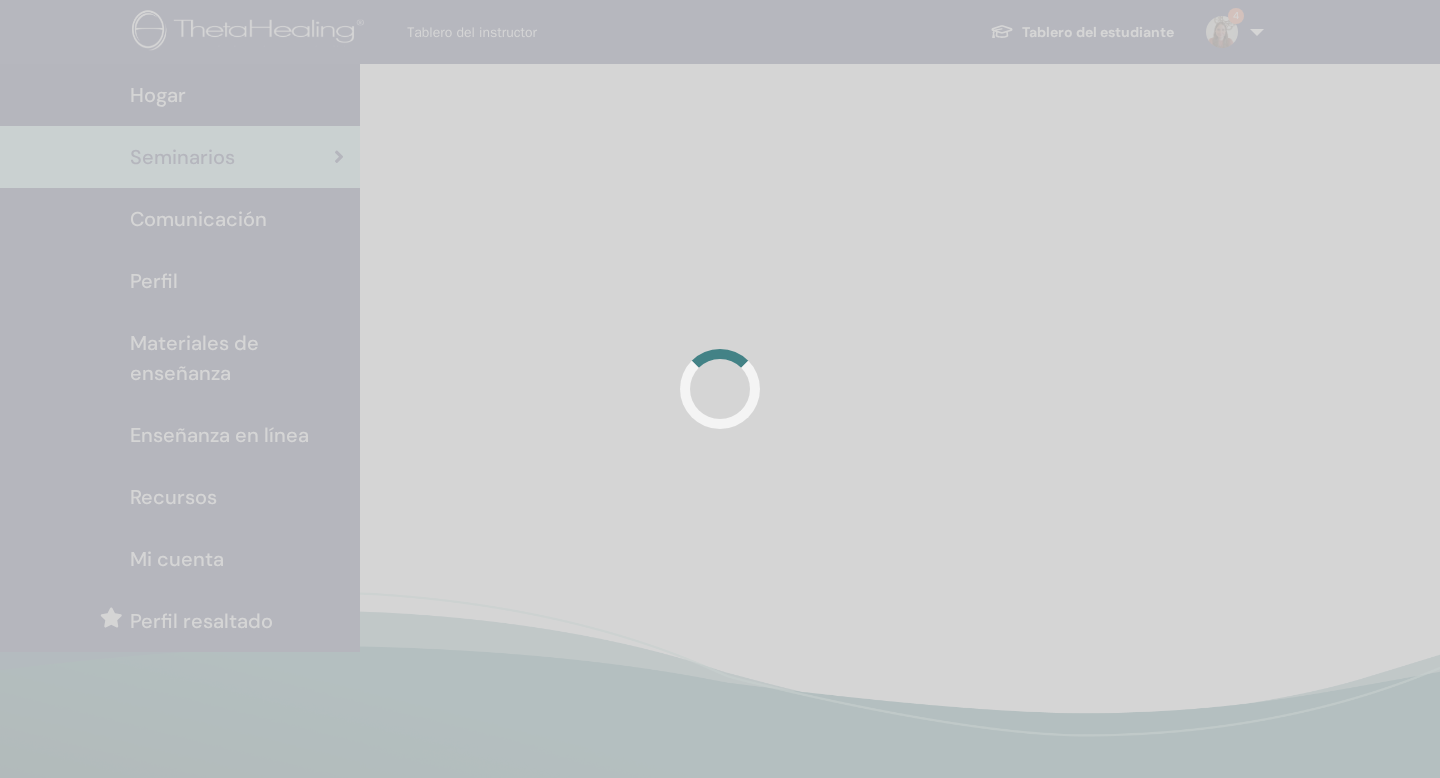 scroll, scrollTop: 0, scrollLeft: 0, axis: both 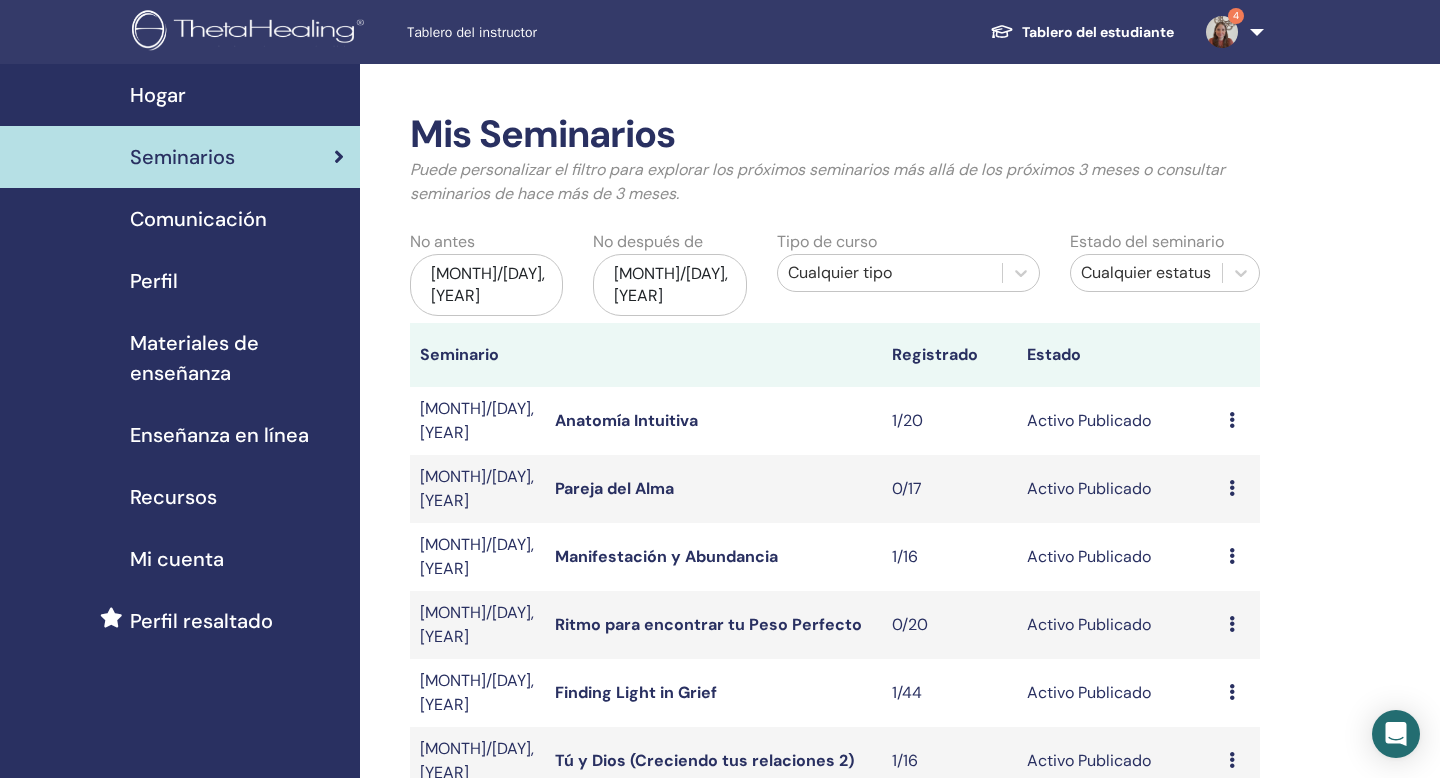 click on "Cualquier tipo" at bounding box center [890, 273] 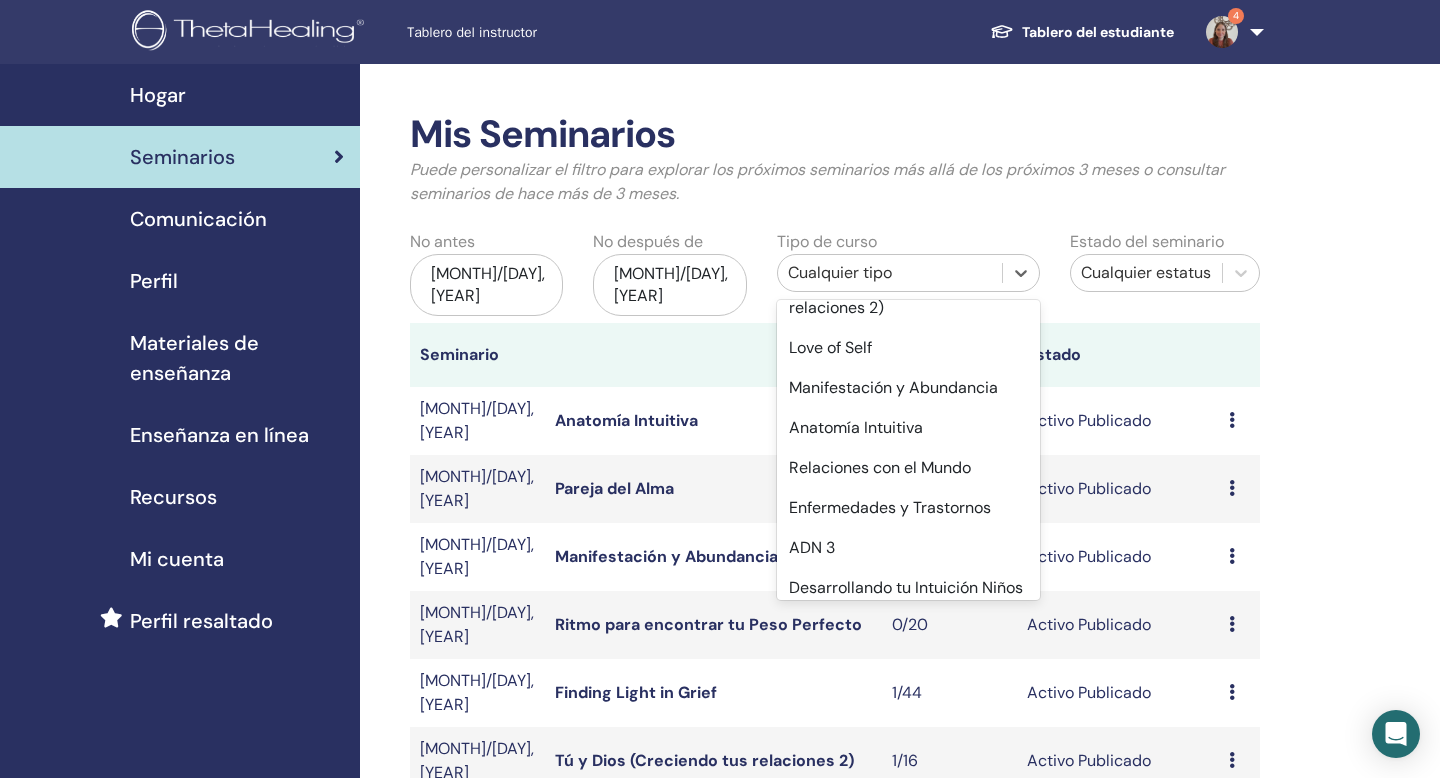 scroll, scrollTop: 245, scrollLeft: 0, axis: vertical 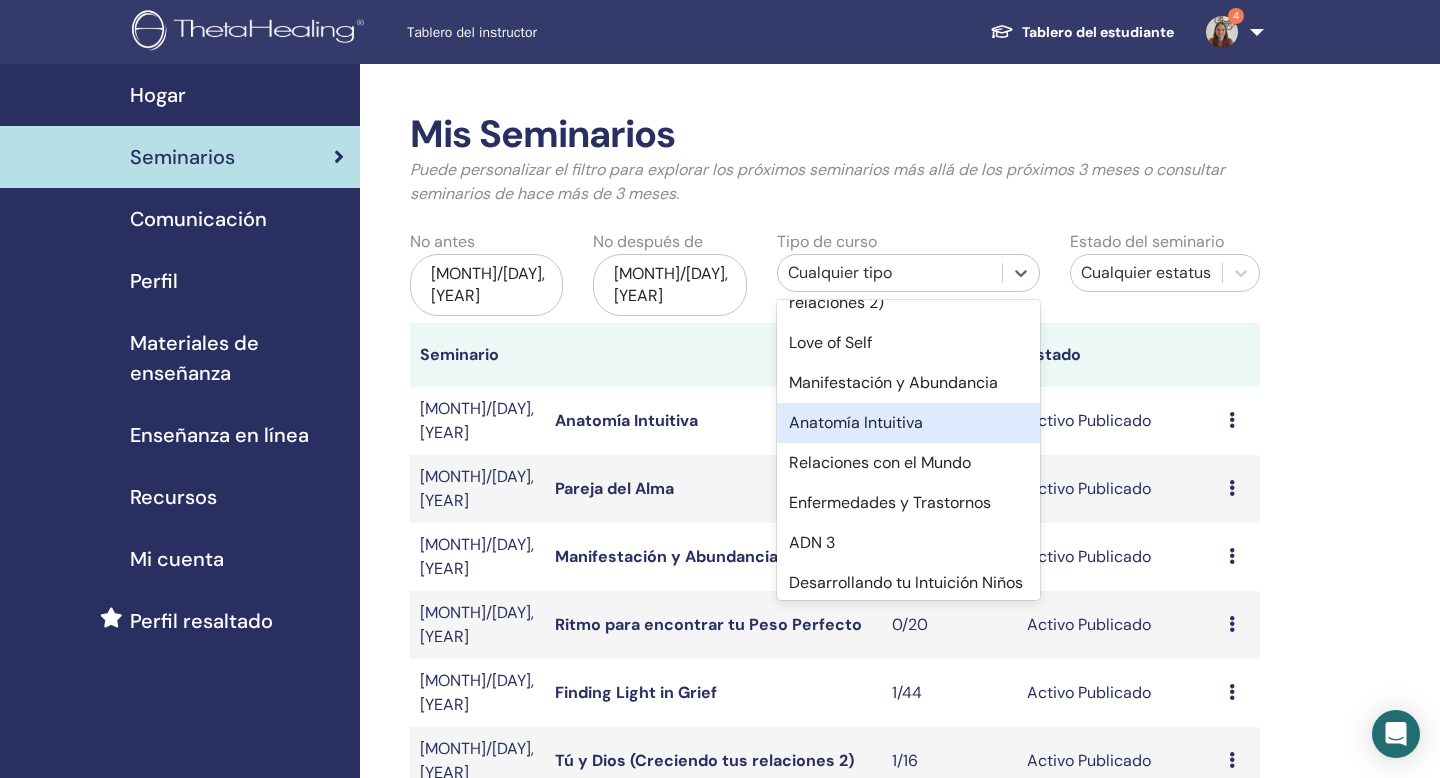 click on "Anatomía Intuitiva" at bounding box center (908, 423) 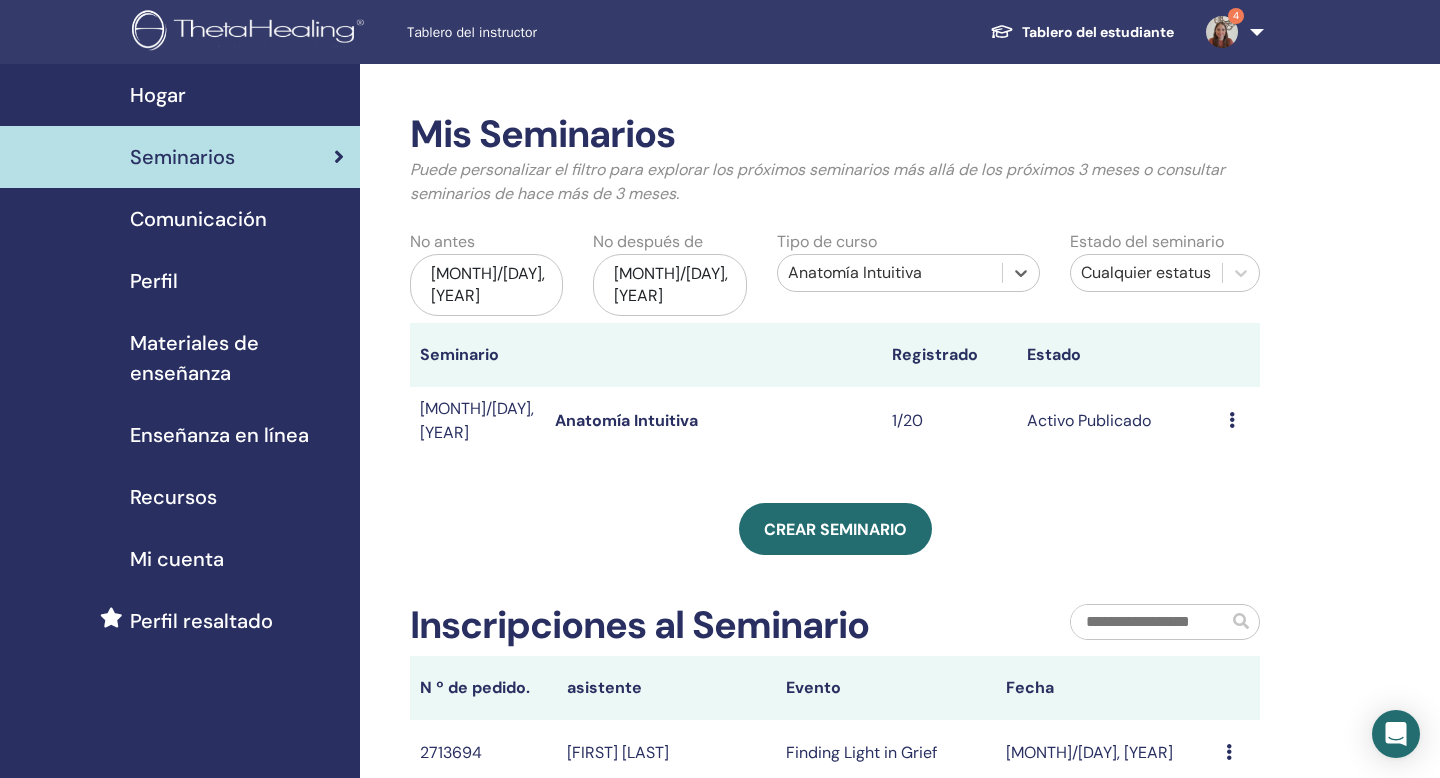 click on "oct/17, 2025" at bounding box center [669, 285] 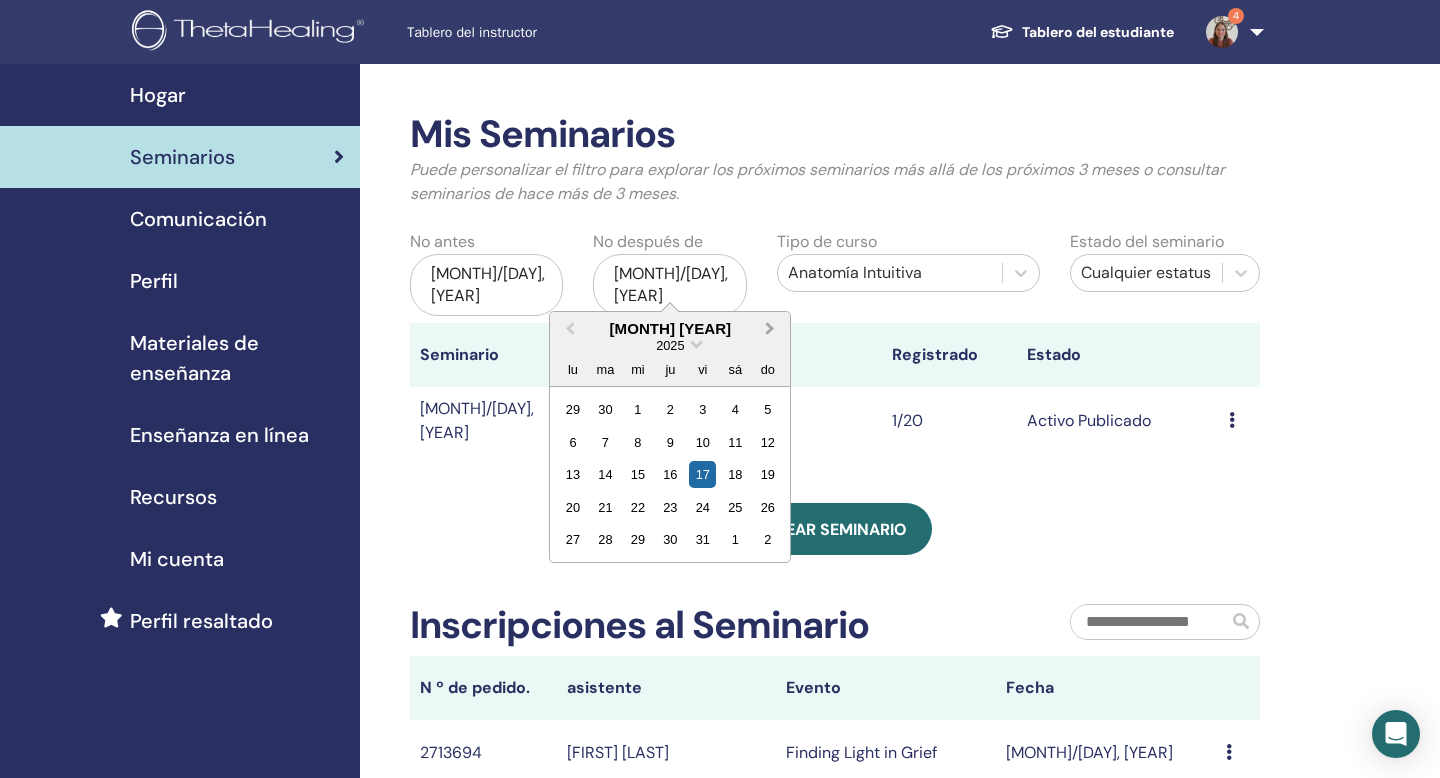 click on "Next Month" at bounding box center (772, 330) 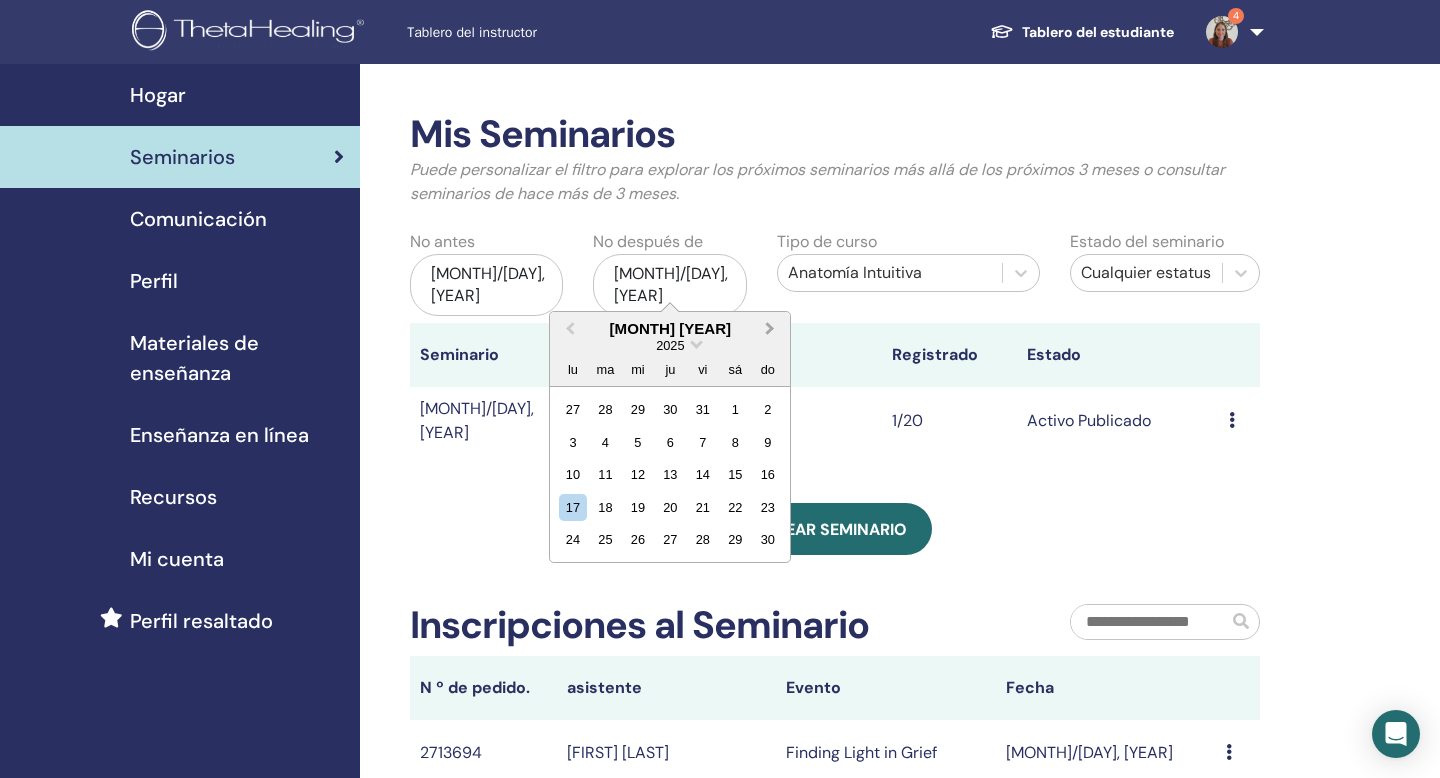 click on "Next Month" at bounding box center [772, 330] 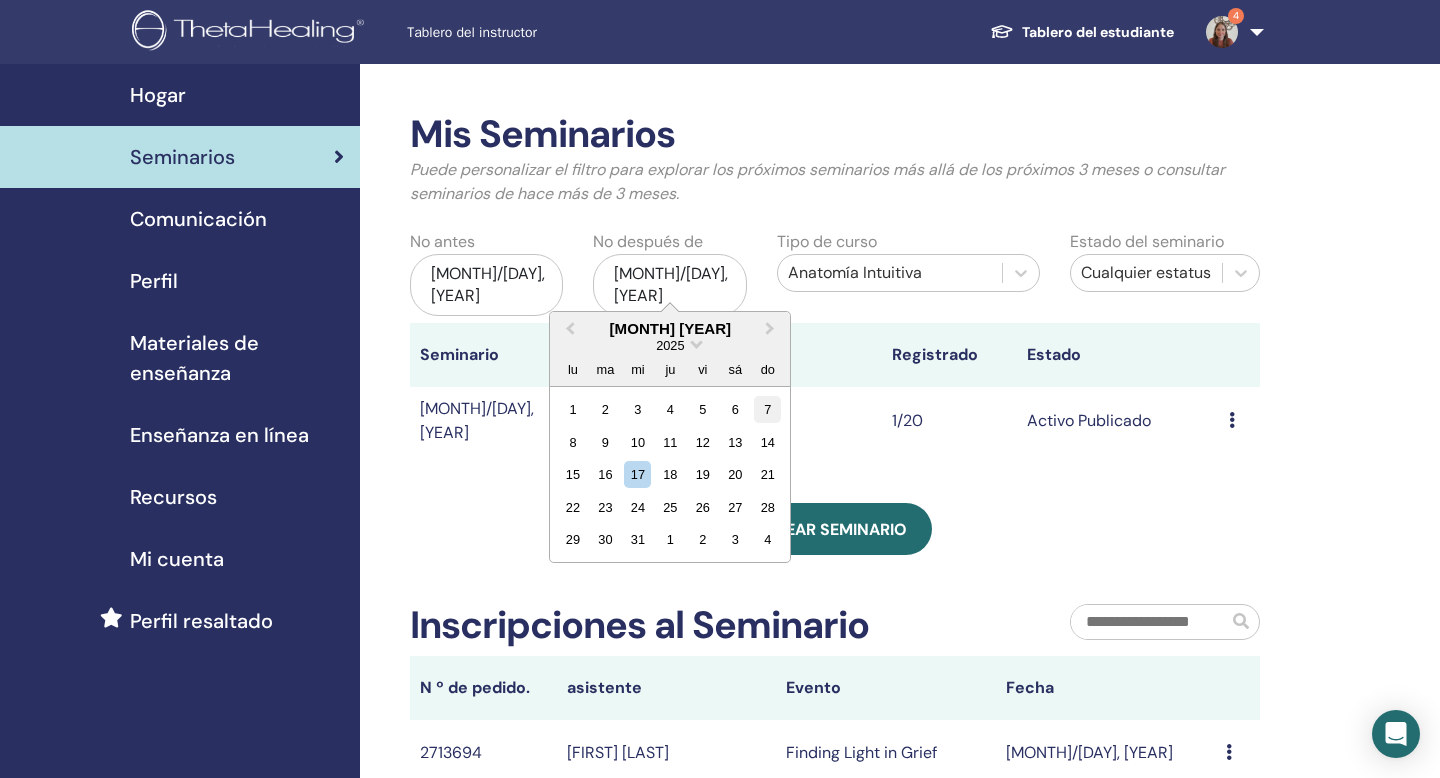 click on "7" at bounding box center [767, 409] 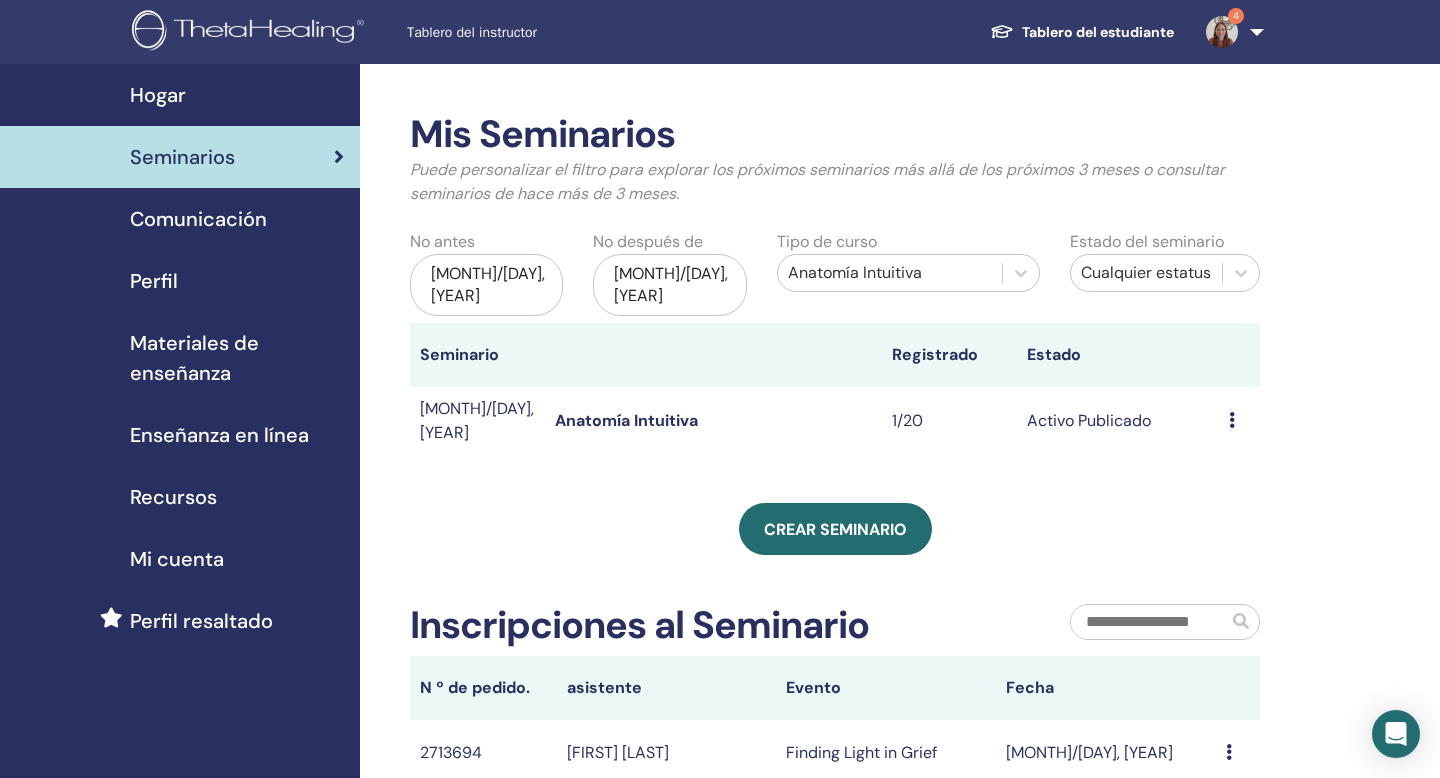 click on "Anatomía Intuitiva" at bounding box center [626, 420] 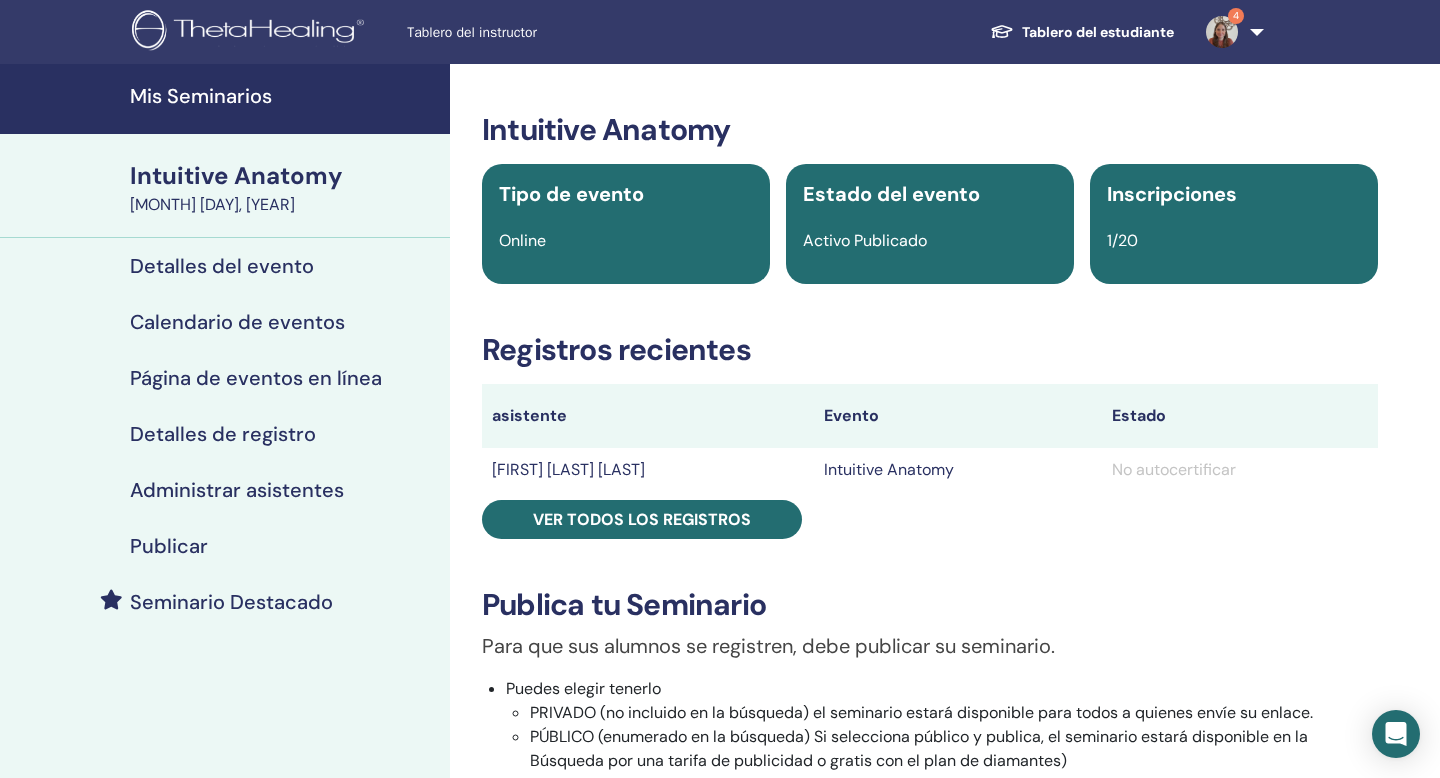 scroll, scrollTop: 18, scrollLeft: 0, axis: vertical 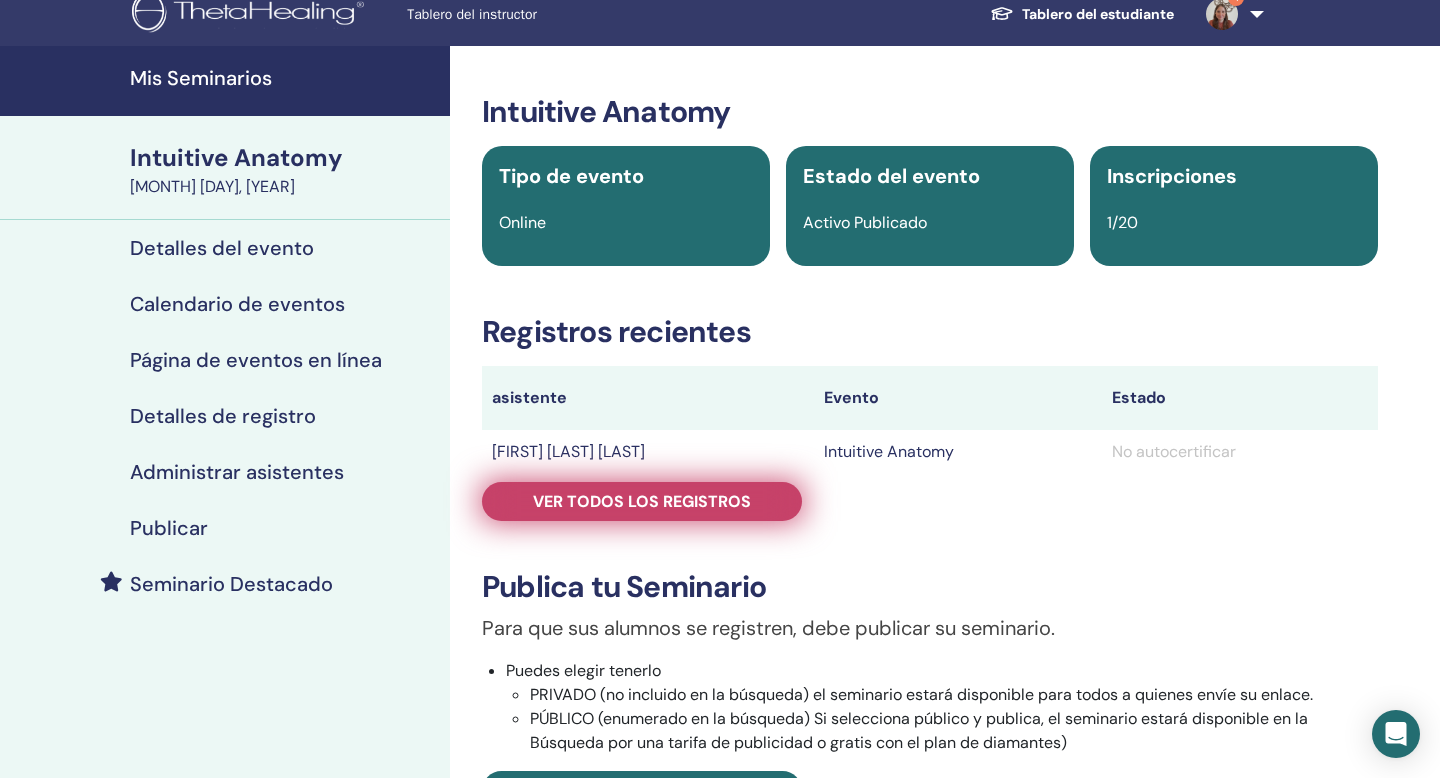 click on "Ver todos los registros" at bounding box center (642, 501) 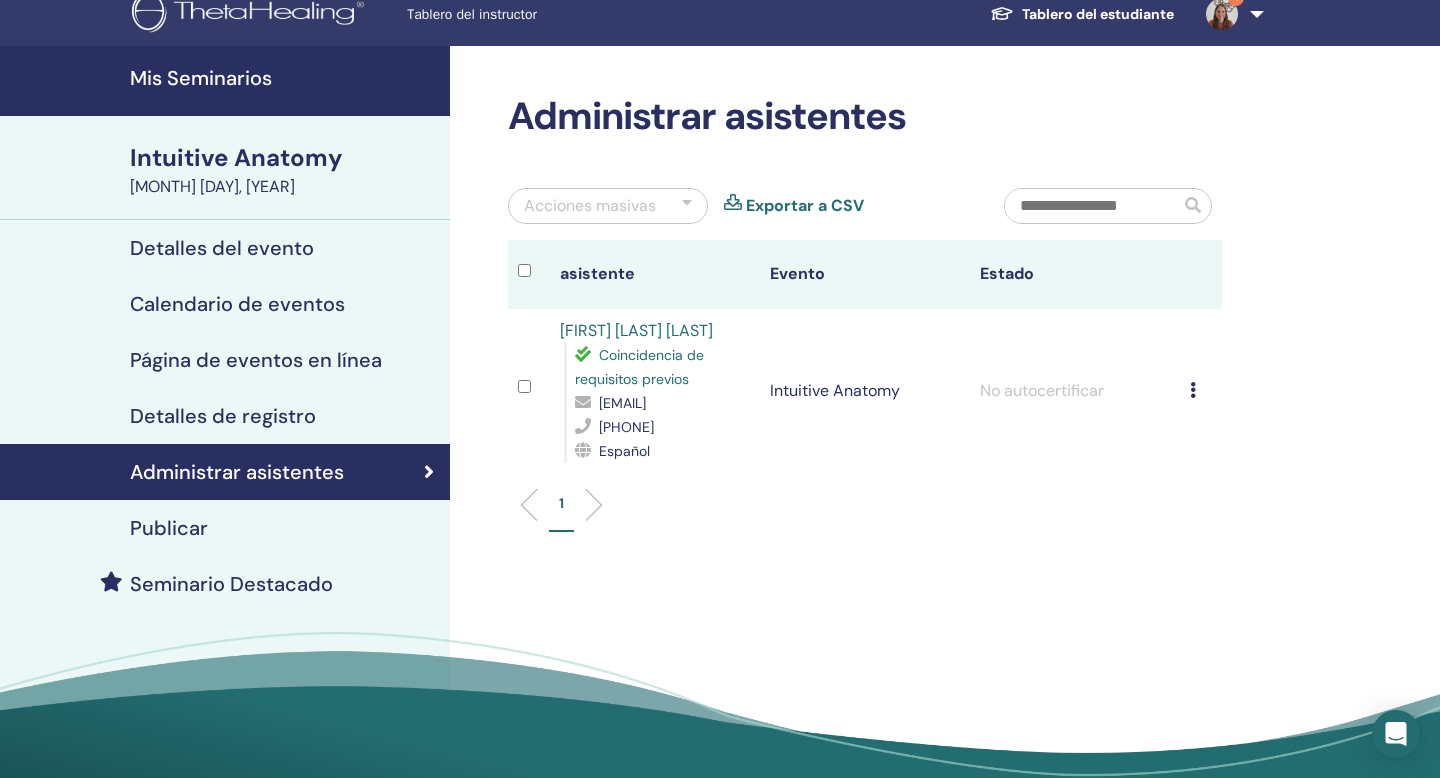 click on "Seminario Destacado" at bounding box center (231, 584) 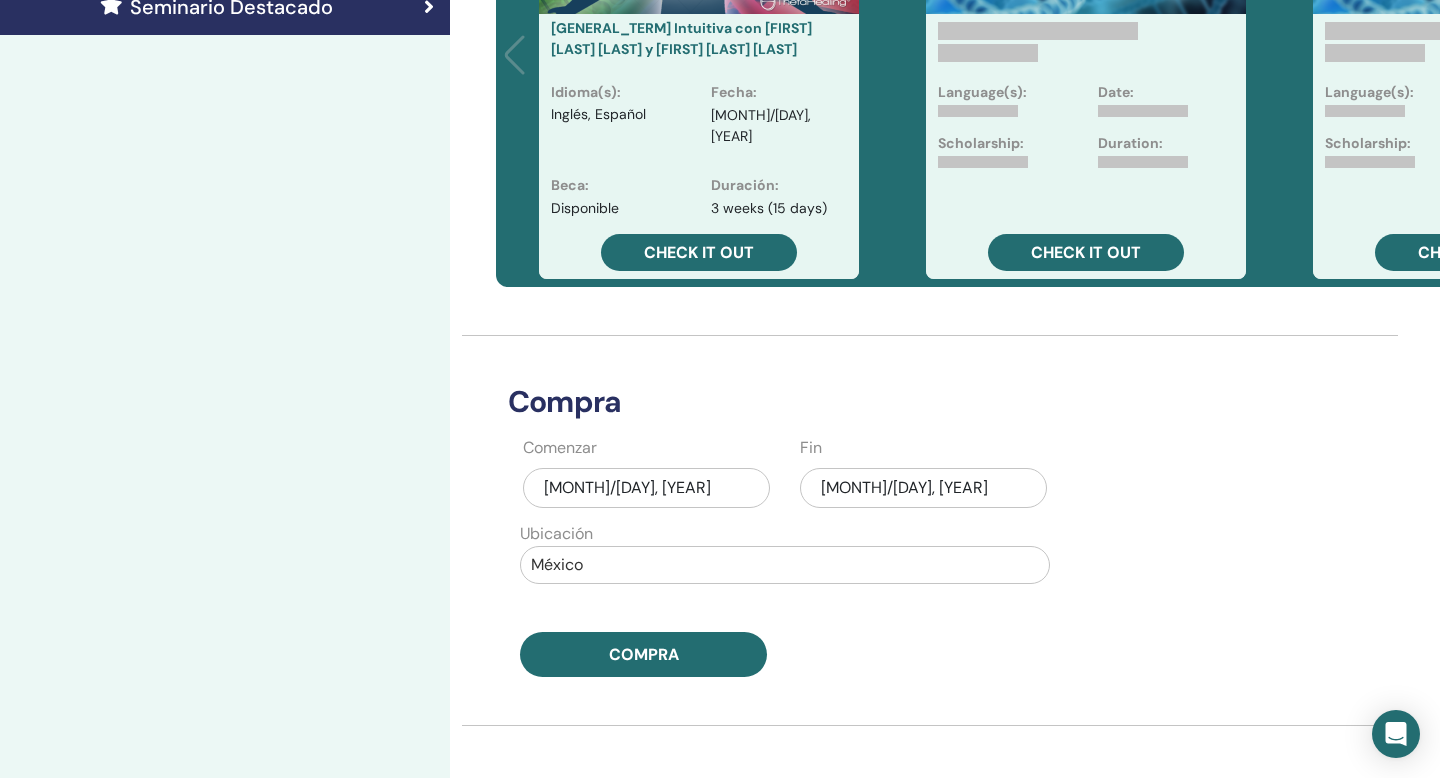 scroll, scrollTop: 631, scrollLeft: 0, axis: vertical 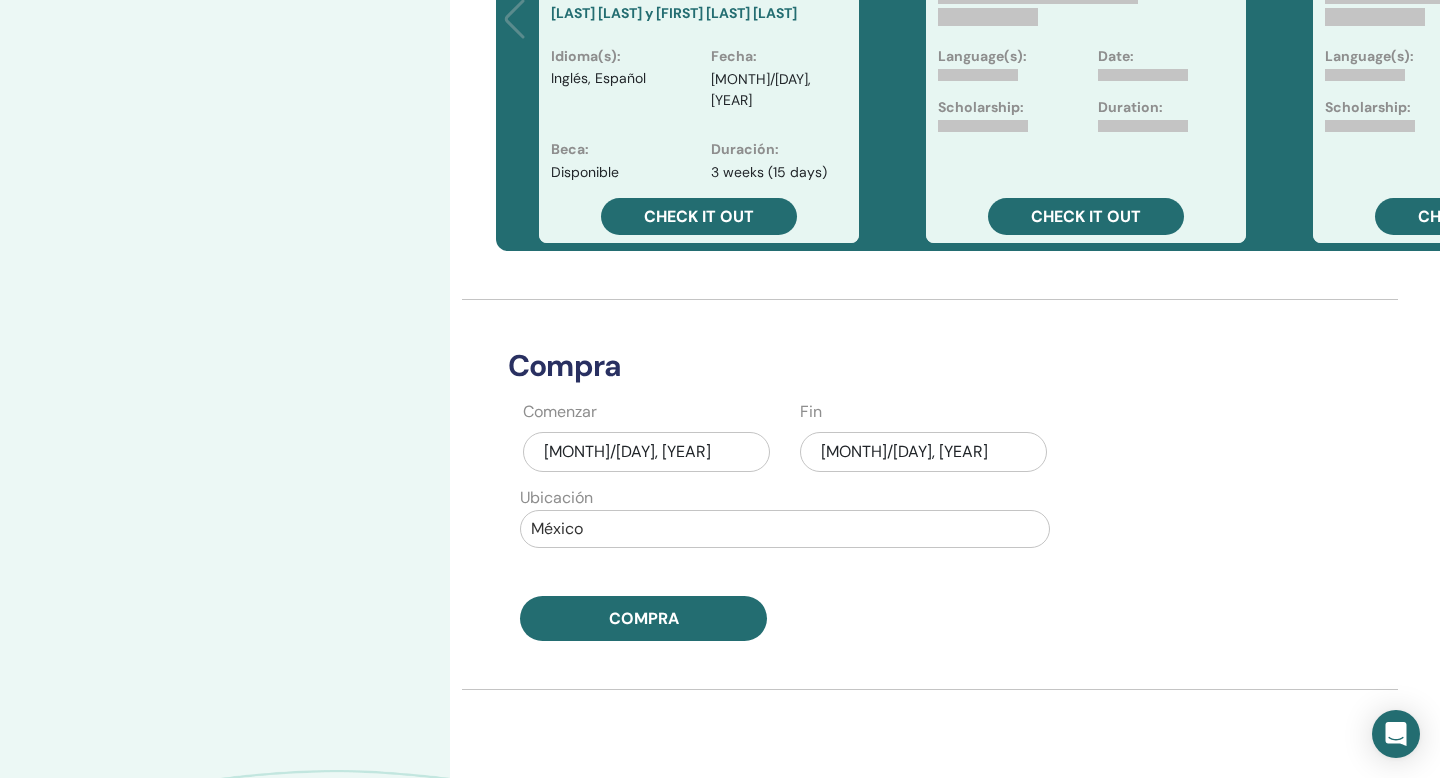 click on "jul/17, 2025" at bounding box center [646, 452] 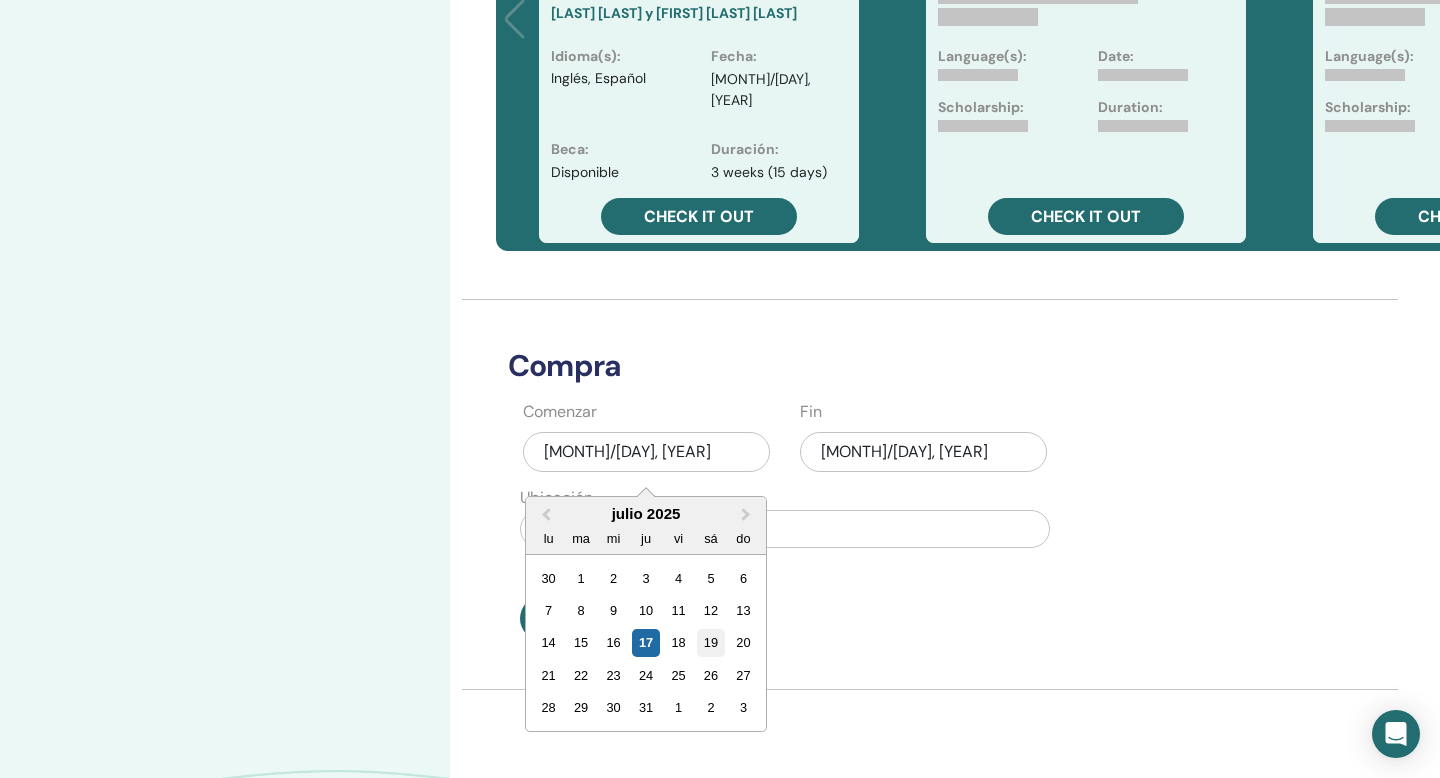 click on "19" at bounding box center (710, 642) 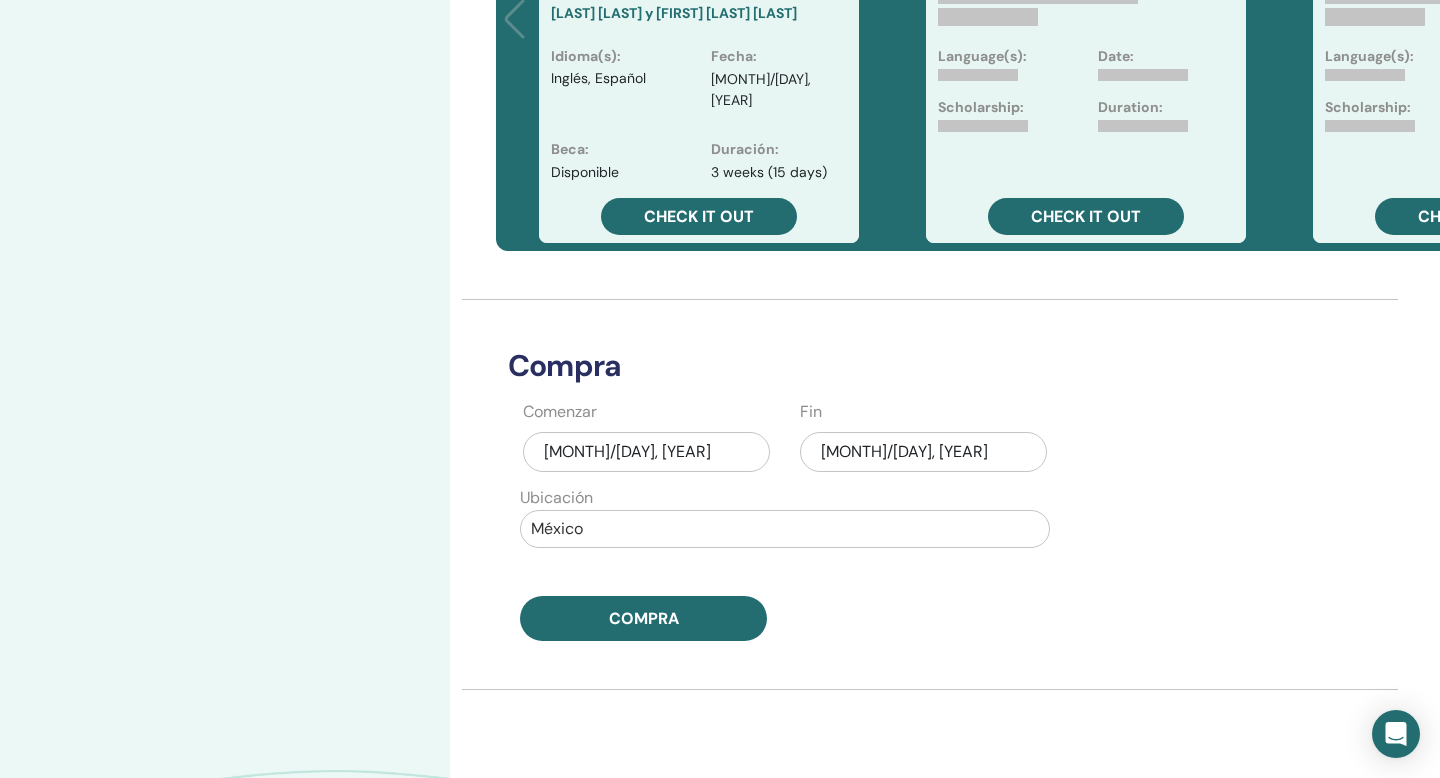 click on "jul/17, 2025" at bounding box center (923, 452) 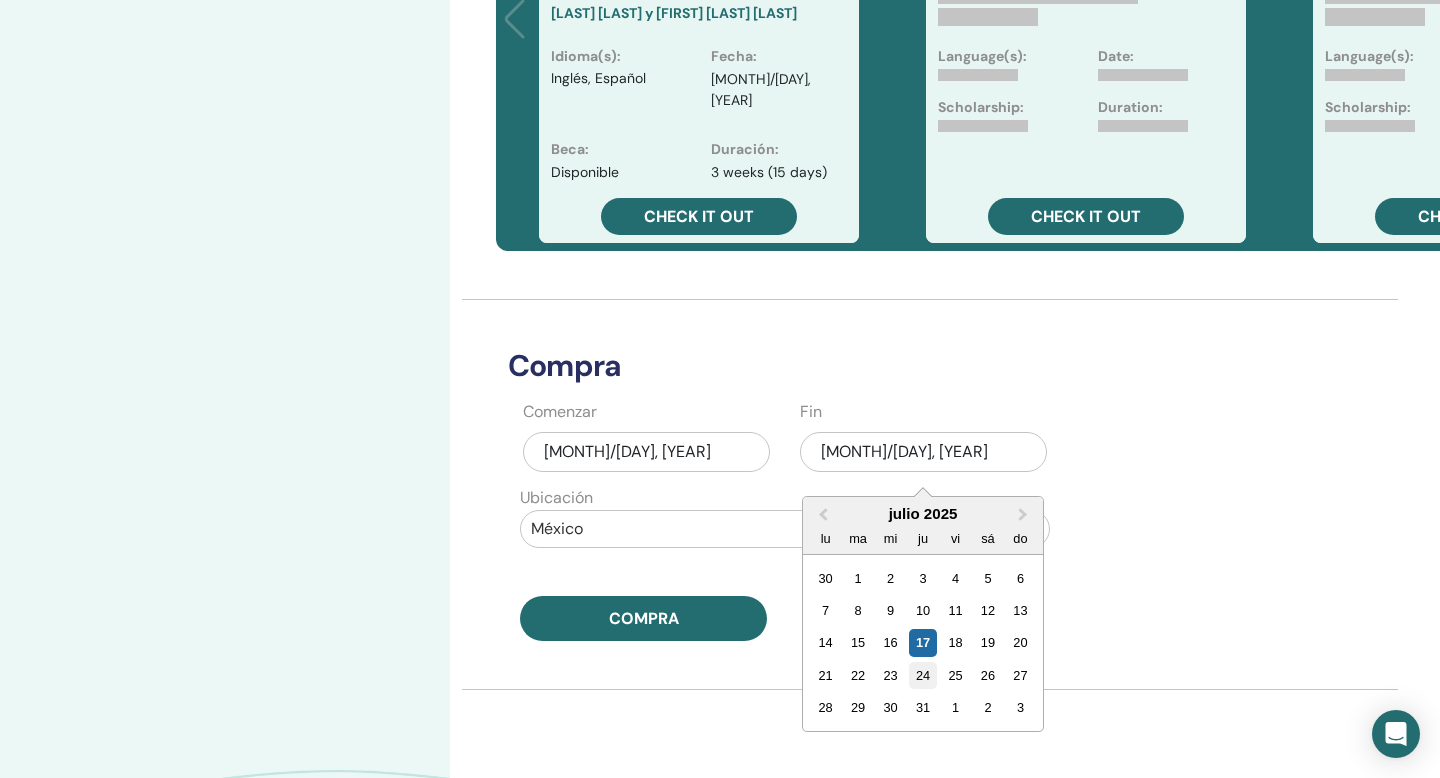 click on "24" at bounding box center (922, 675) 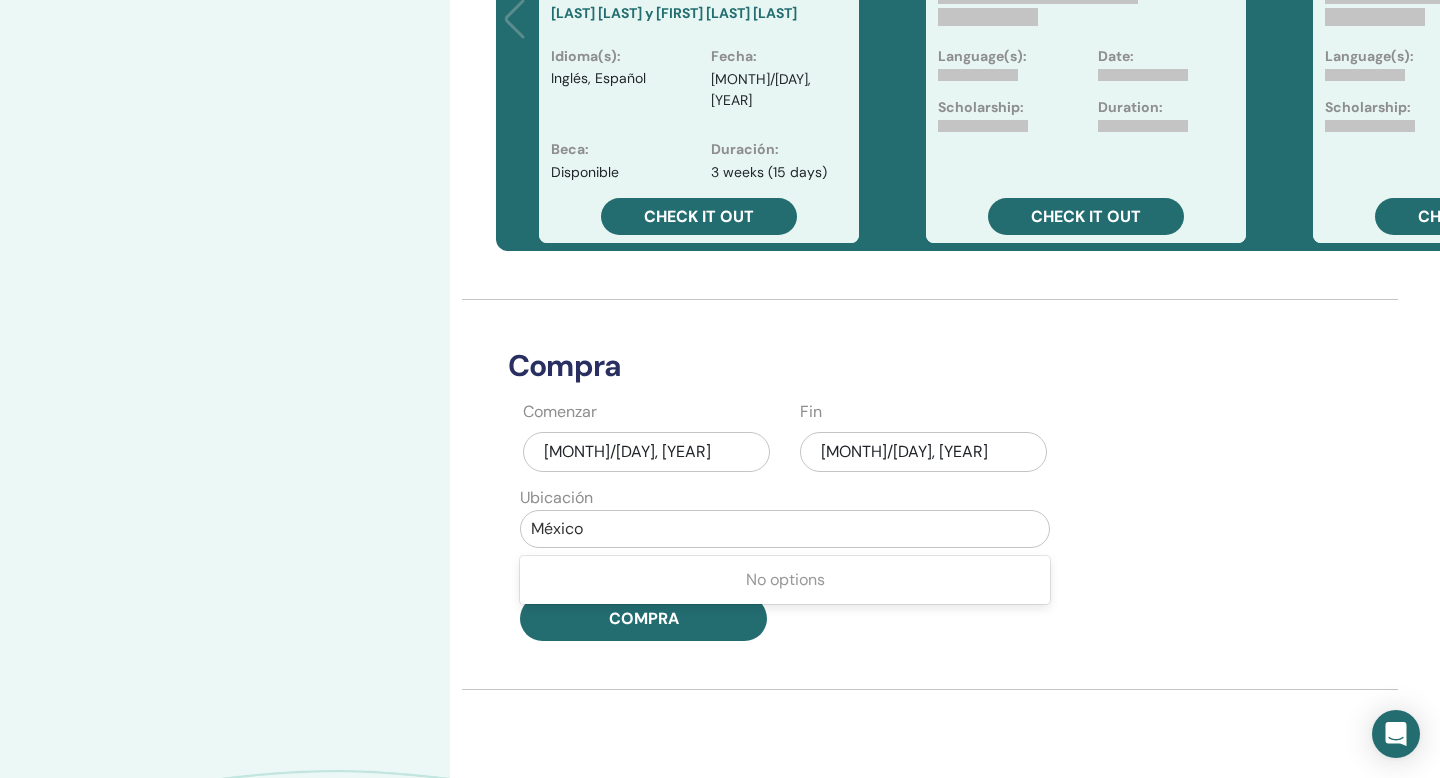 click at bounding box center (785, 529) 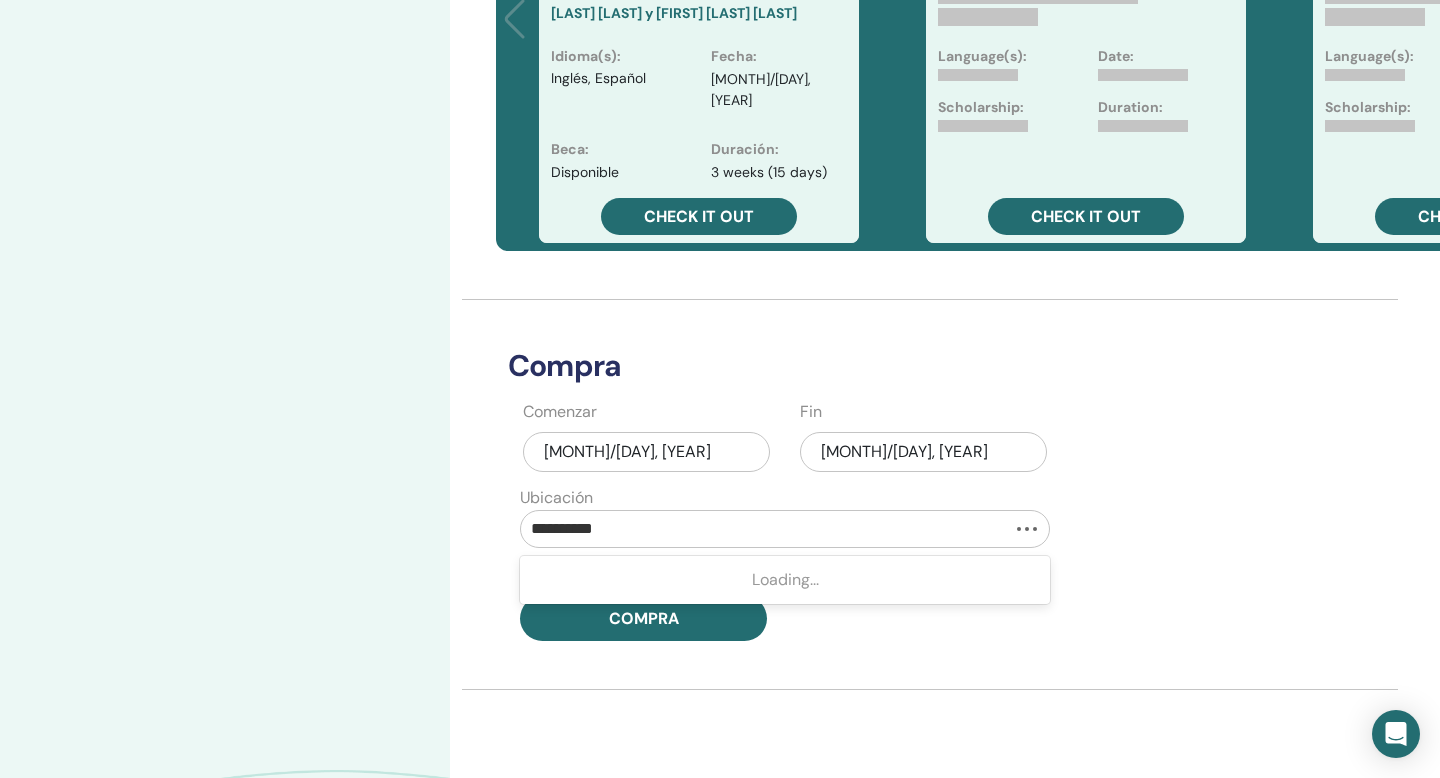 type on "**********" 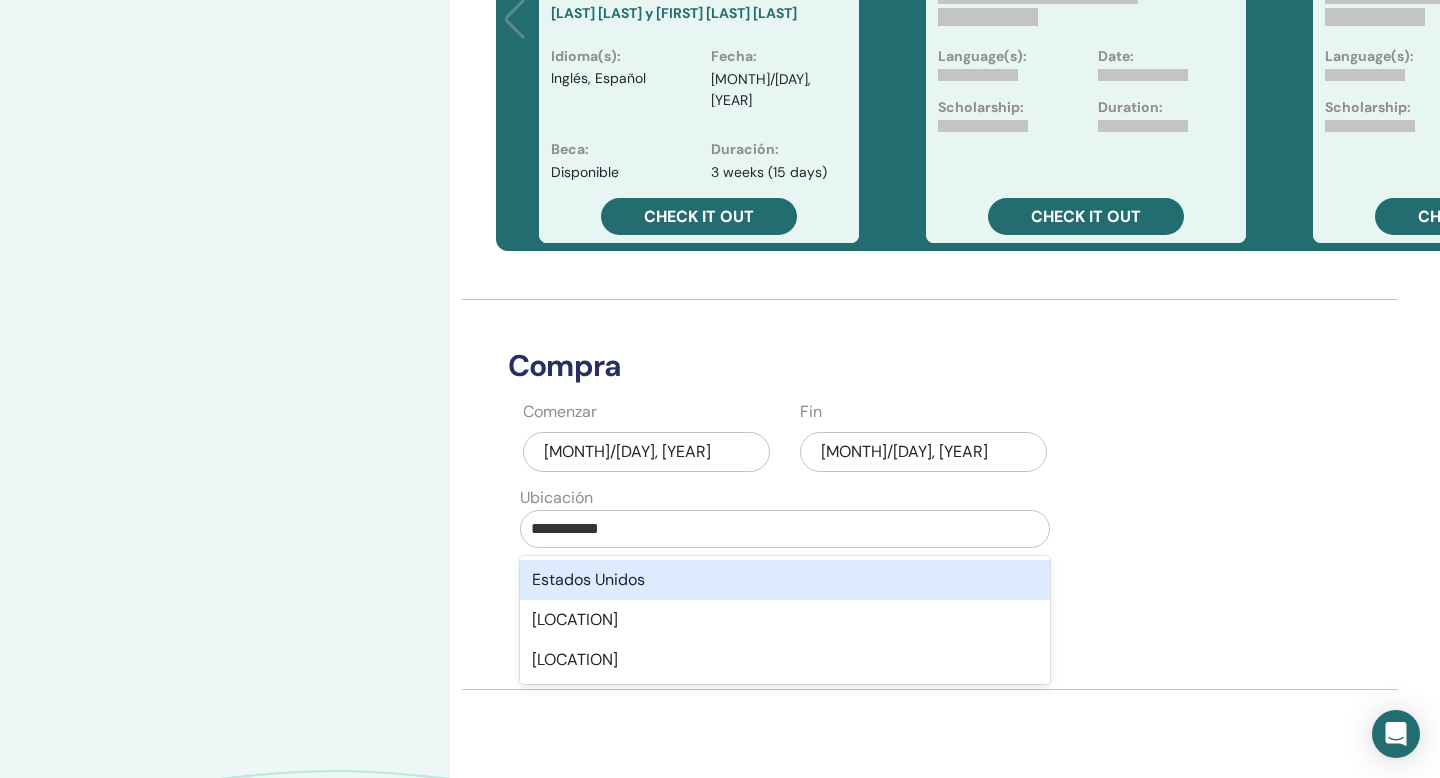 type 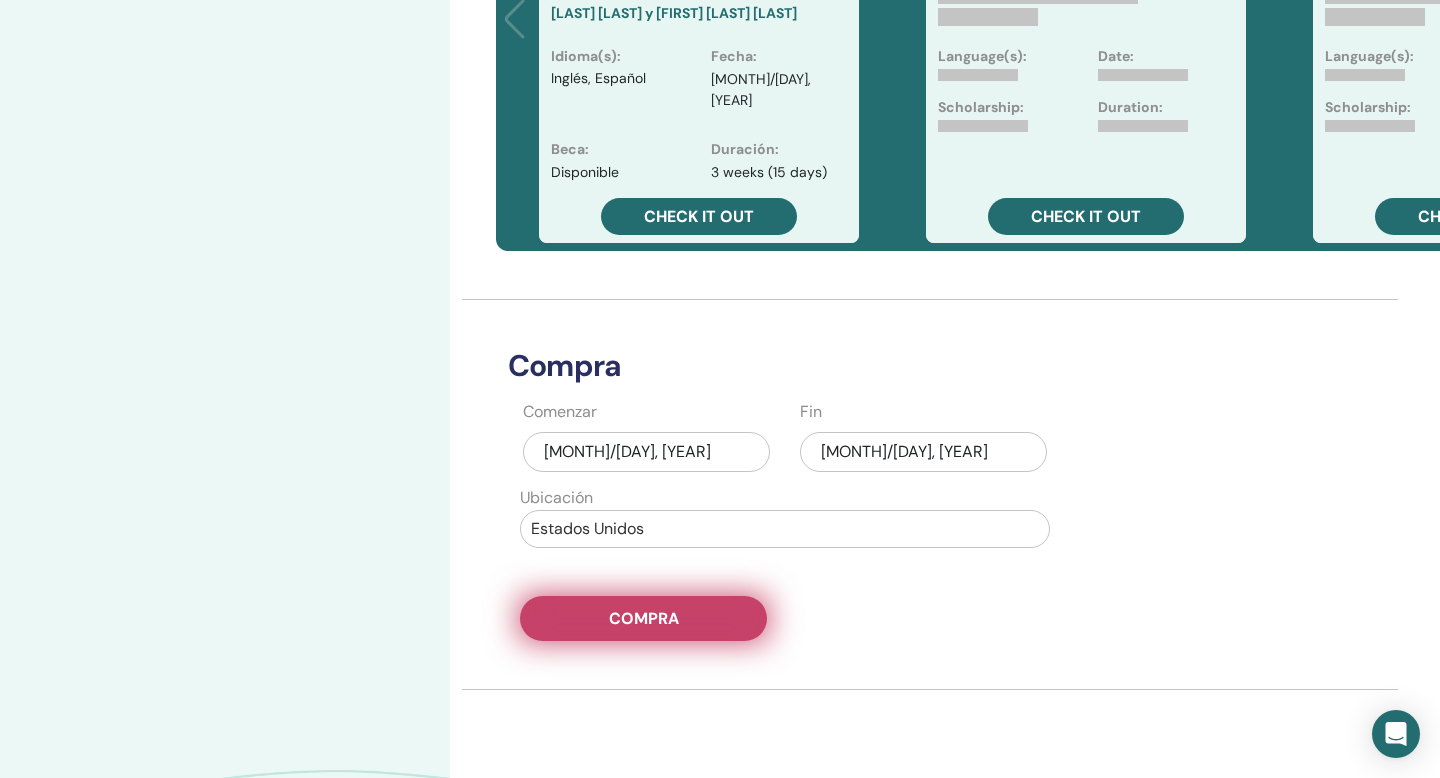 click on "Compra" at bounding box center (643, 618) 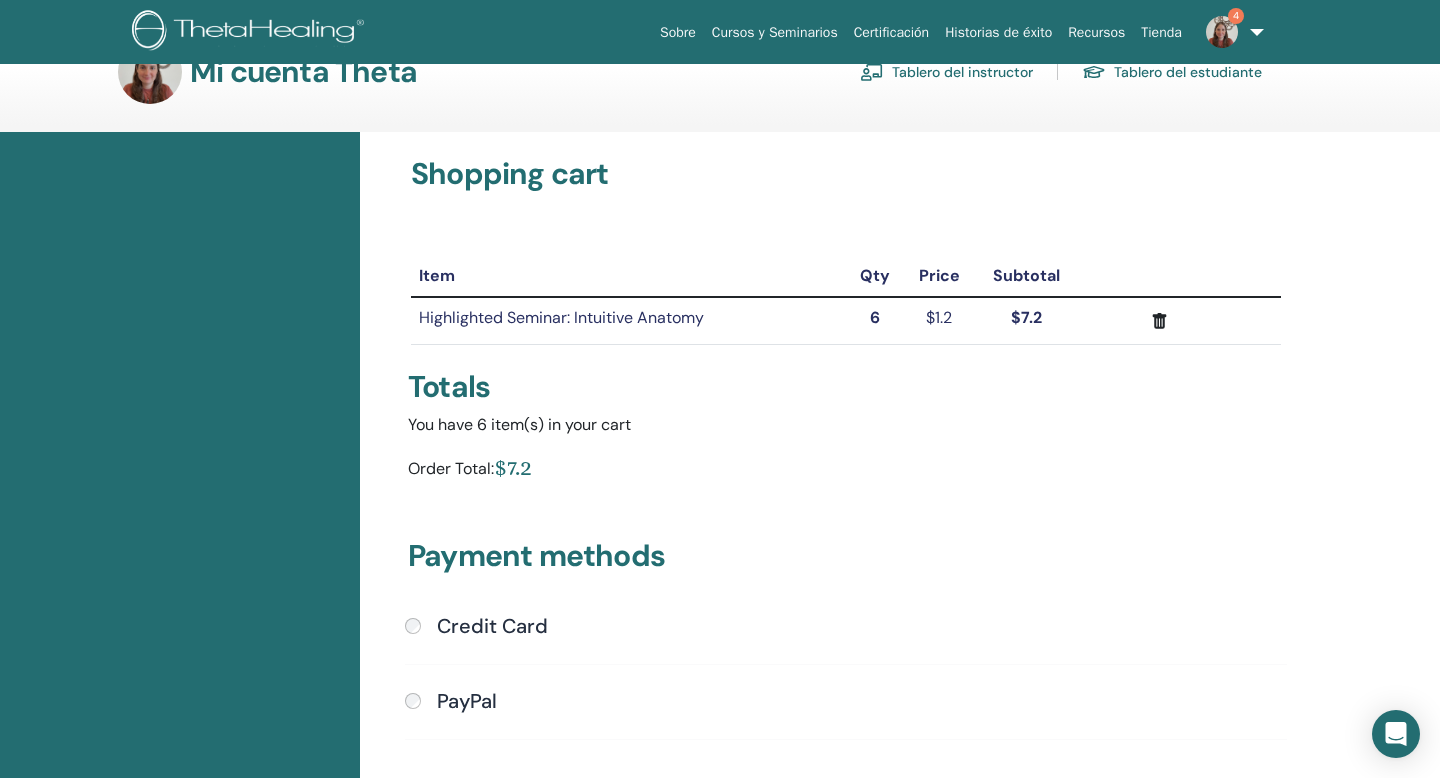 scroll, scrollTop: 219, scrollLeft: 0, axis: vertical 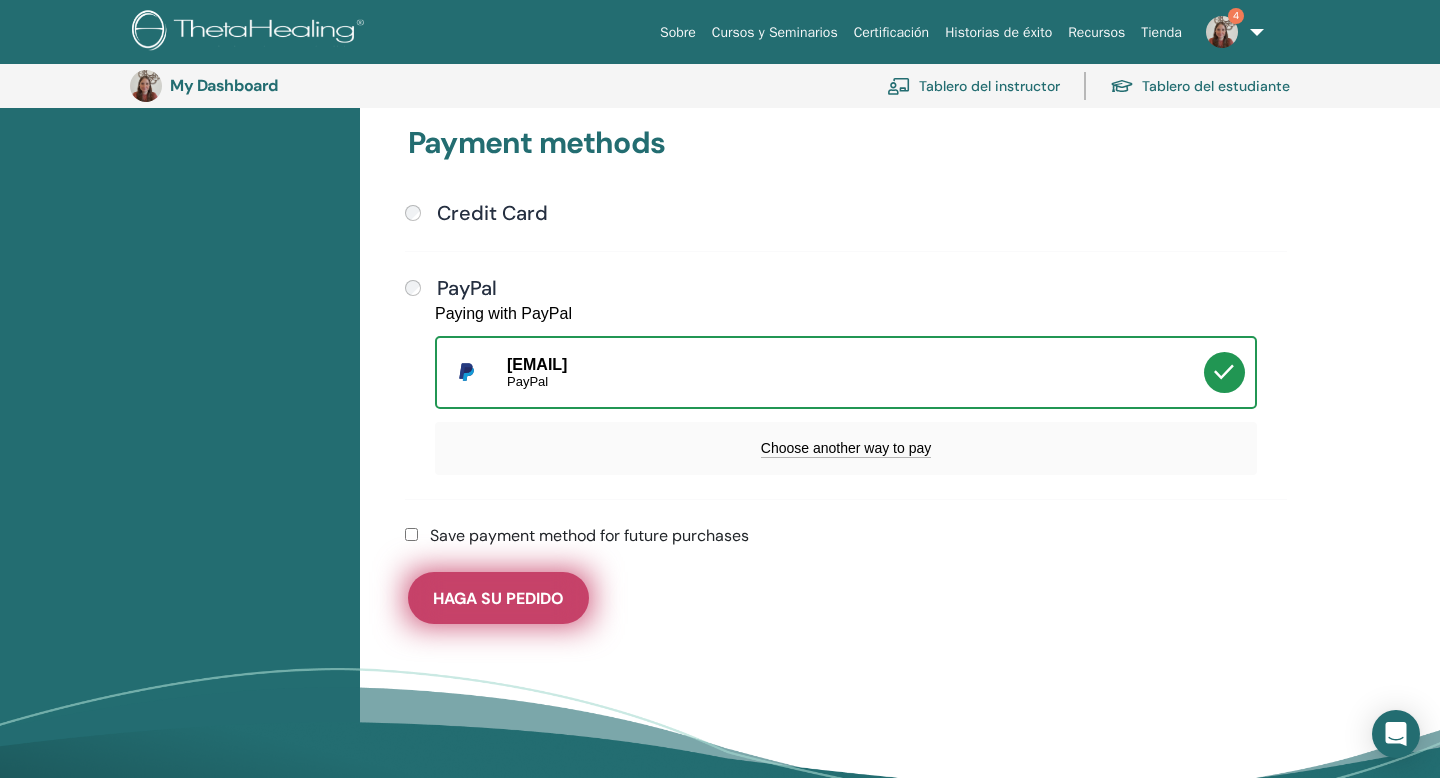 click on "Haga su pedido" at bounding box center [498, 598] 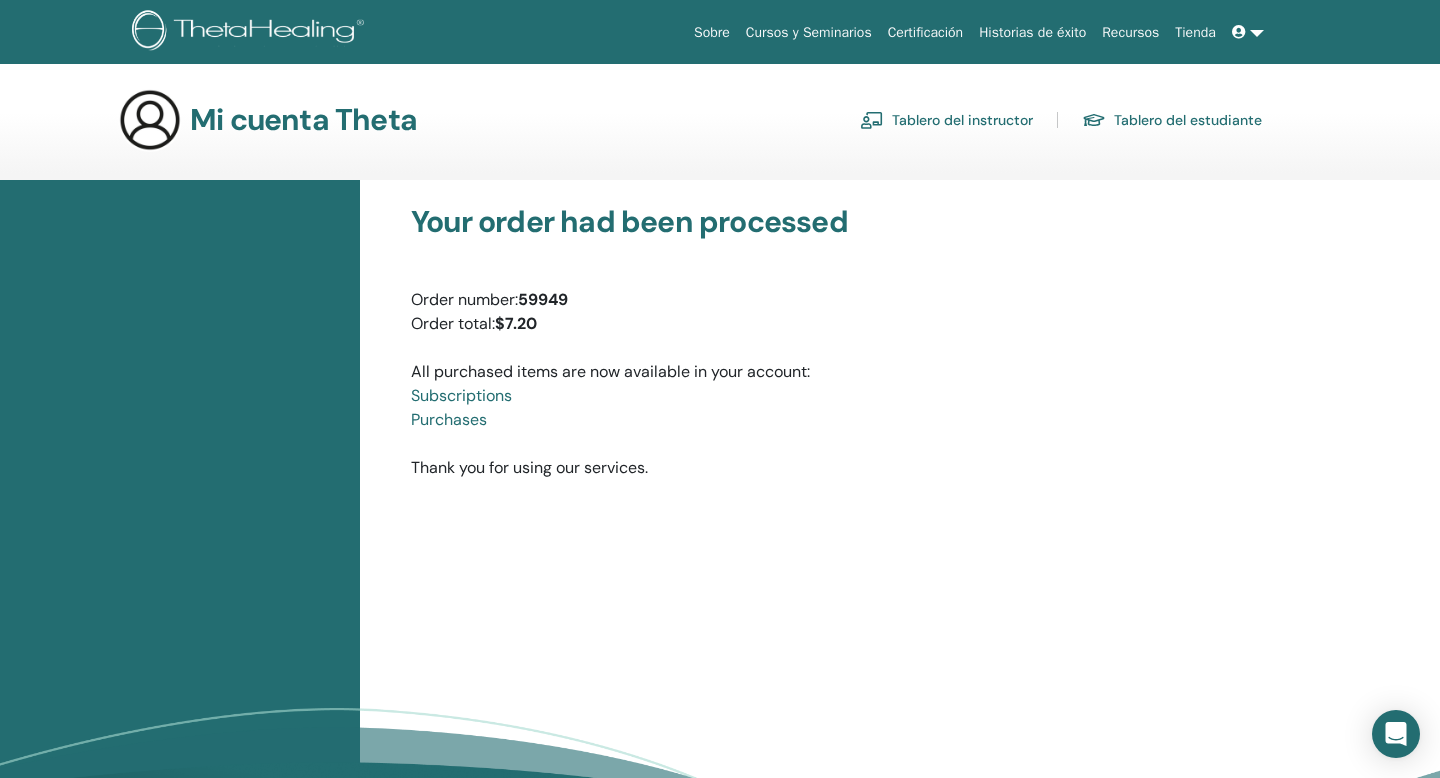 scroll, scrollTop: 0, scrollLeft: 0, axis: both 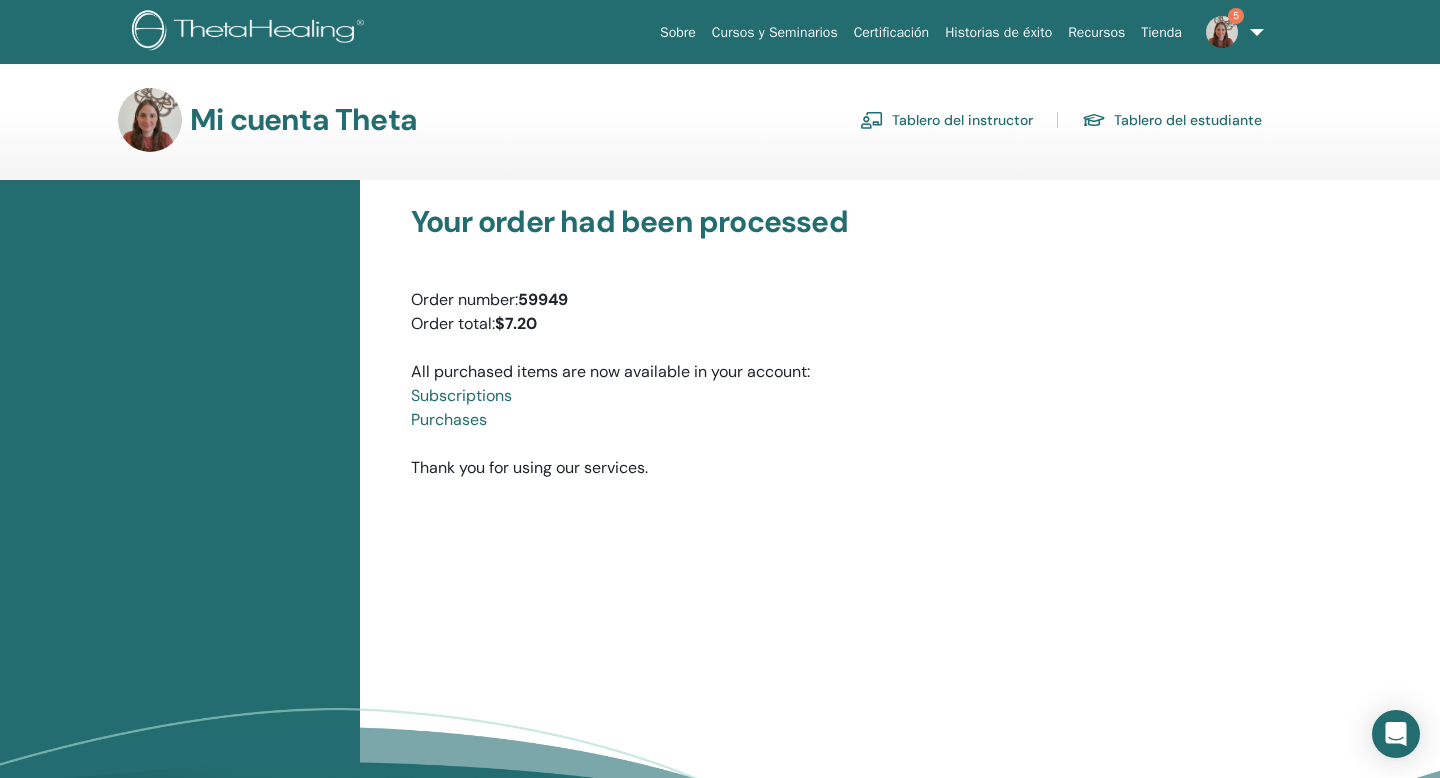click on "Tablero del instructor" at bounding box center [946, 120] 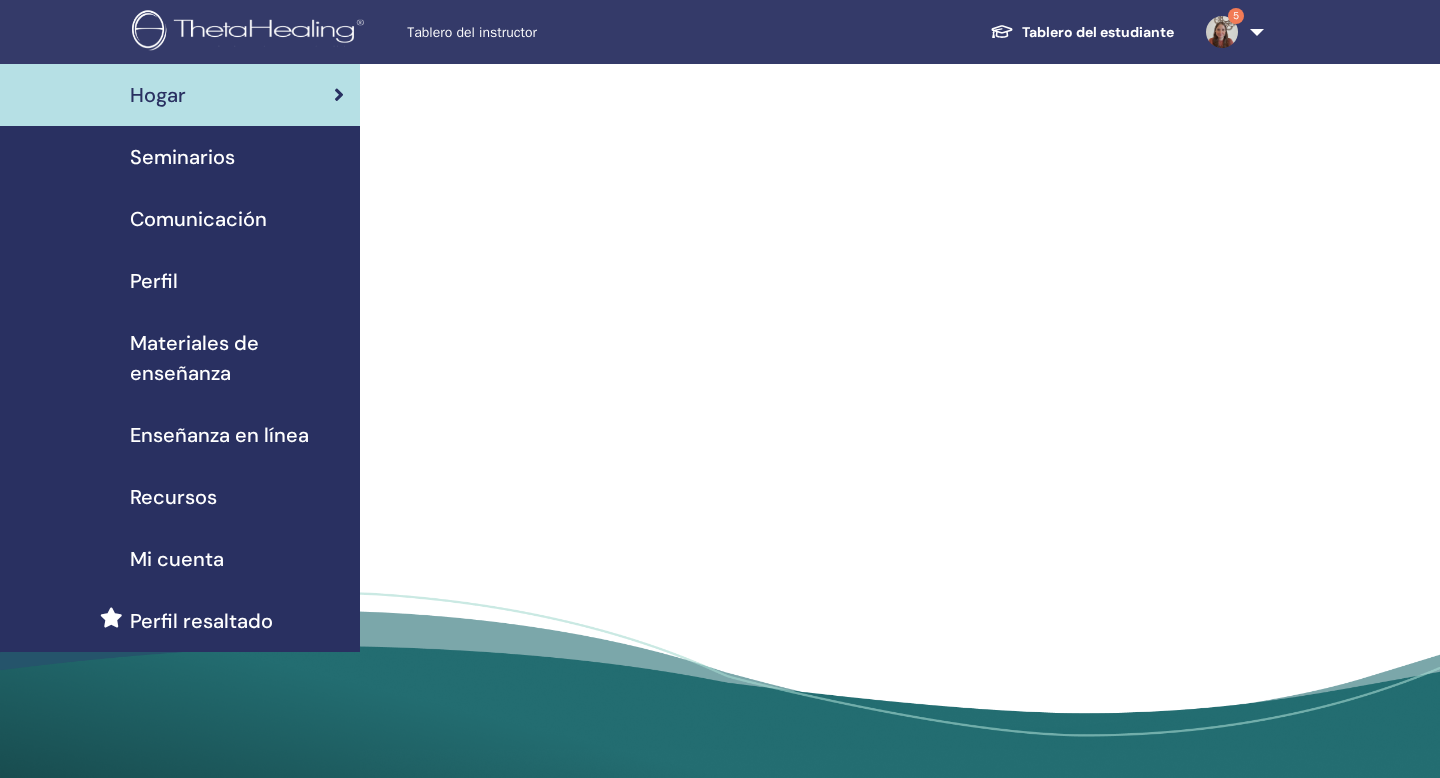 scroll, scrollTop: 0, scrollLeft: 0, axis: both 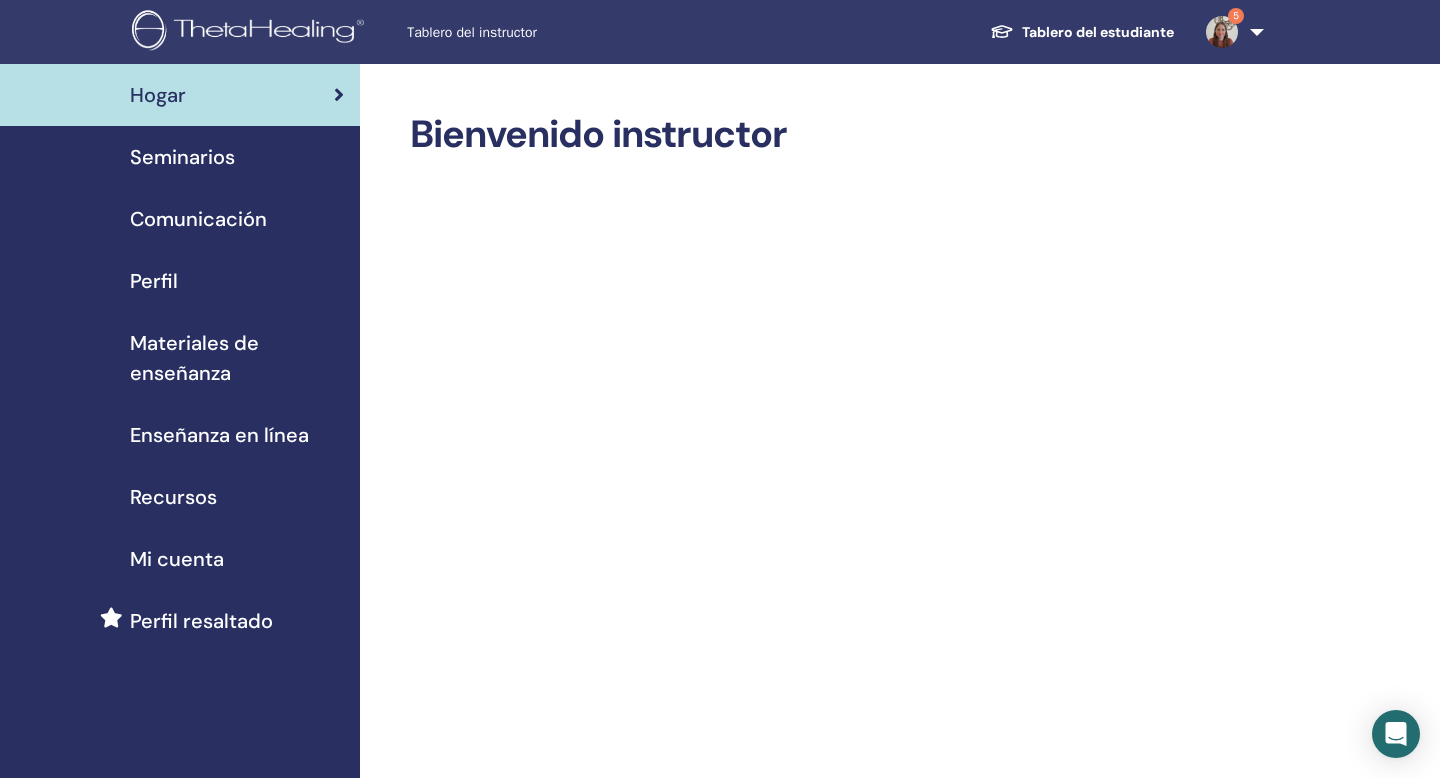 click on "Mi cuenta" at bounding box center (180, 559) 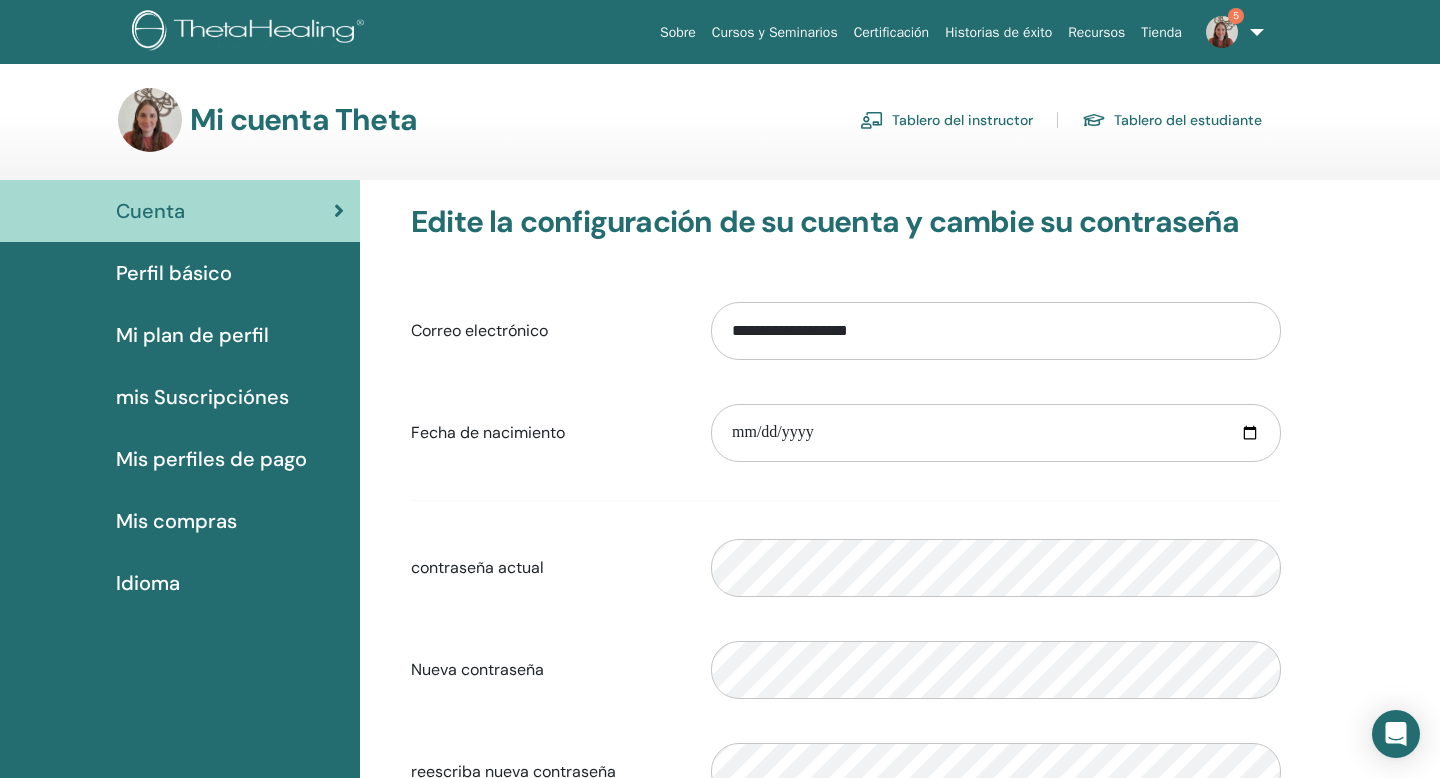 scroll, scrollTop: 0, scrollLeft: 0, axis: both 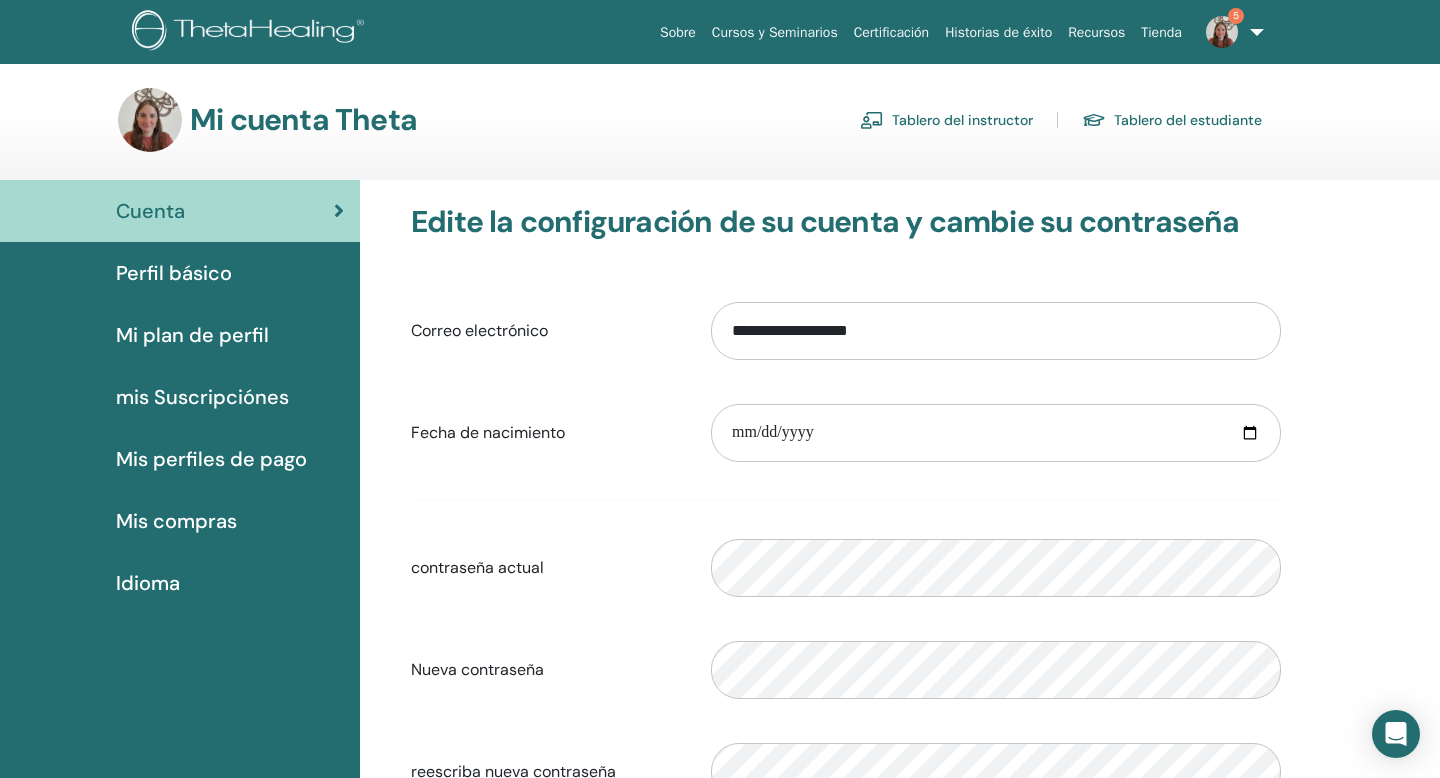 click on "Tablero del instructor" at bounding box center [946, 120] 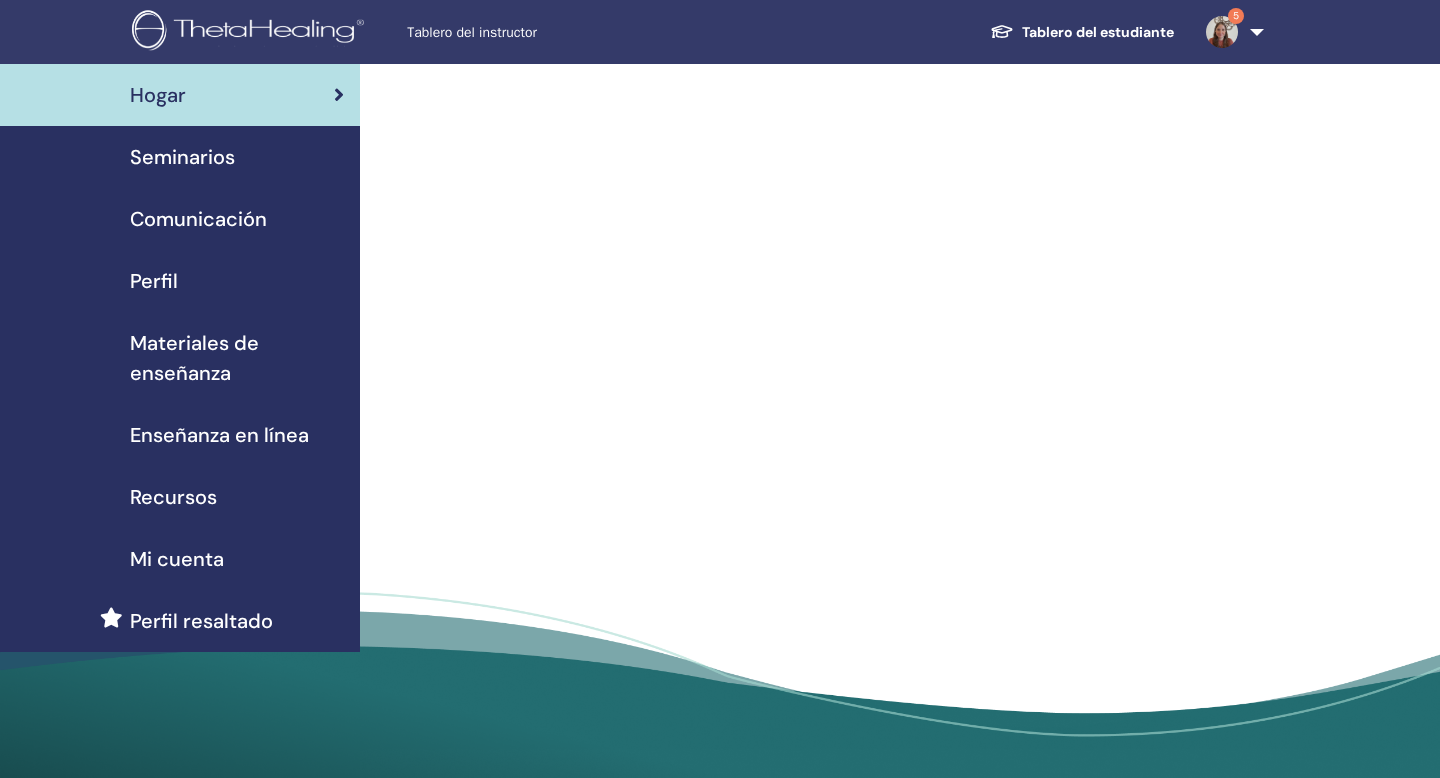 scroll, scrollTop: 0, scrollLeft: 0, axis: both 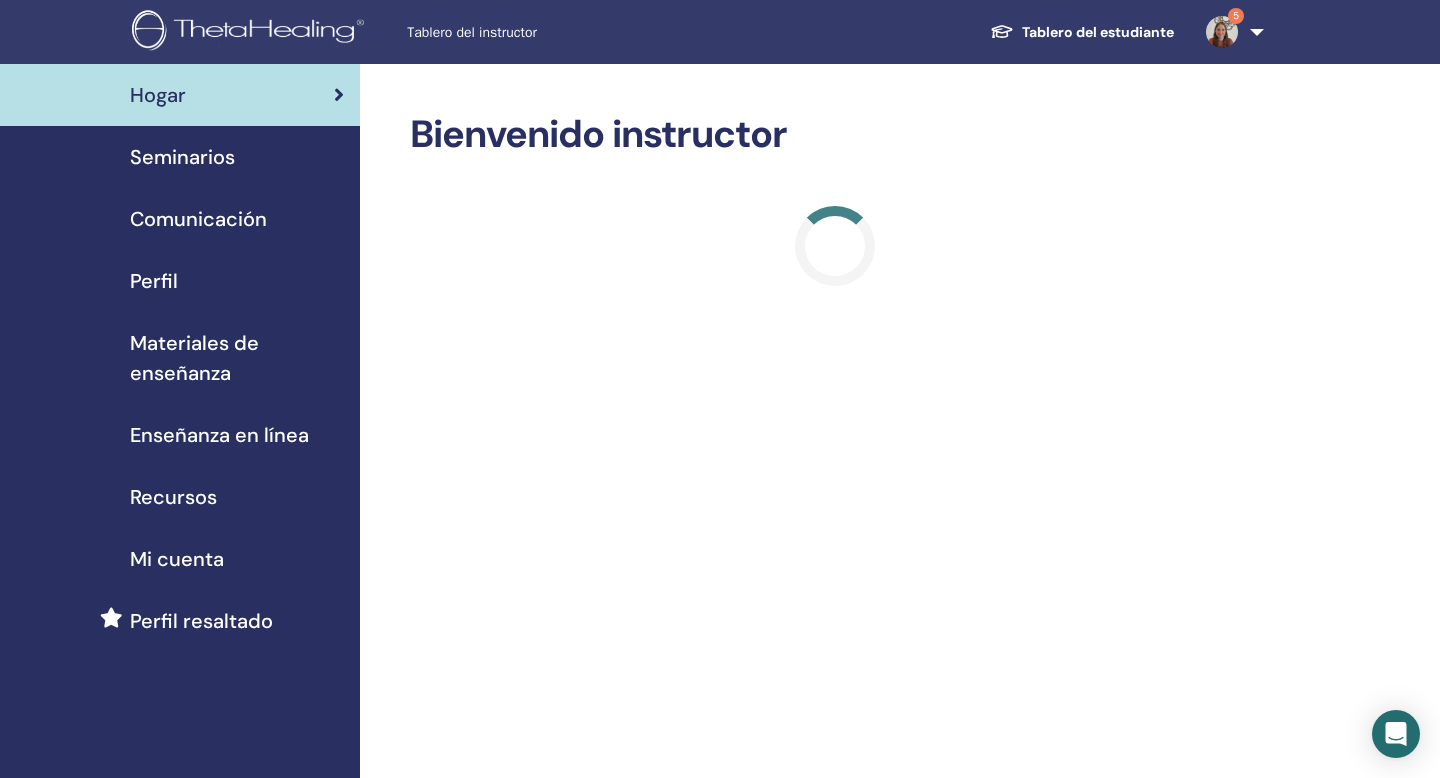 click on "Seminarios" at bounding box center [182, 157] 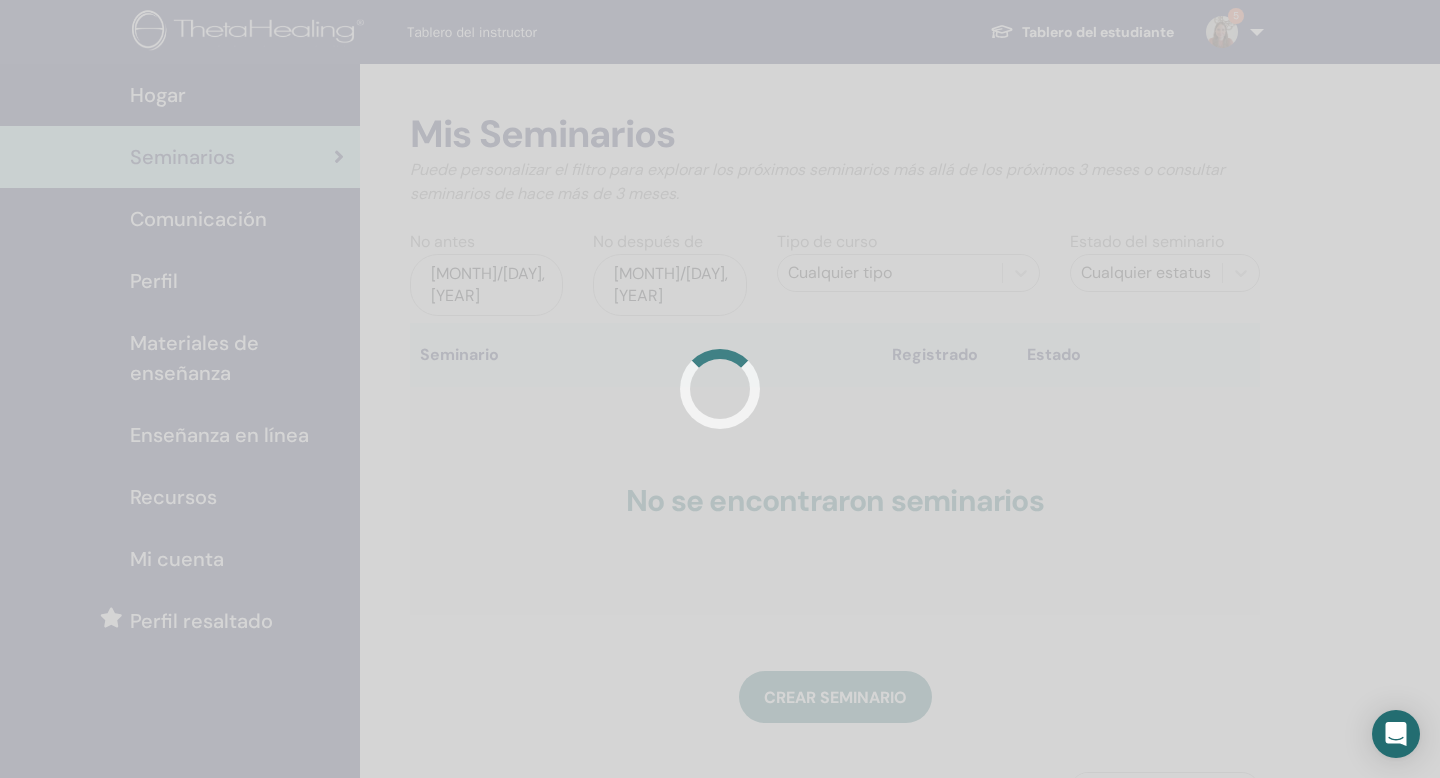 scroll, scrollTop: 0, scrollLeft: 0, axis: both 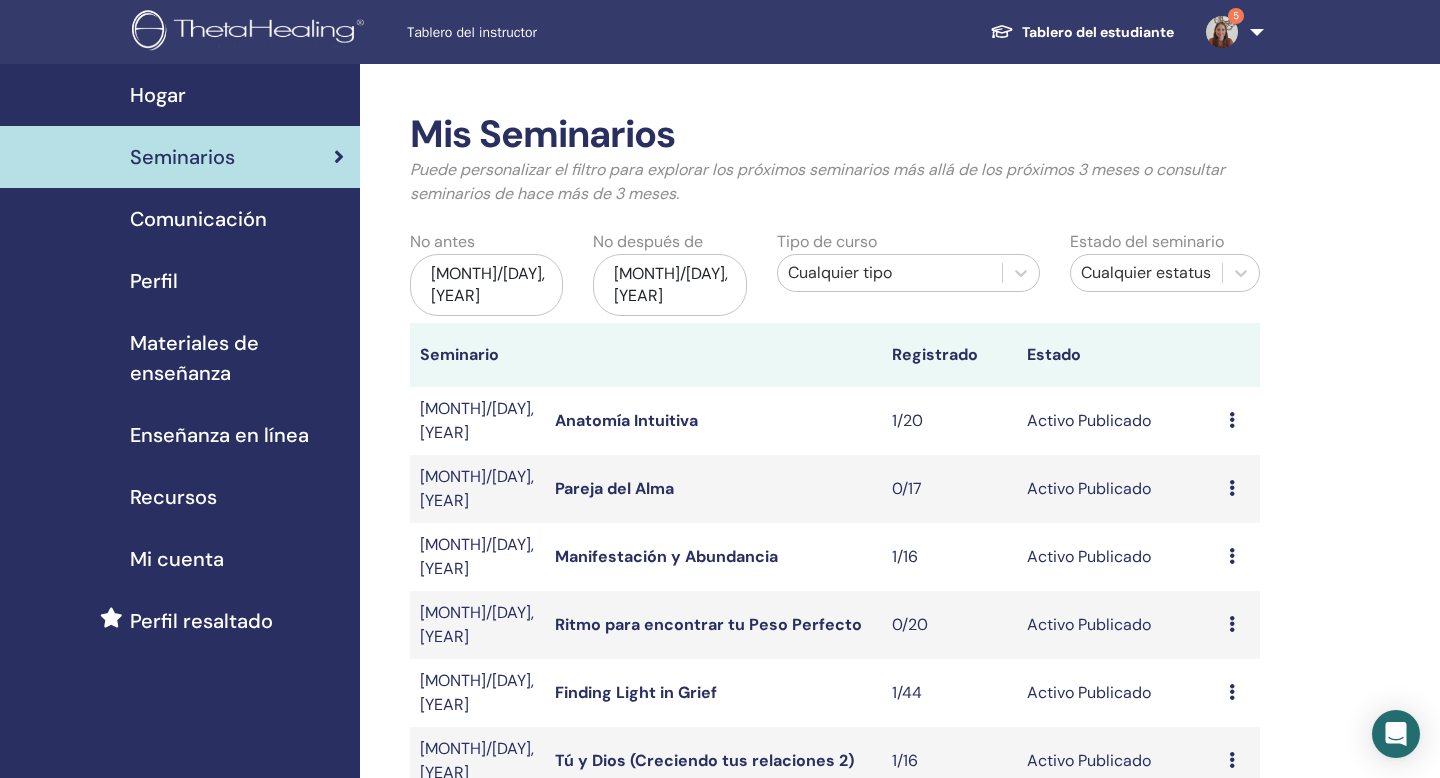 click on "Cualquier tipo" at bounding box center (890, 273) 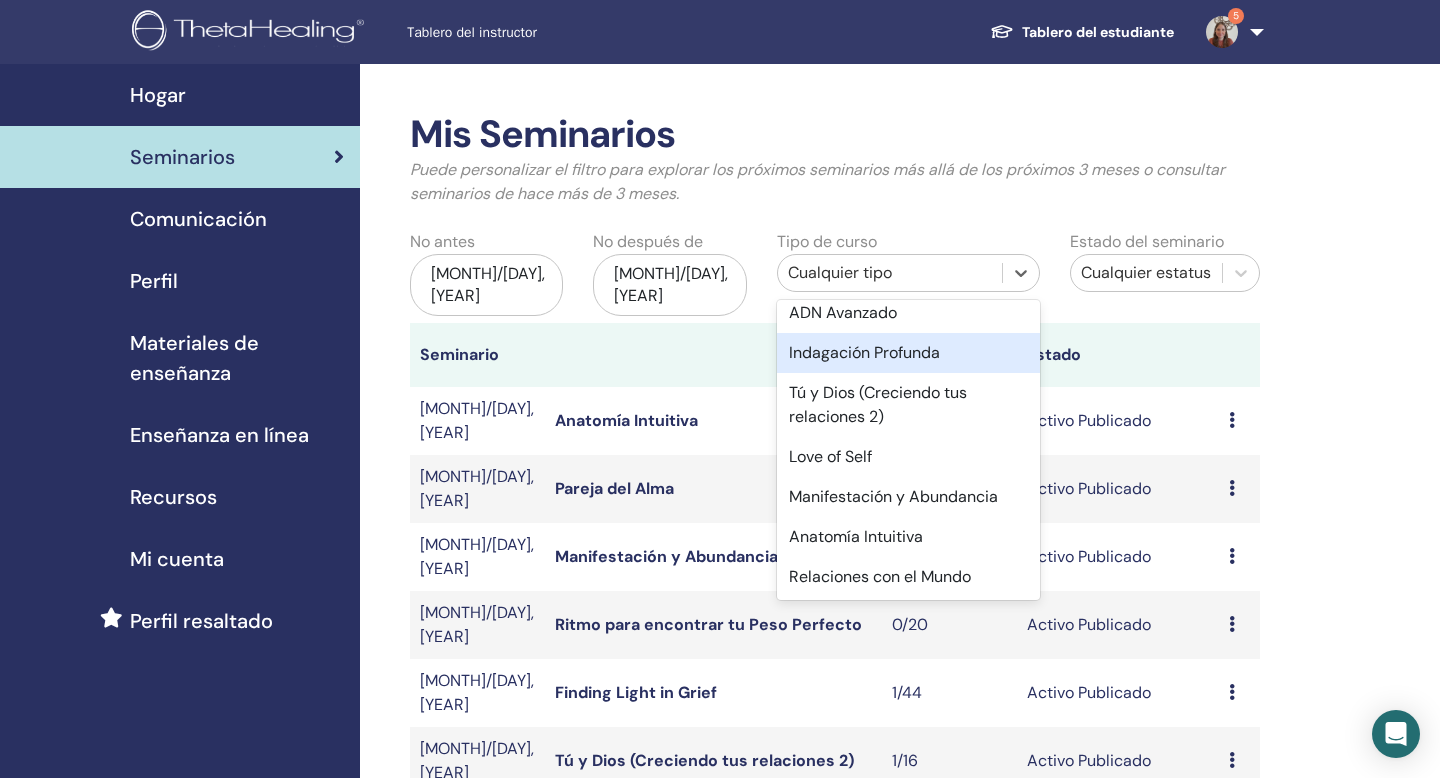 scroll, scrollTop: 132, scrollLeft: 0, axis: vertical 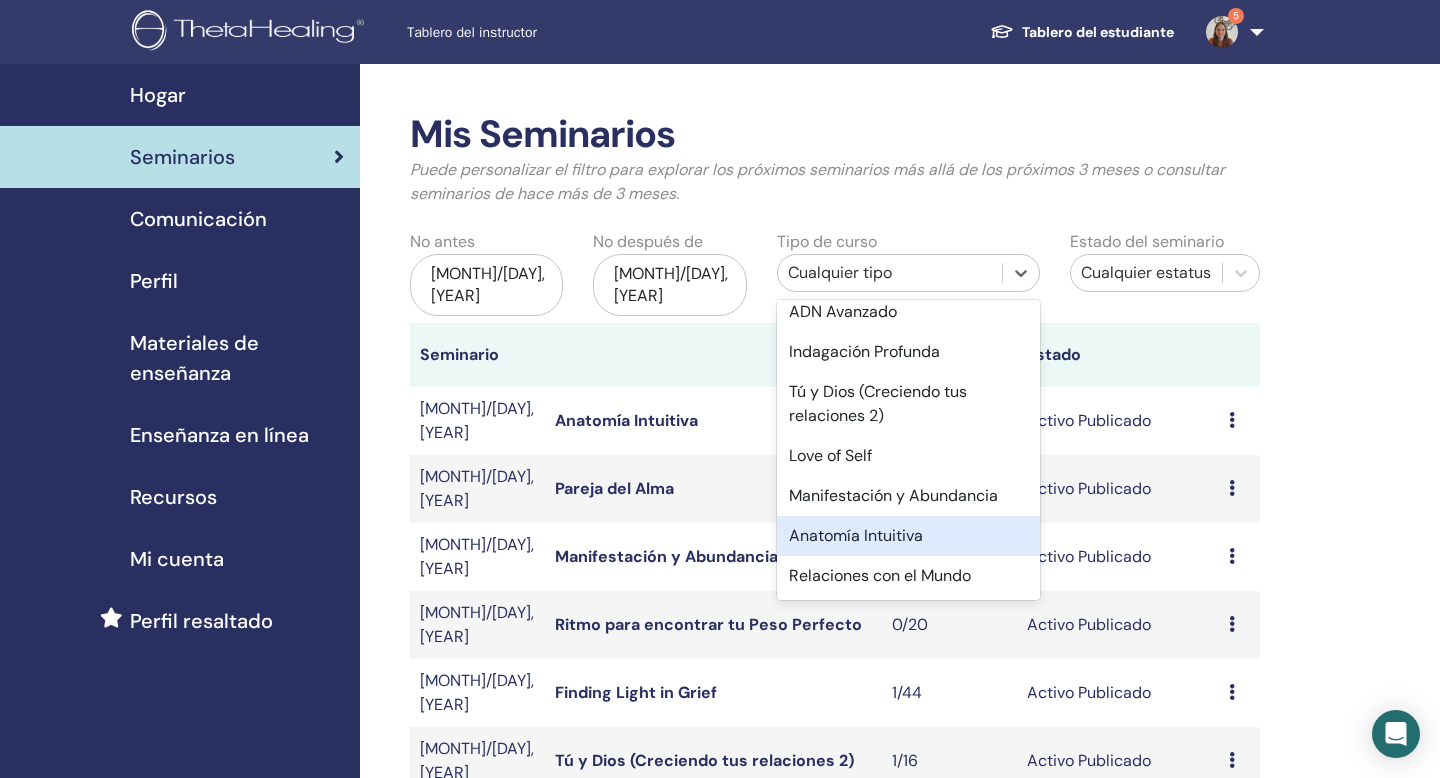 click on "Anatomía Intuitiva" at bounding box center (908, 536) 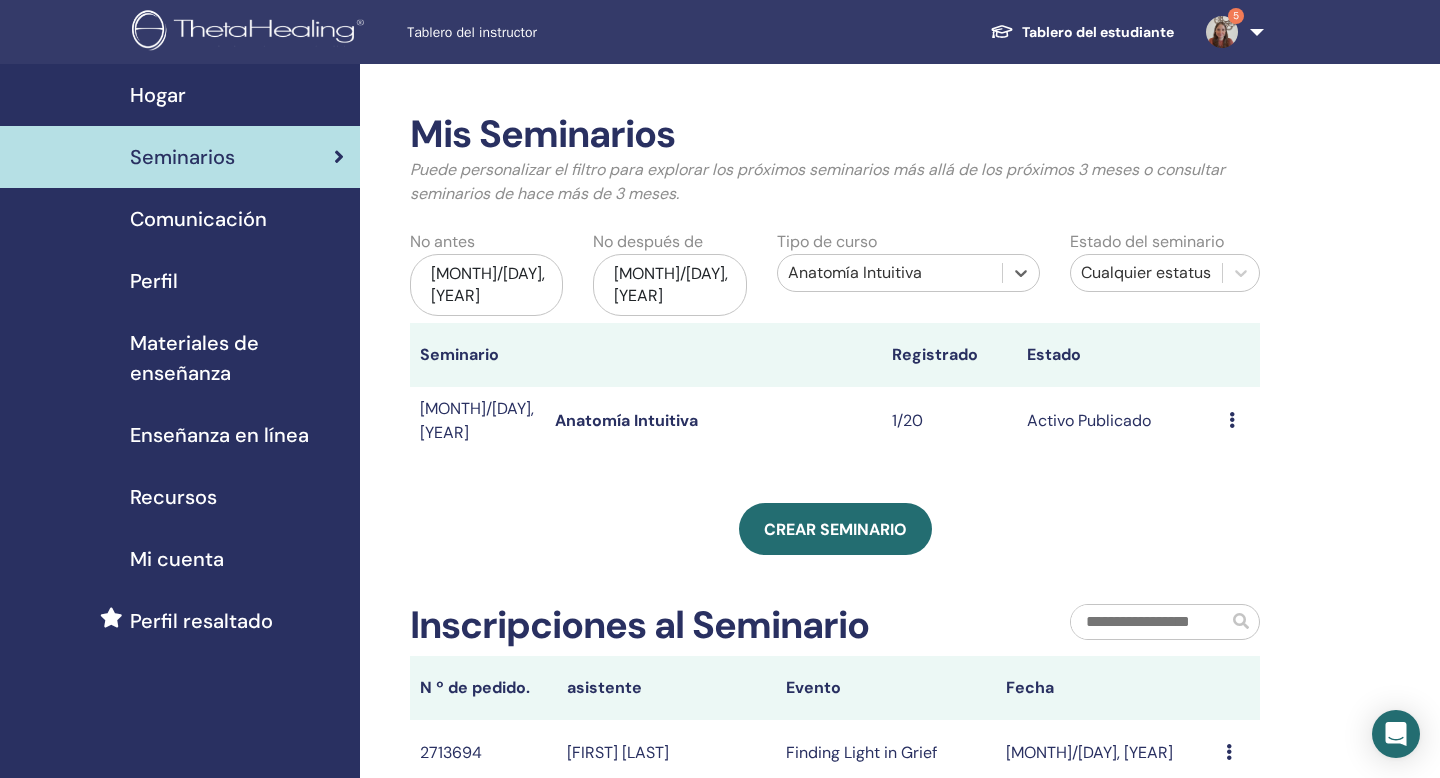 click on "Anatomía Intuitiva" at bounding box center (626, 420) 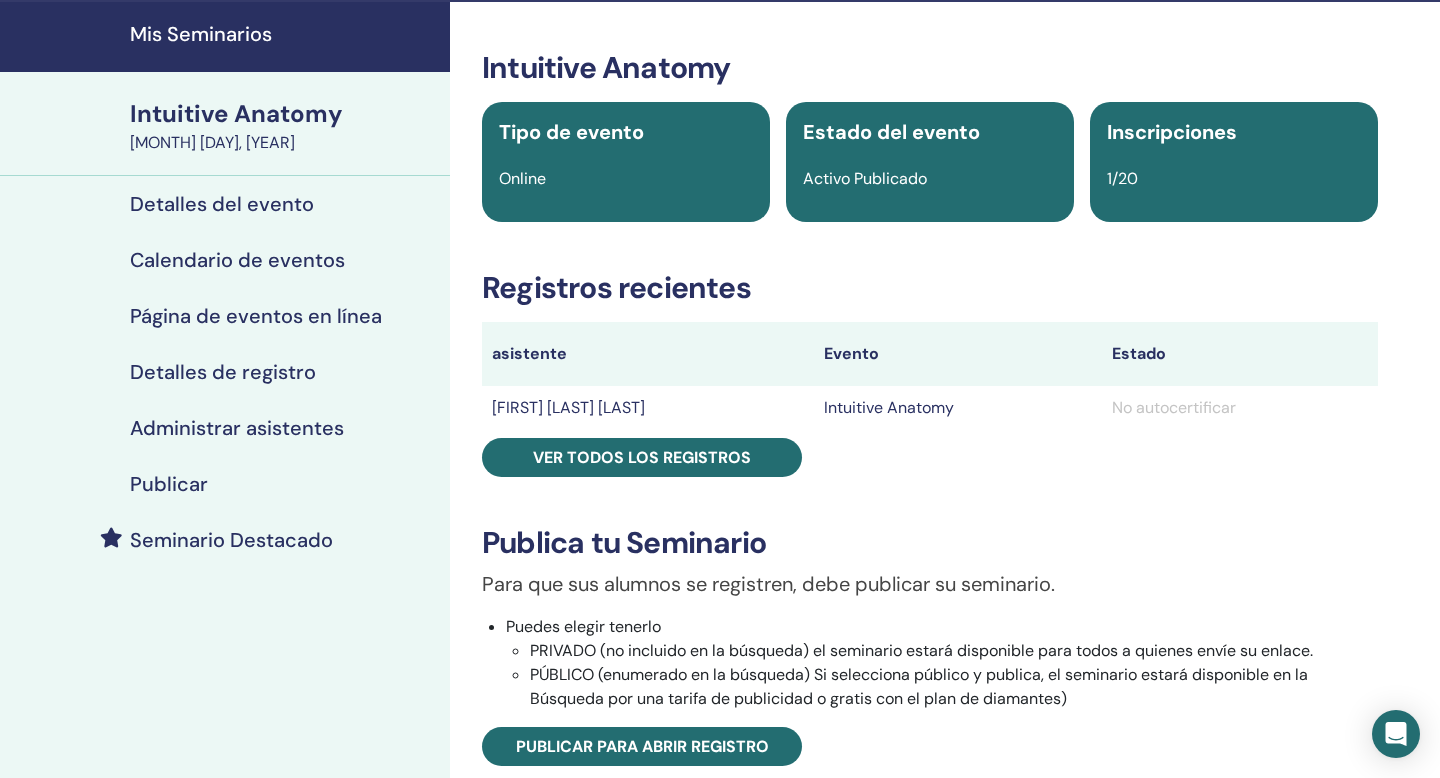 scroll, scrollTop: 71, scrollLeft: 0, axis: vertical 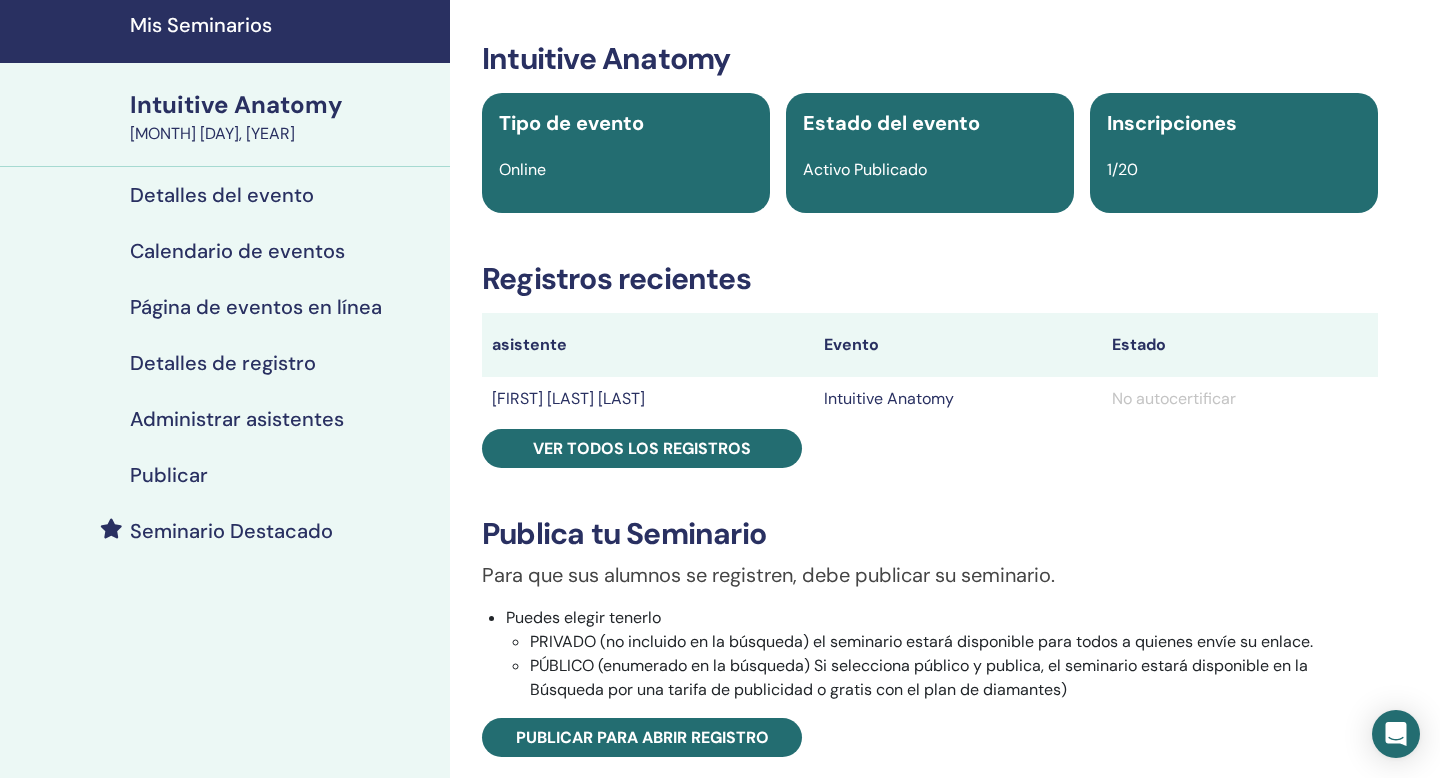 click on "Seminario Destacado" at bounding box center (231, 531) 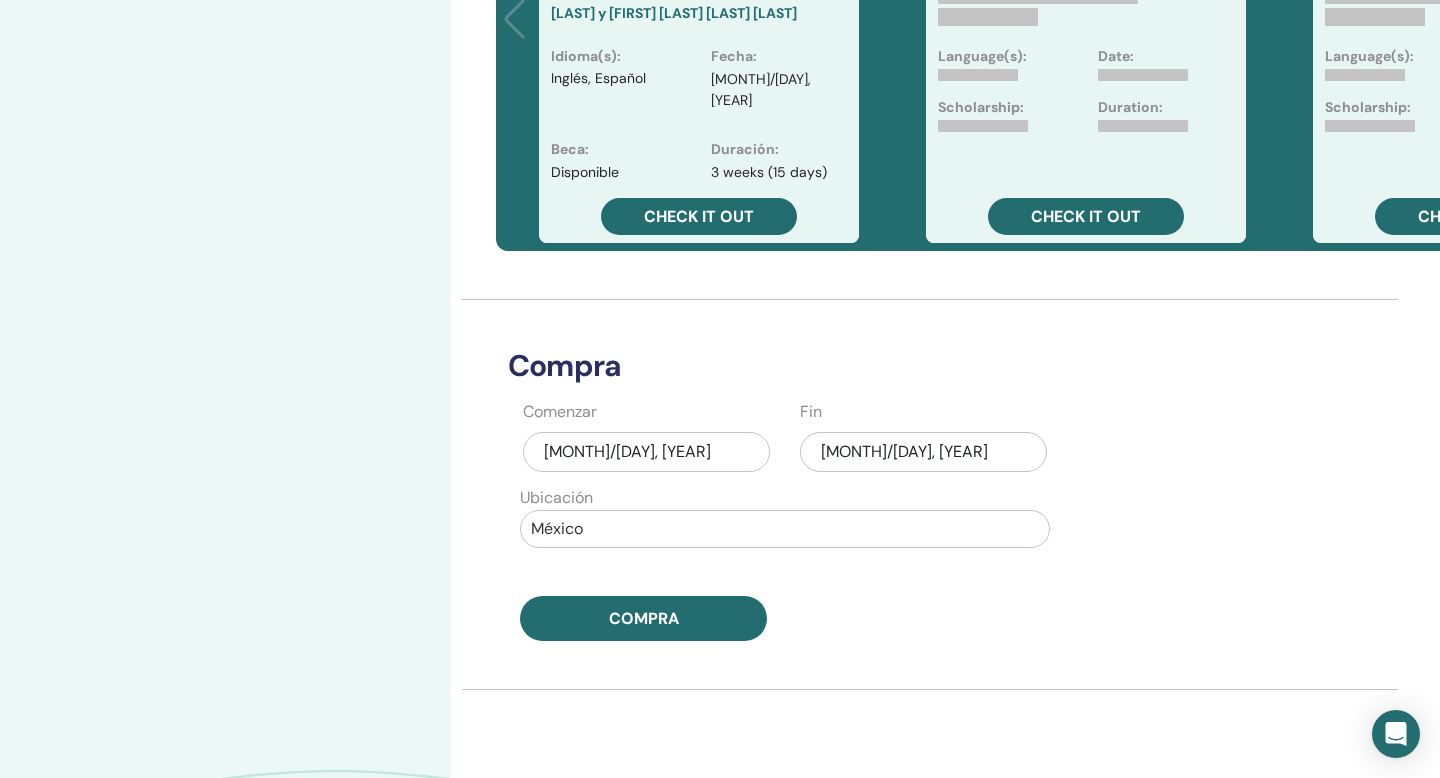 scroll, scrollTop: 677, scrollLeft: 0, axis: vertical 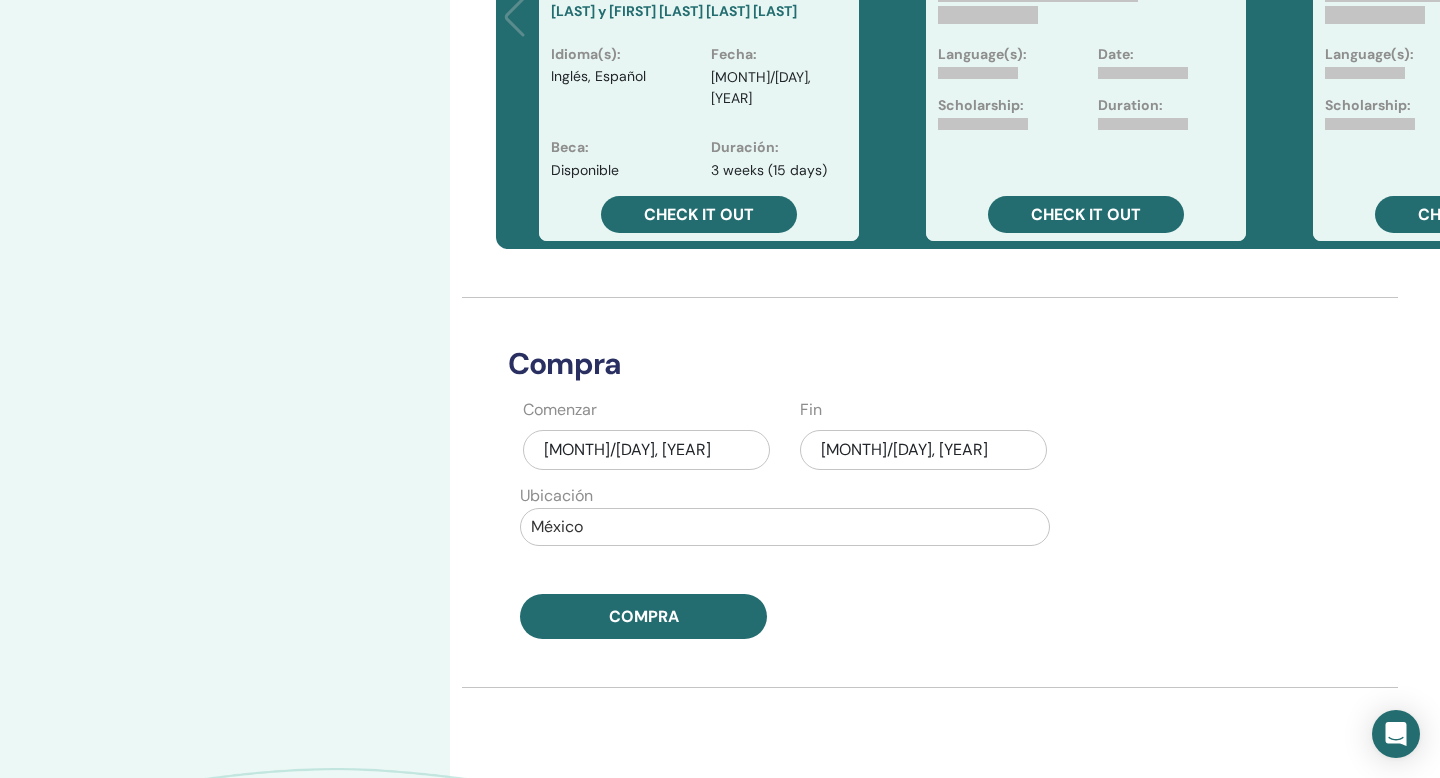 click on "jul/17, 2025" at bounding box center [646, 450] 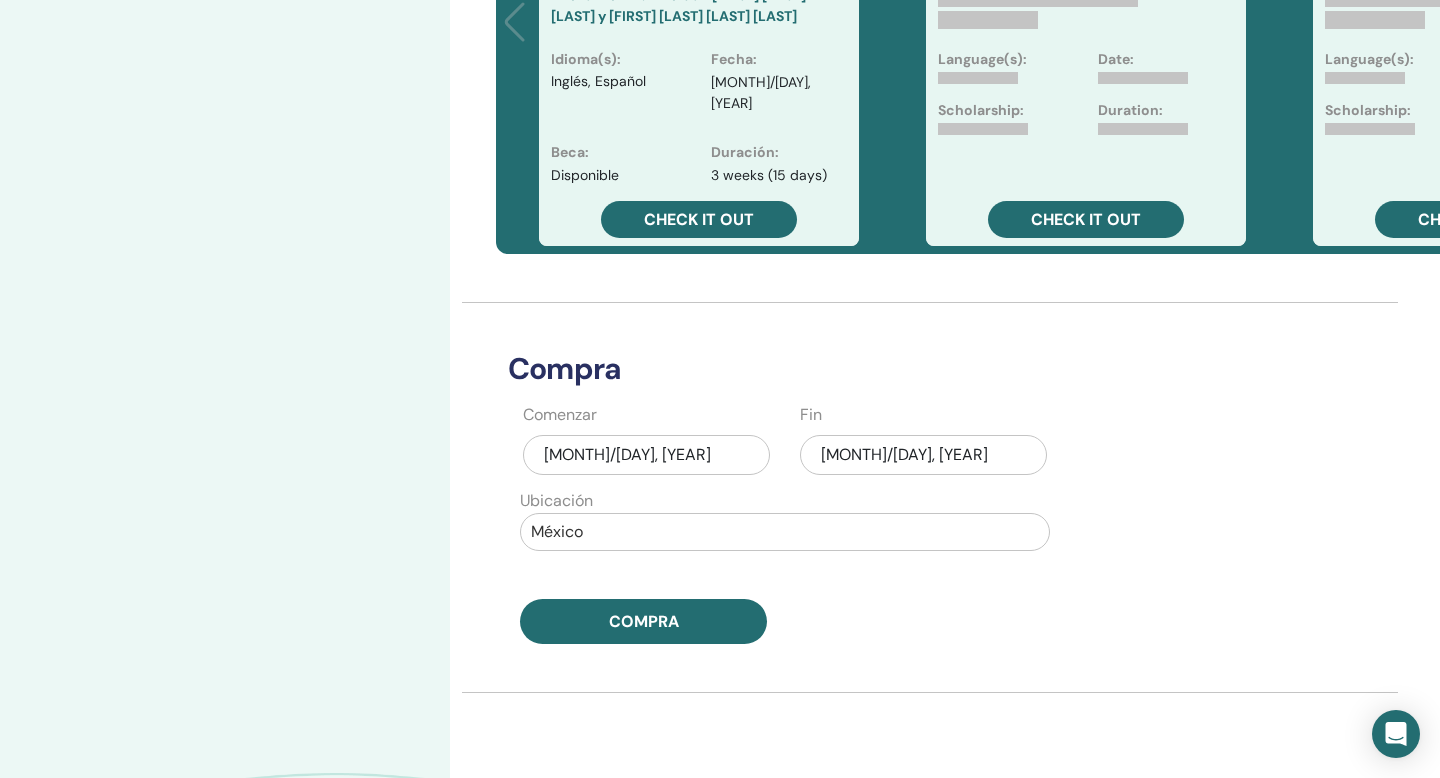 scroll, scrollTop: 678, scrollLeft: 0, axis: vertical 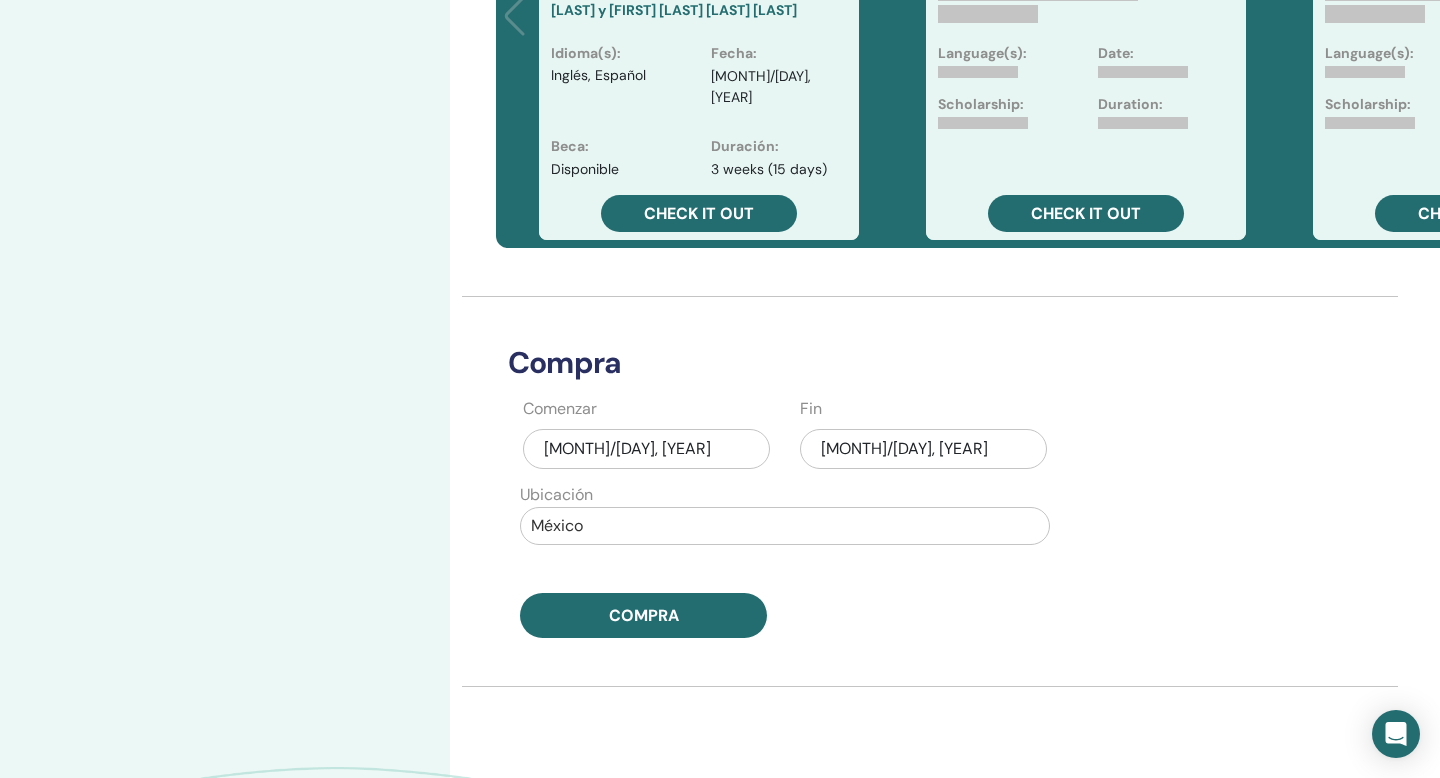 click on "jul/17, 2025" at bounding box center [646, 449] 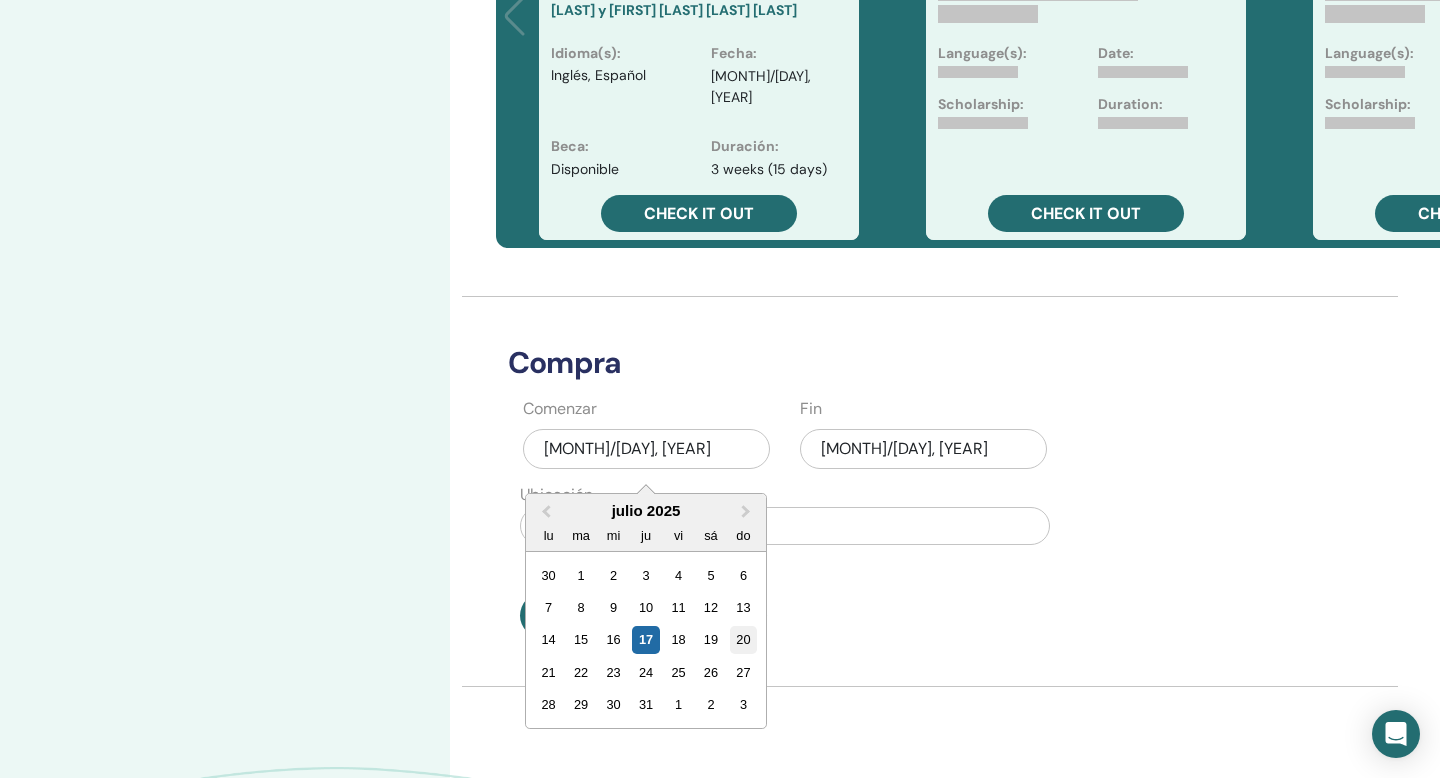 click on "20" at bounding box center (743, 639) 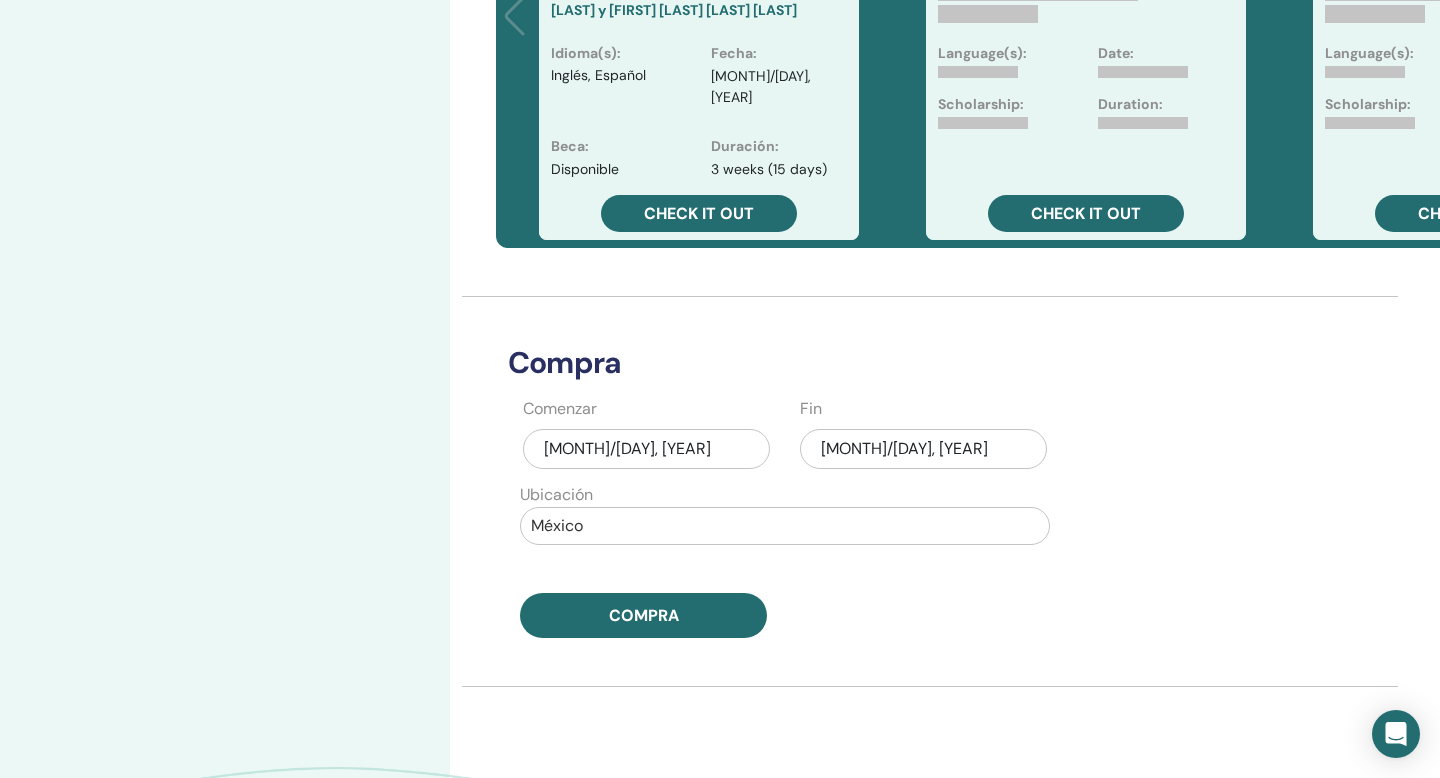 click on "jul/17, 2025" at bounding box center (923, 449) 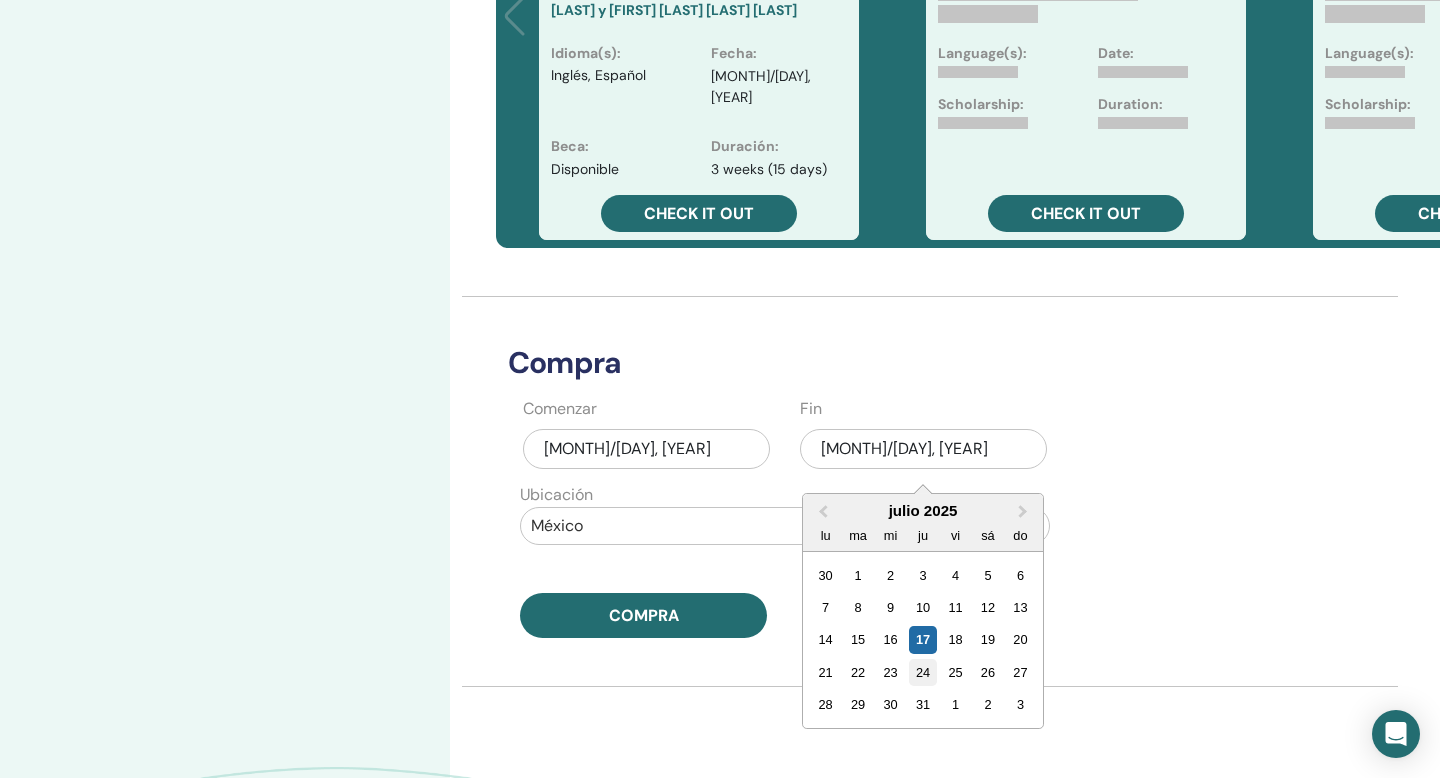 click on "24" at bounding box center [922, 672] 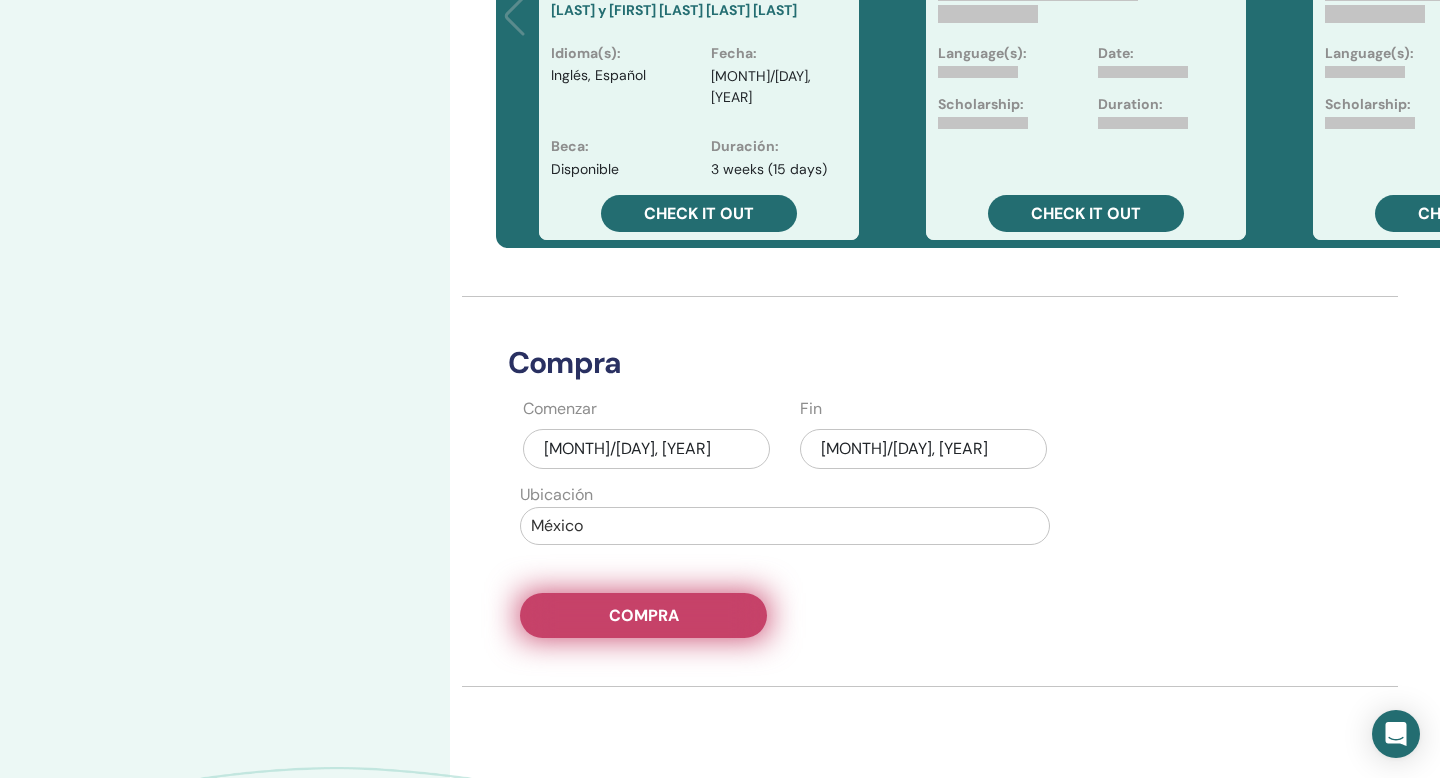 click on "Compra" at bounding box center (644, 615) 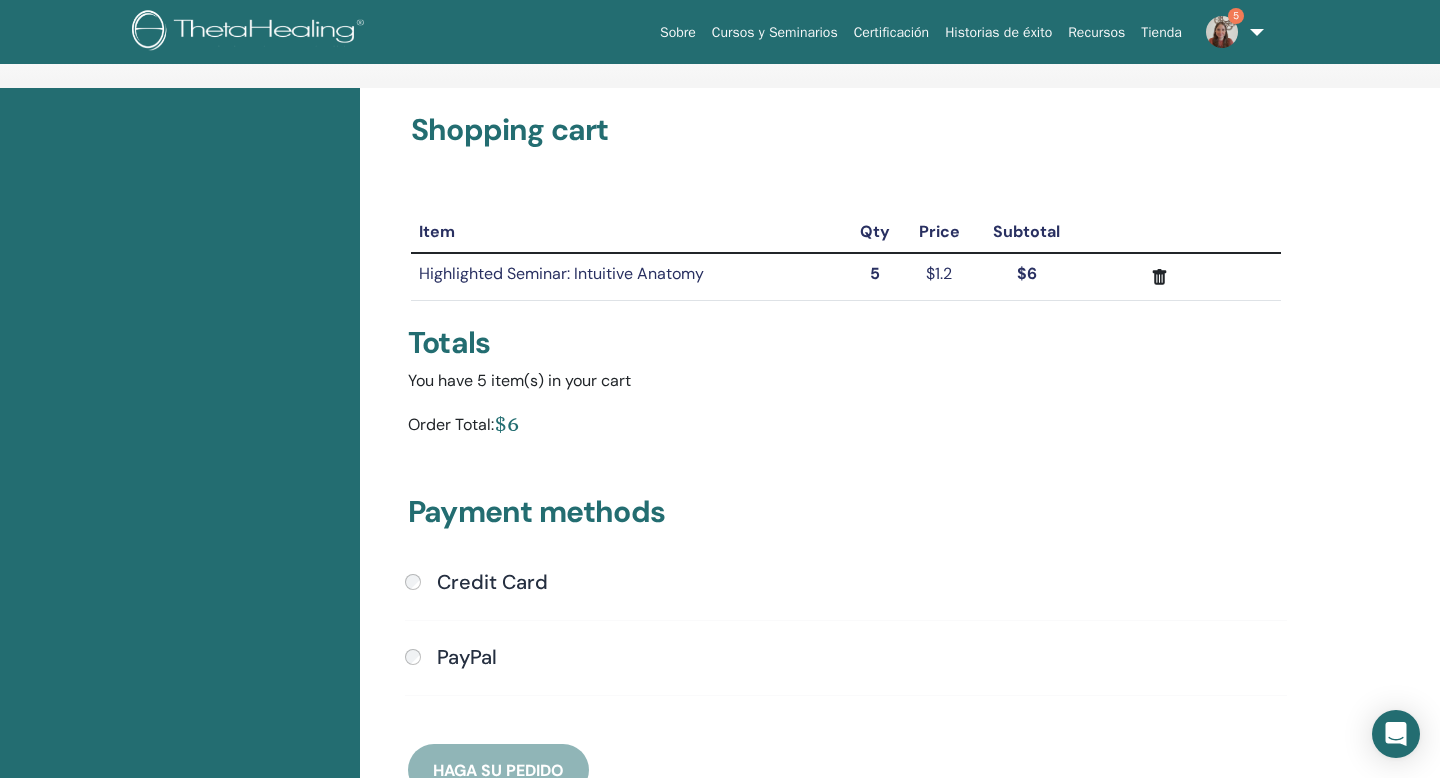 scroll, scrollTop: 127, scrollLeft: 0, axis: vertical 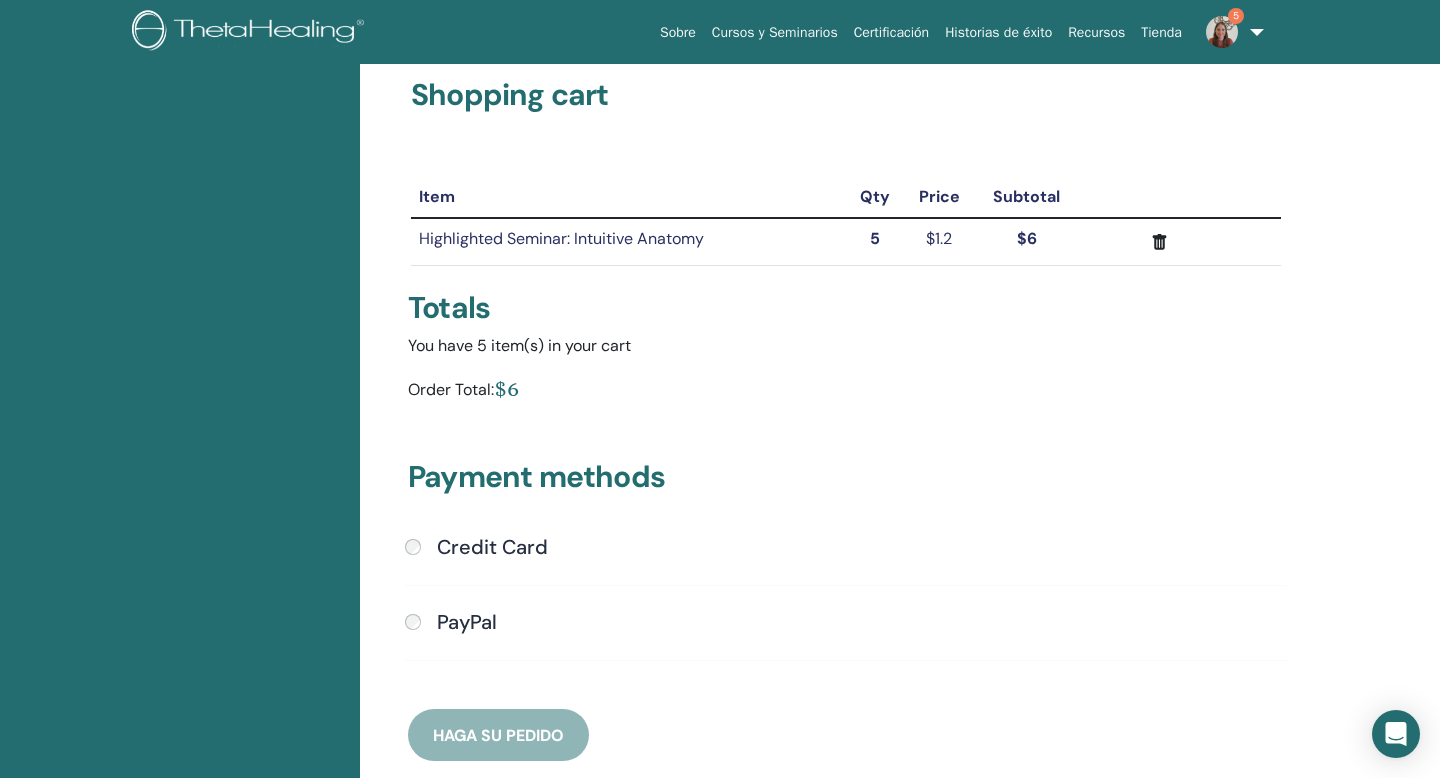 click on "PayPal" at bounding box center [846, 623] 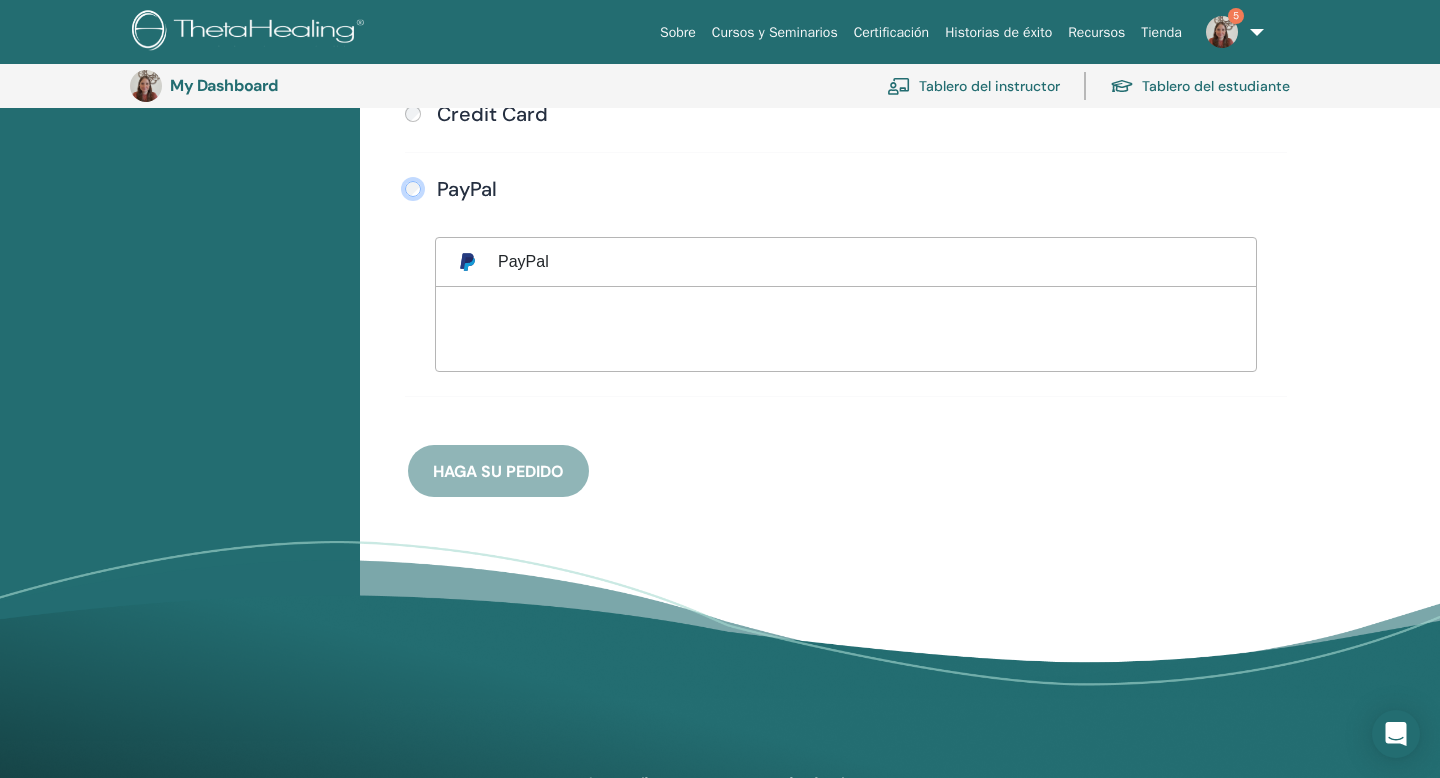 scroll, scrollTop: 589, scrollLeft: 0, axis: vertical 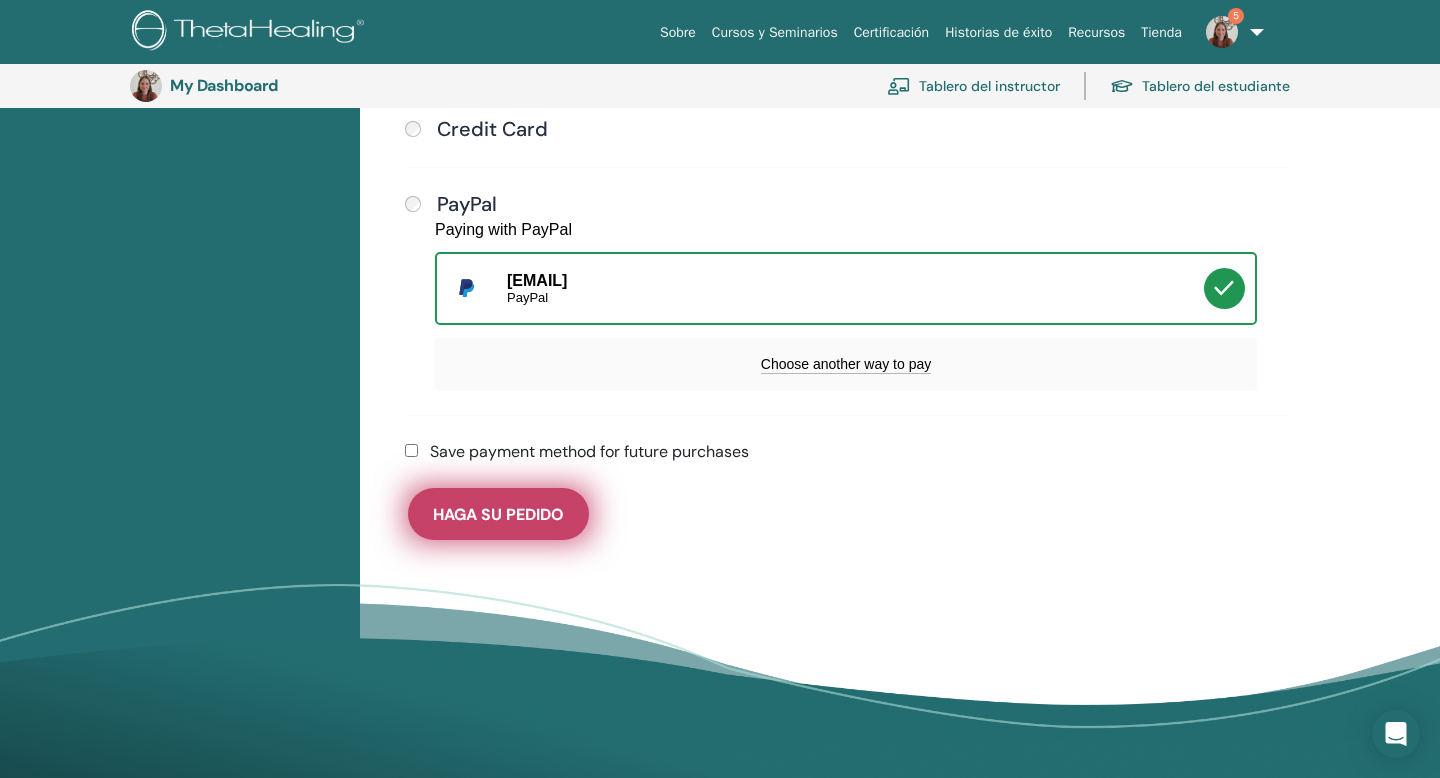 click on "Haga su pedido" at bounding box center [498, 514] 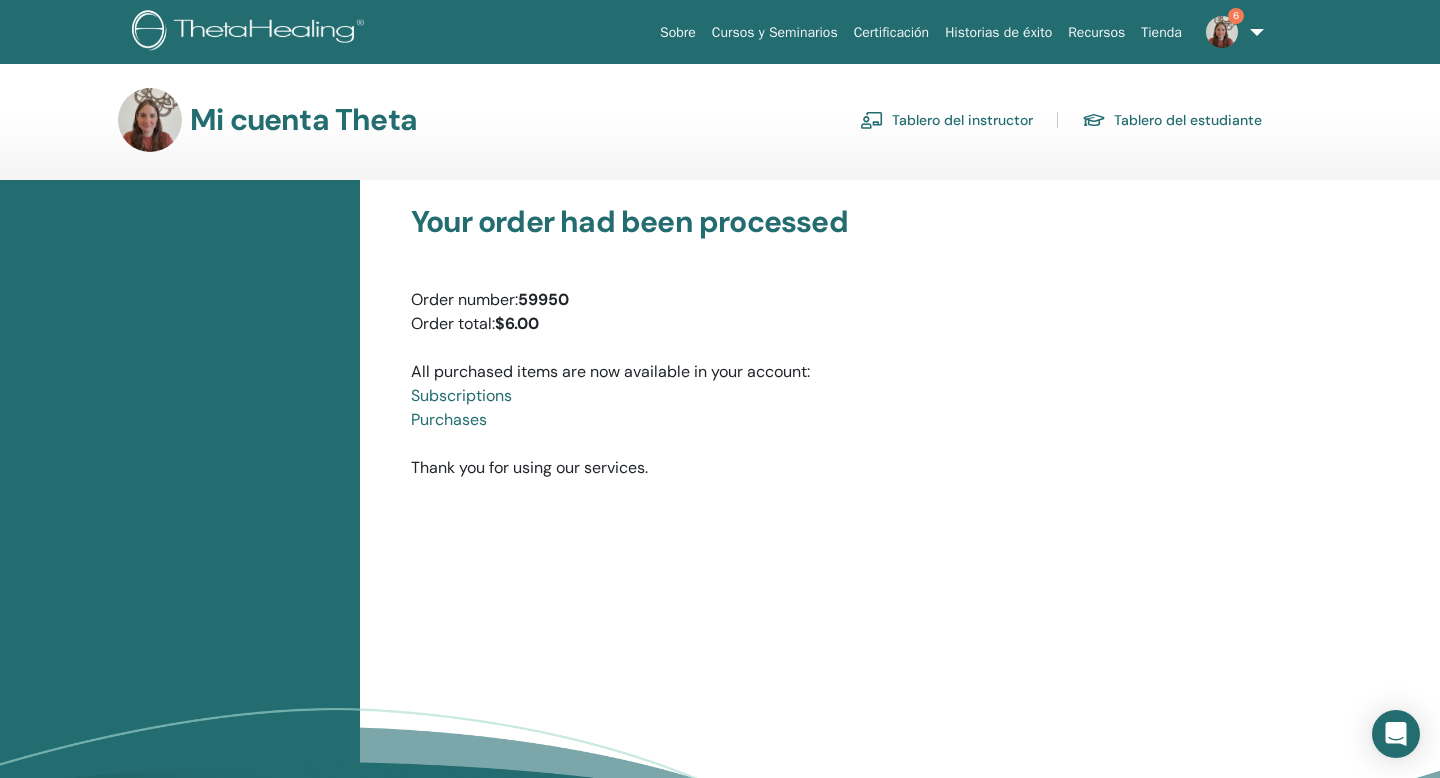 scroll, scrollTop: 0, scrollLeft: 0, axis: both 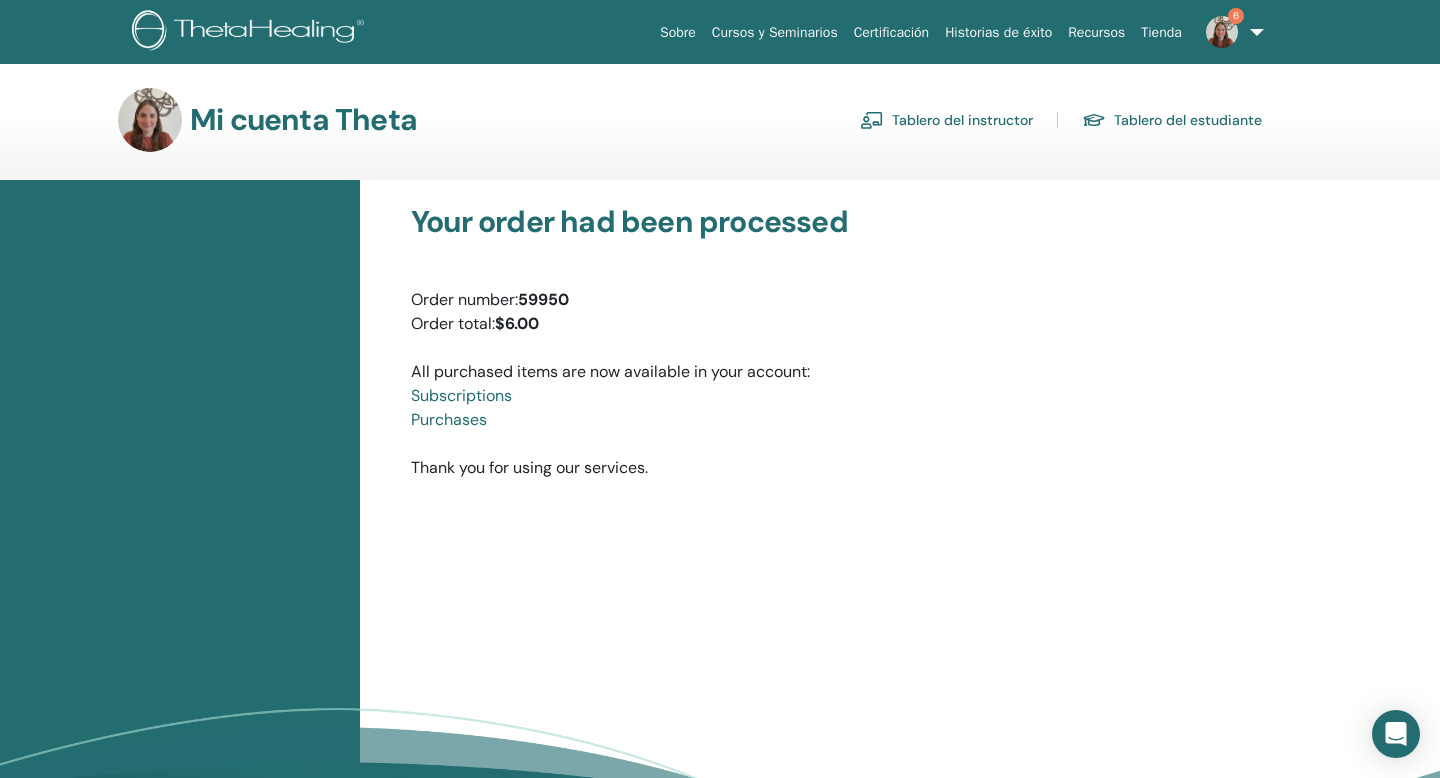 click on "Tablero del instructor" at bounding box center (946, 120) 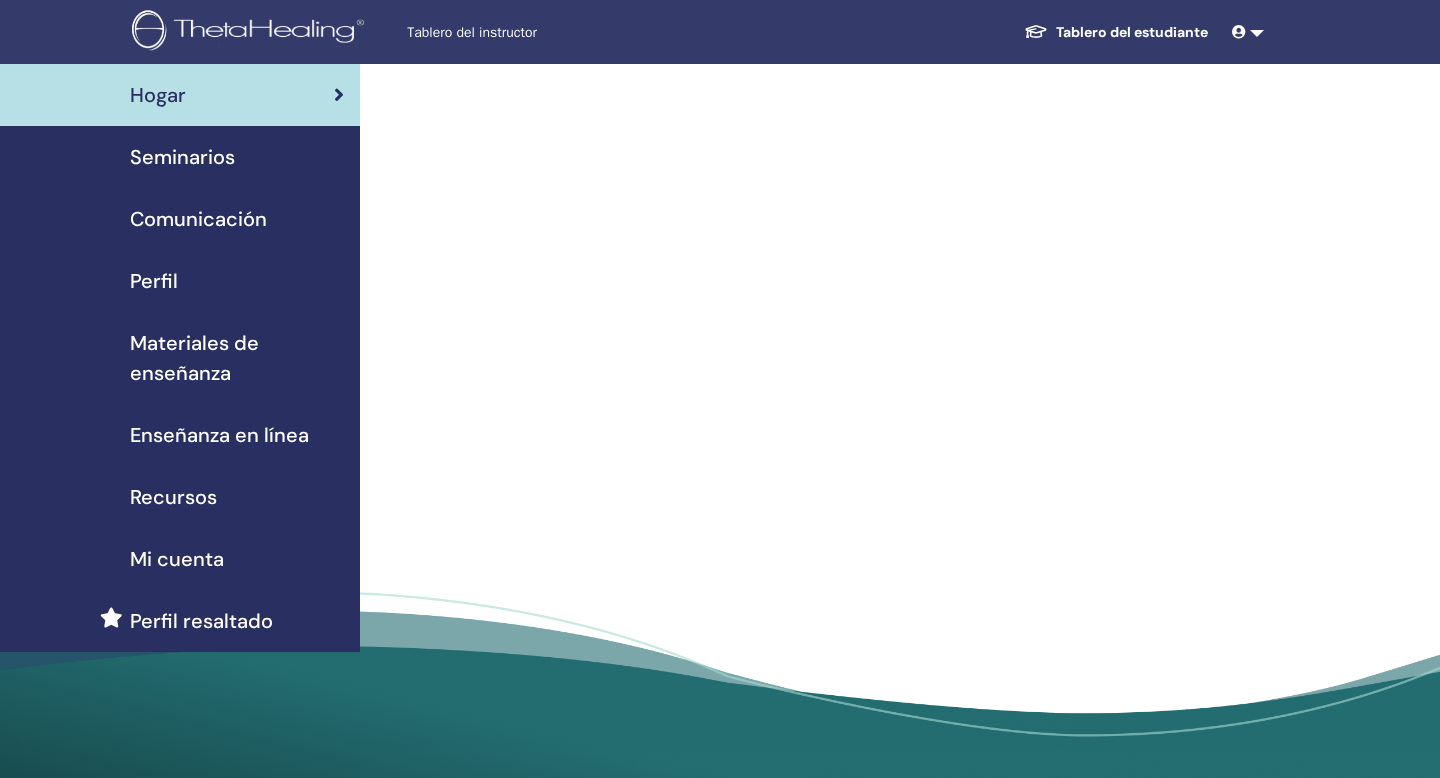 scroll, scrollTop: 0, scrollLeft: 0, axis: both 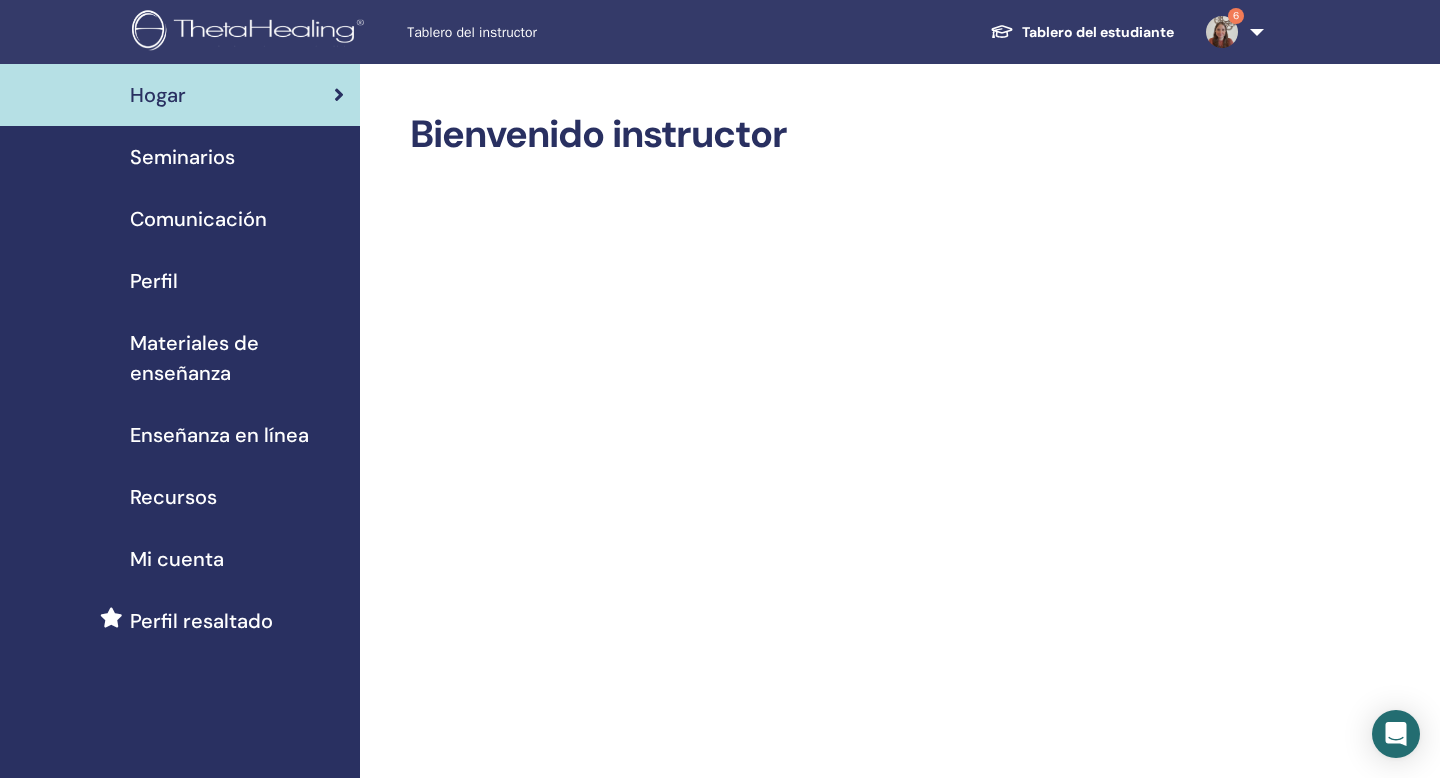 click on "Seminarios" at bounding box center (180, 157) 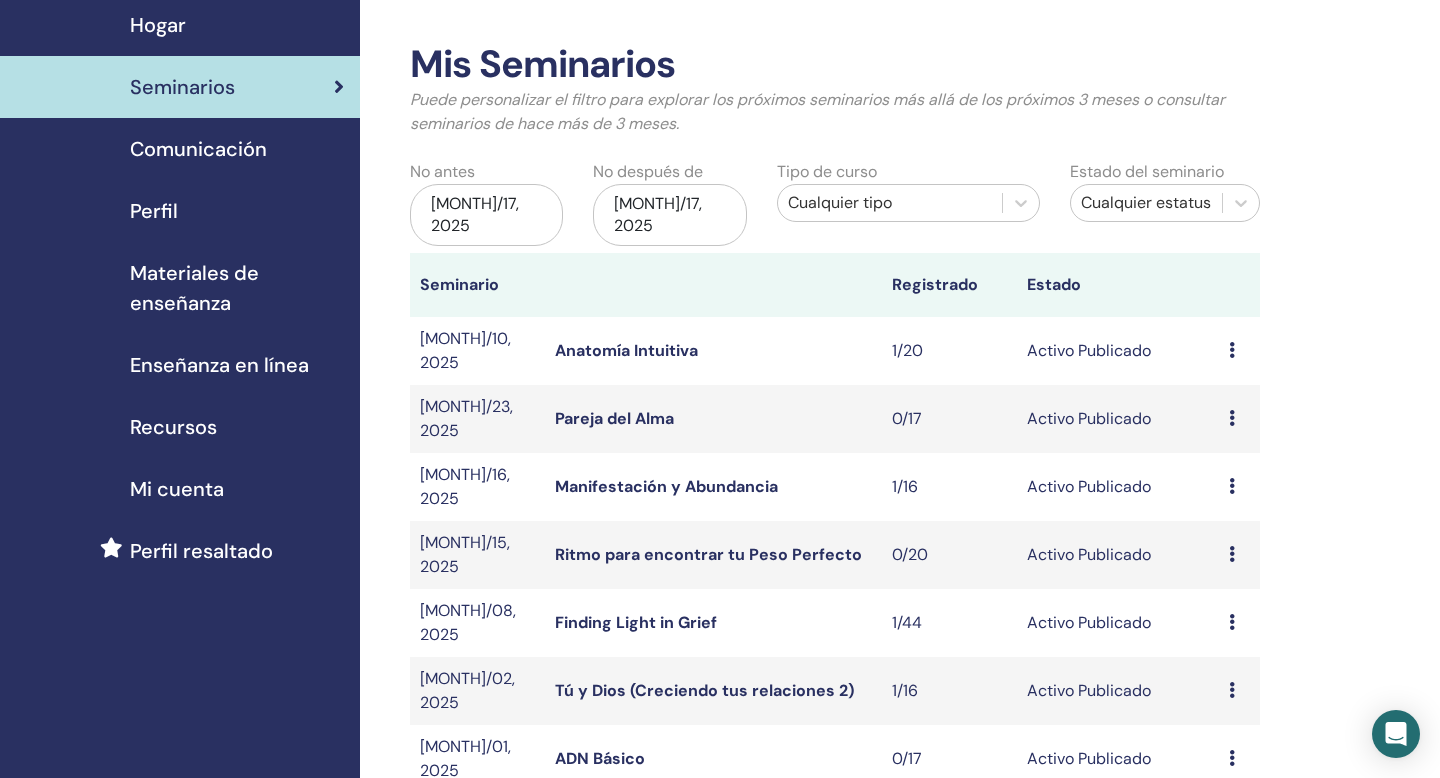 scroll, scrollTop: 84, scrollLeft: 0, axis: vertical 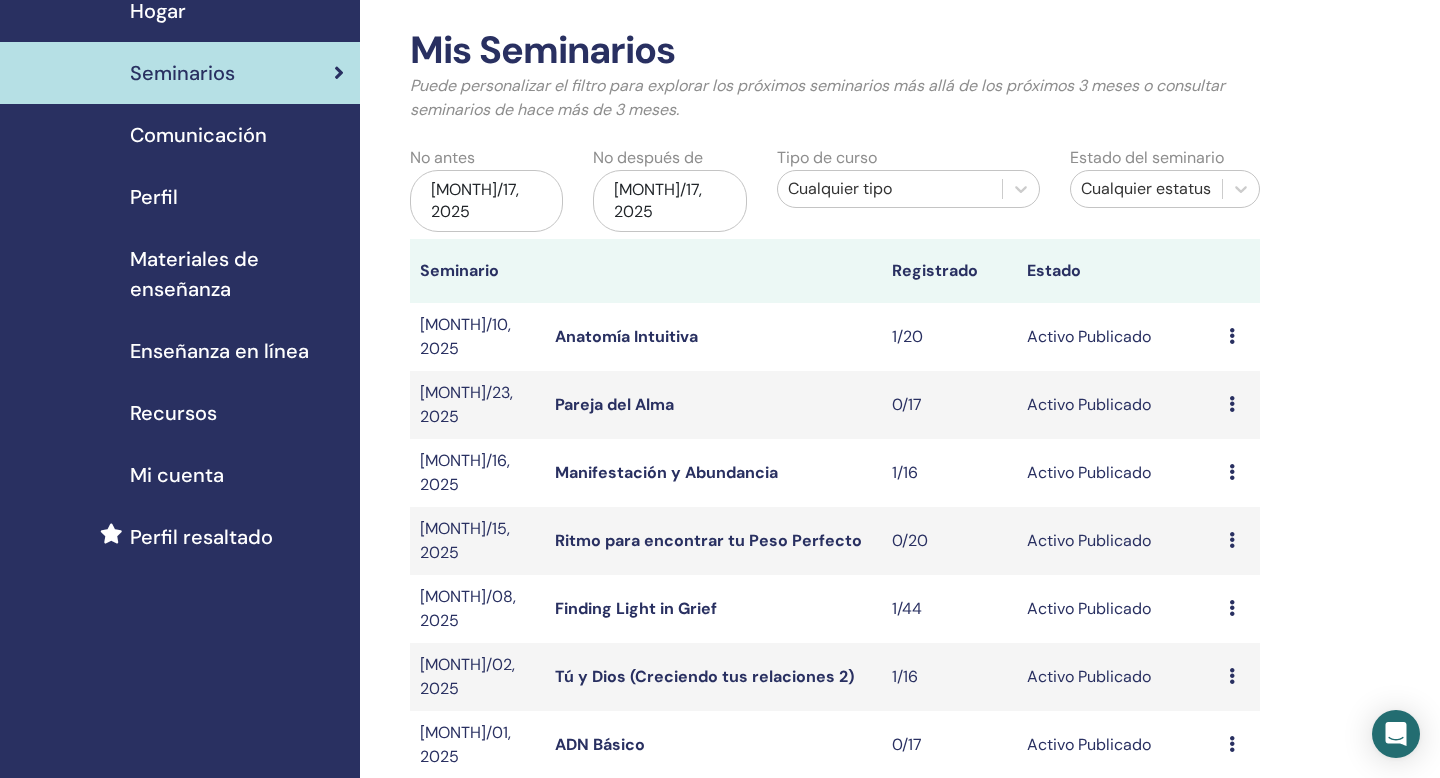 click on "Tú y Dios (Creciendo tus relaciones 2)" at bounding box center [704, 676] 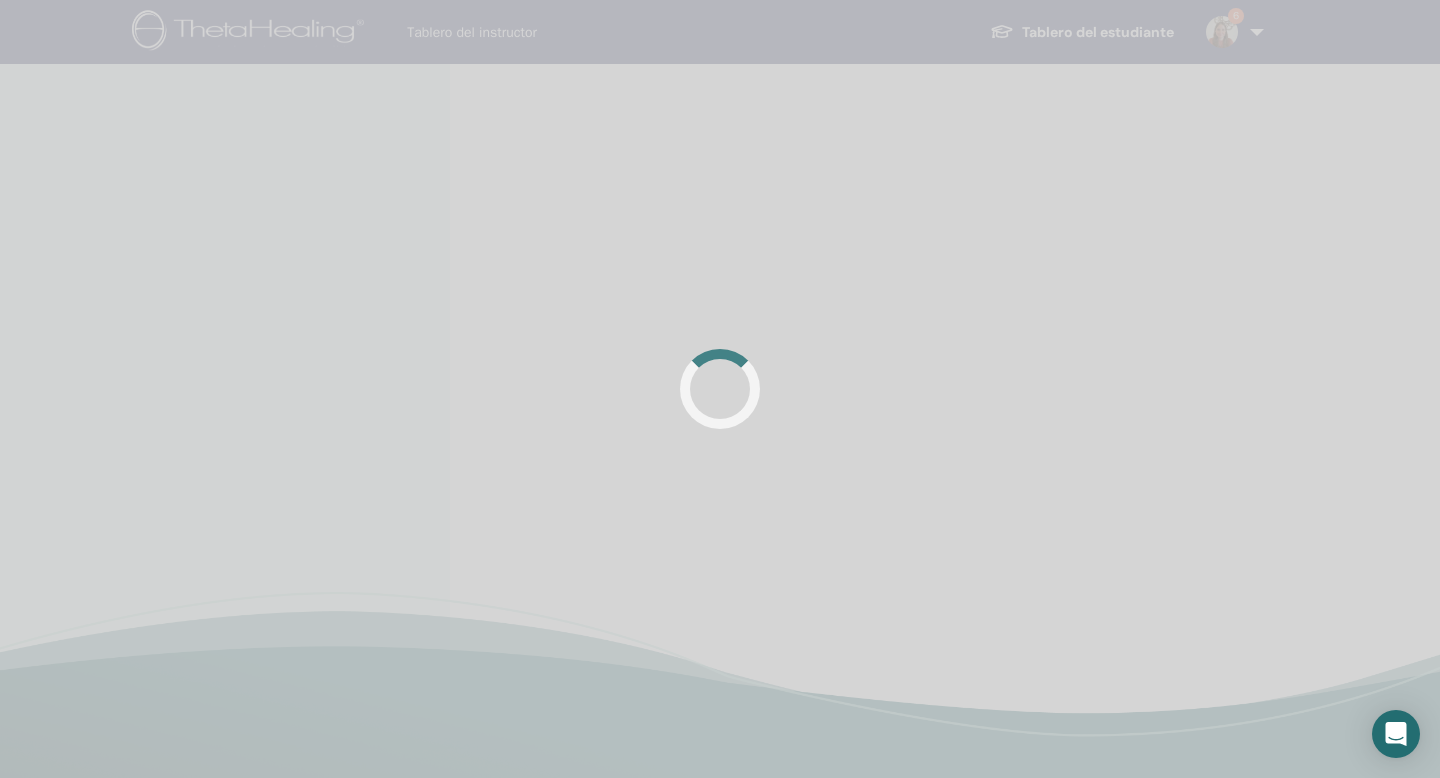 scroll, scrollTop: 0, scrollLeft: 0, axis: both 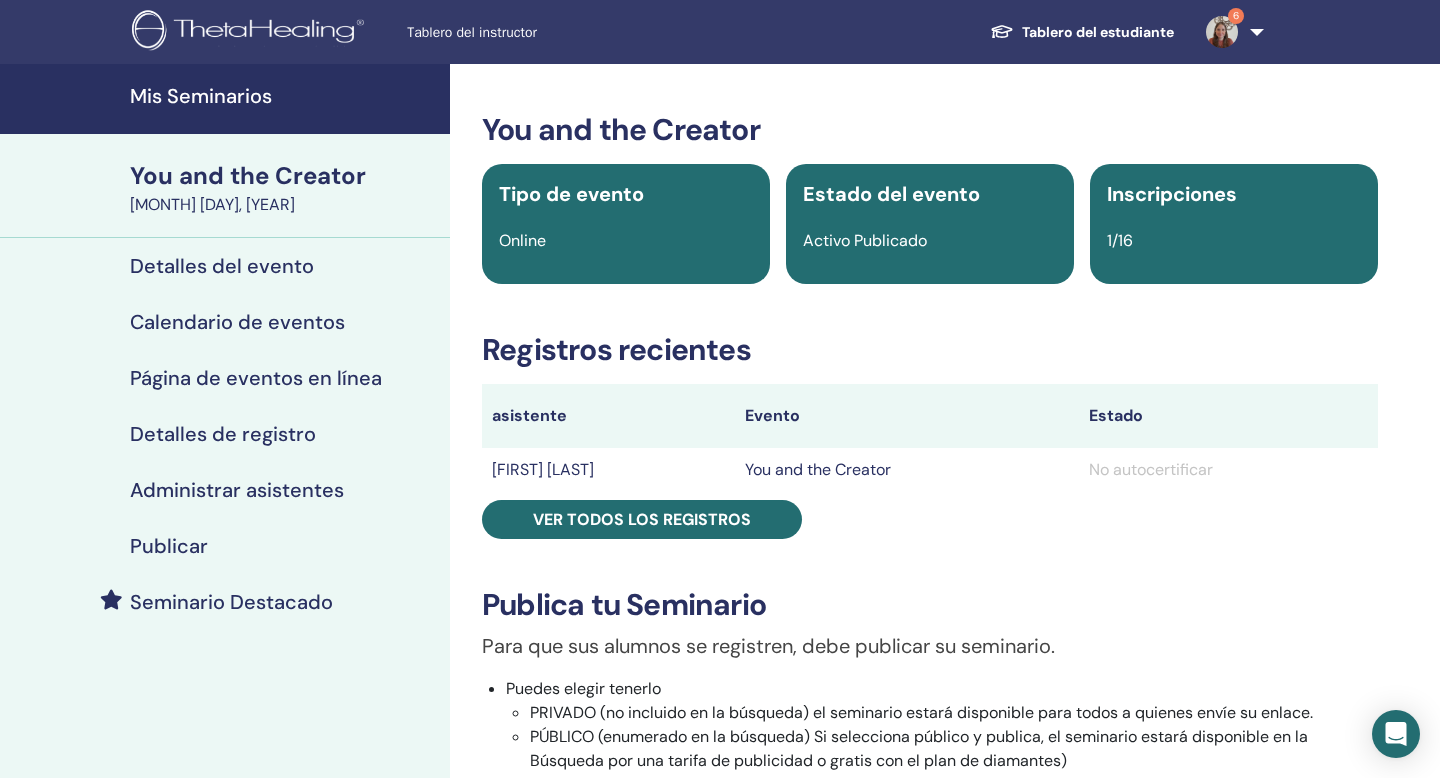 click on "Seminario Destacado" at bounding box center [225, 602] 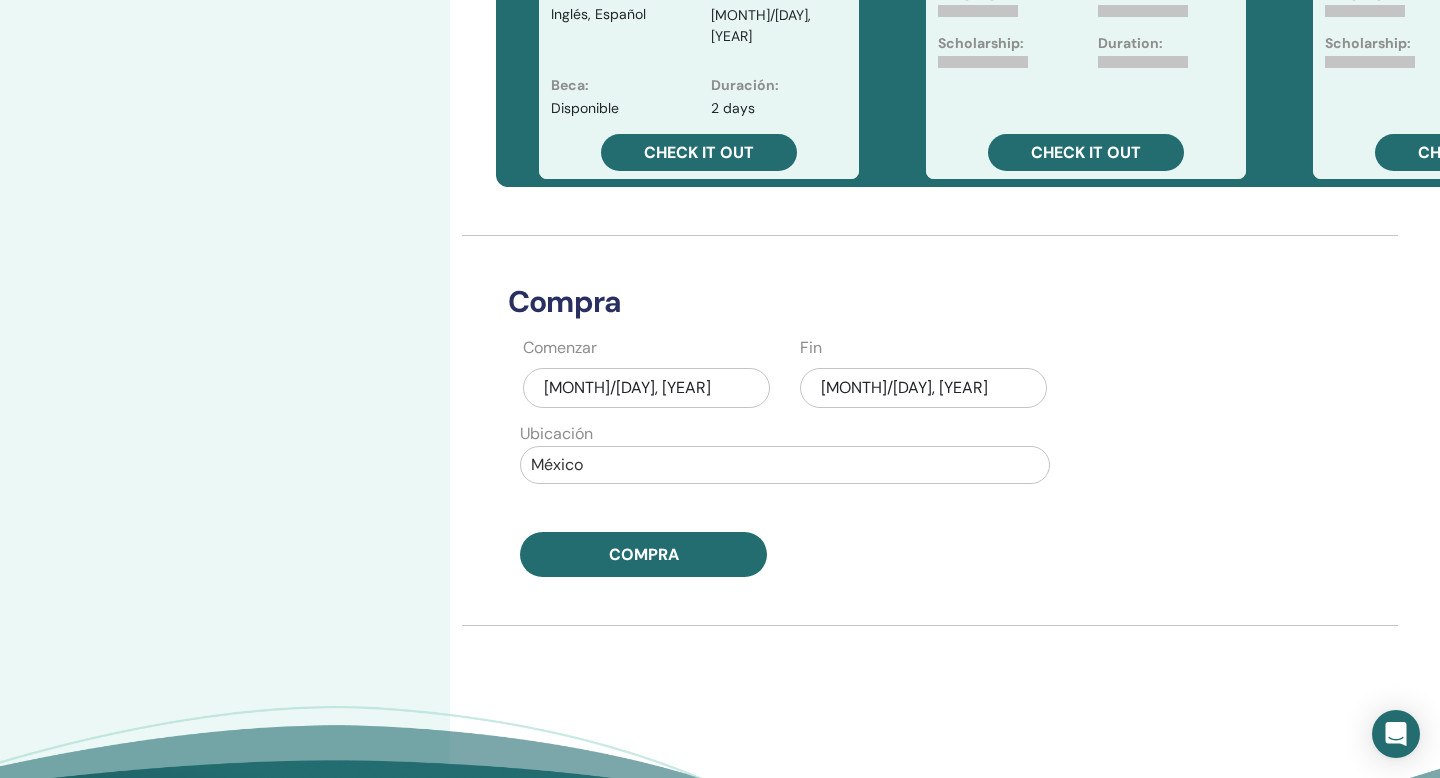 scroll, scrollTop: 697, scrollLeft: 0, axis: vertical 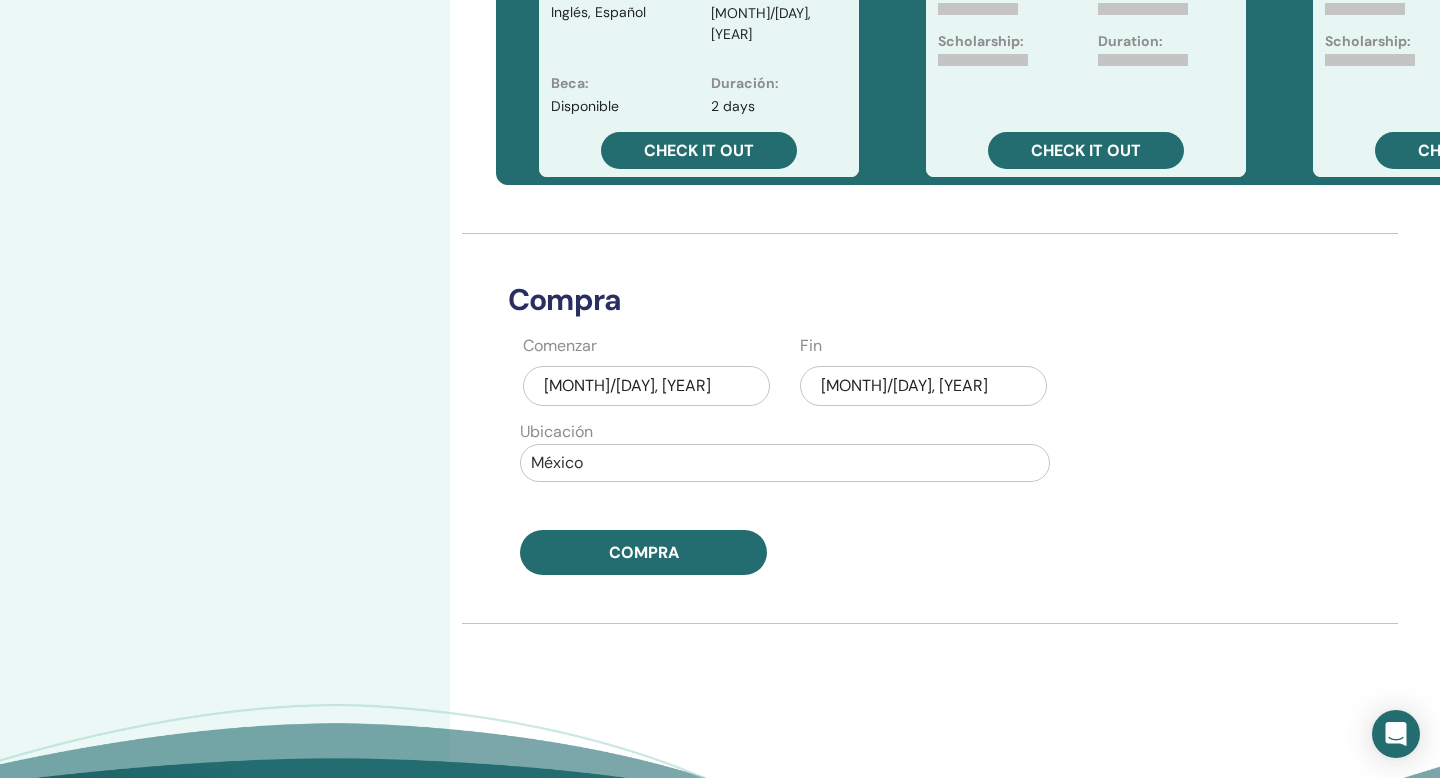 click on "jul/17, 2025" at bounding box center (646, 386) 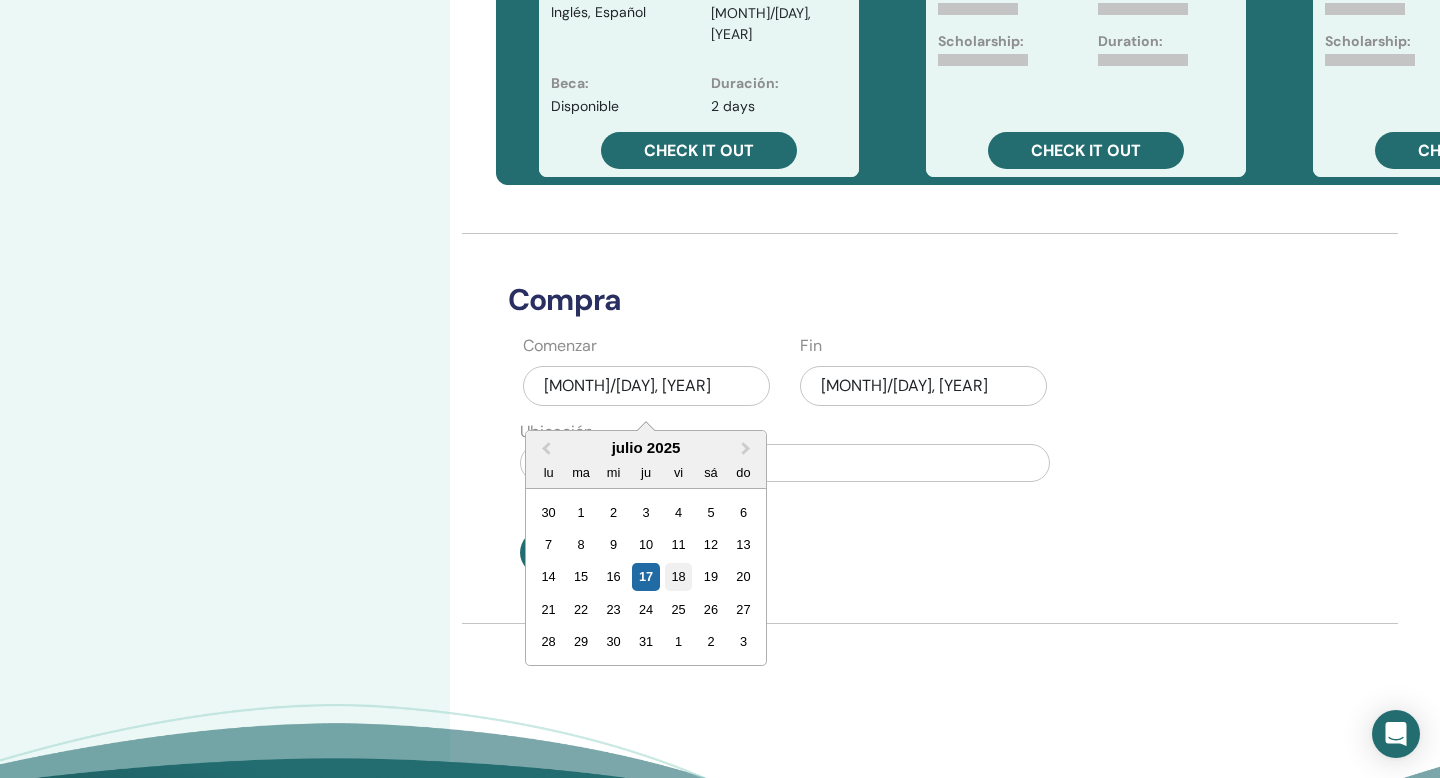 click on "18" at bounding box center (678, 576) 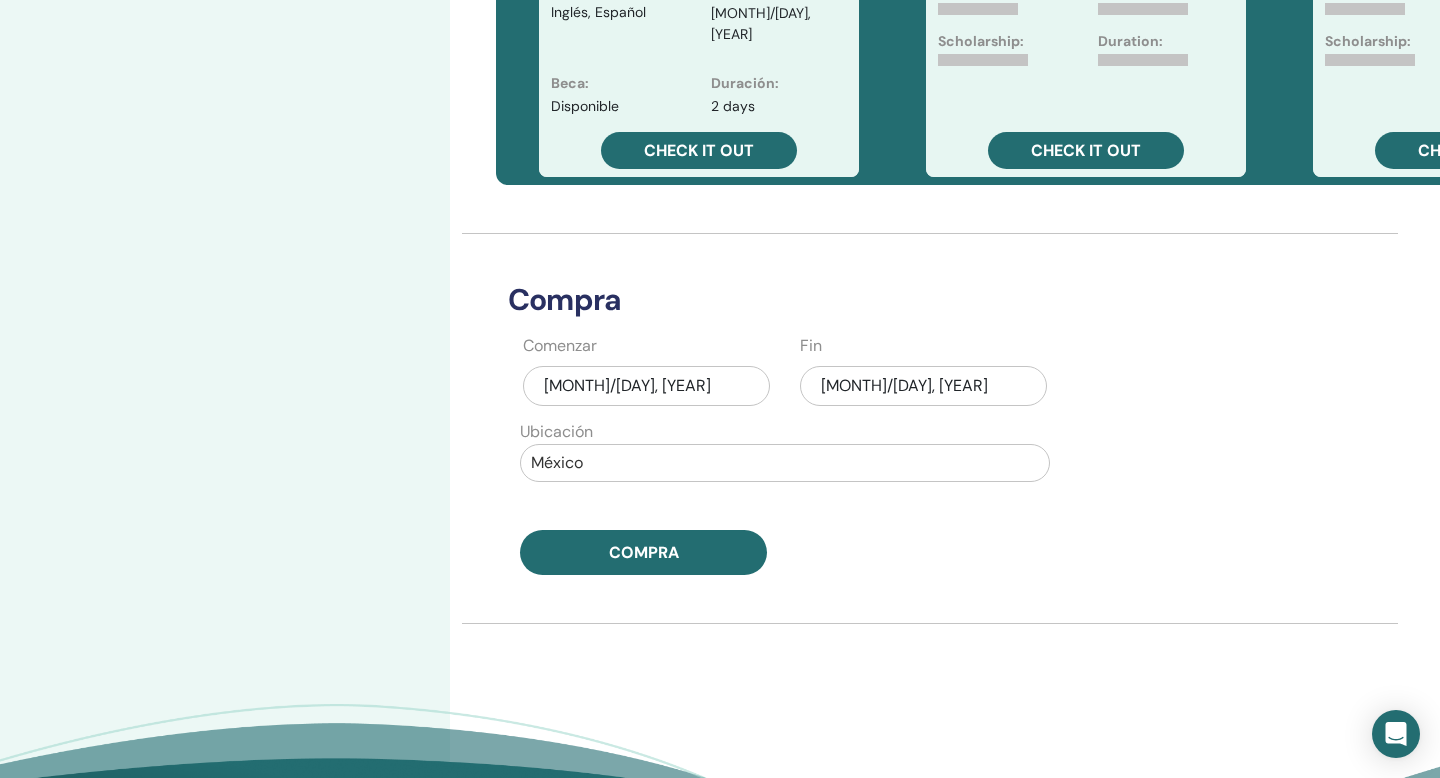 click on "jul/17, 2025" at bounding box center (923, 386) 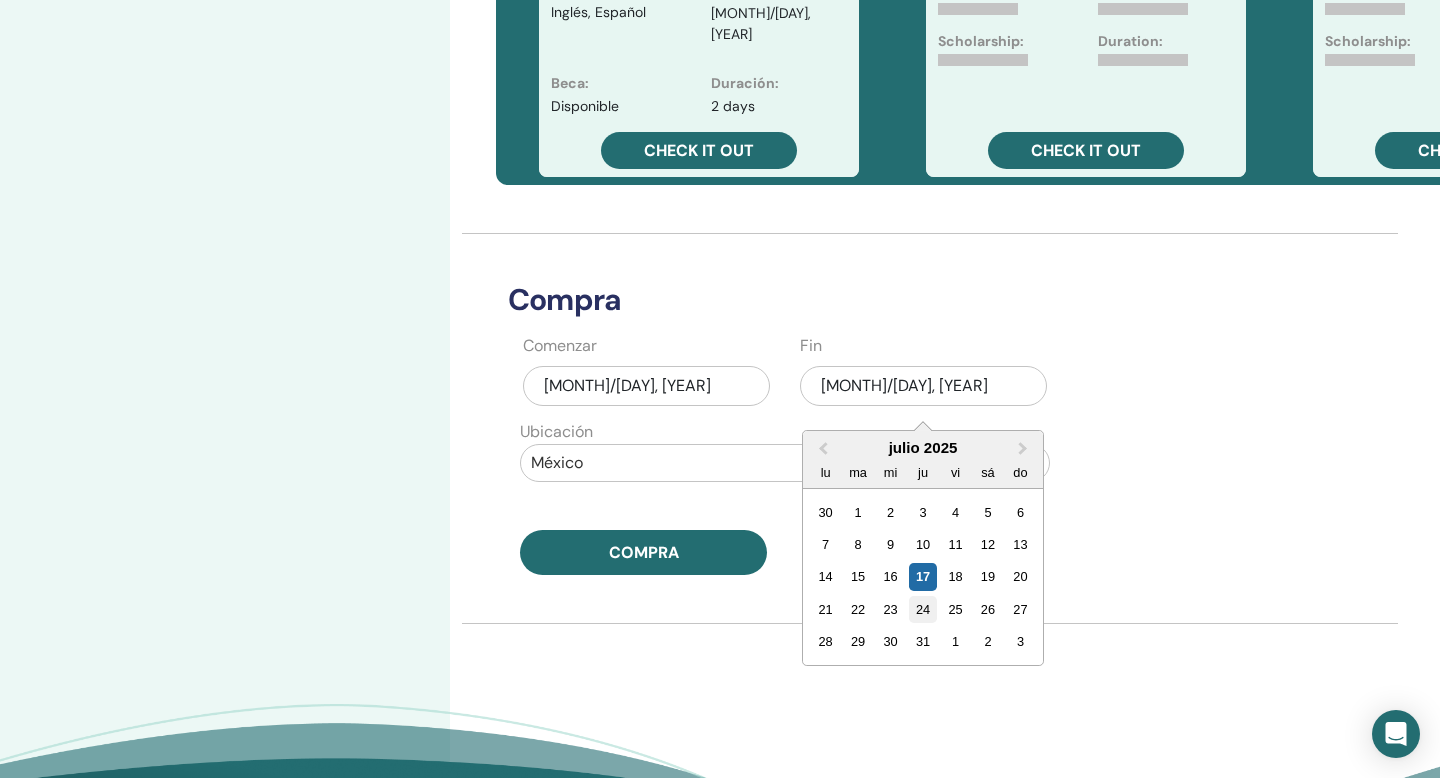 click on "24" at bounding box center (922, 609) 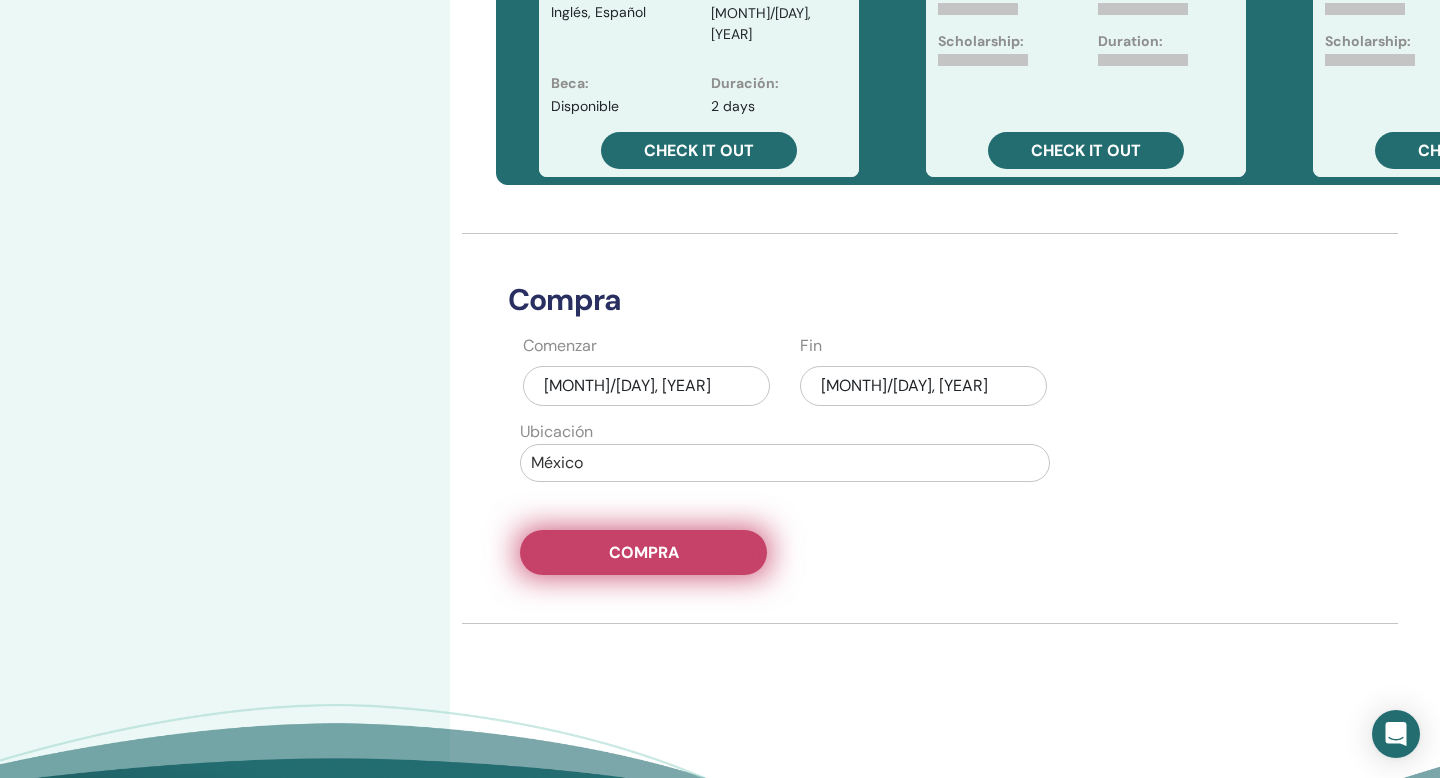 click on "Compra" at bounding box center [643, 552] 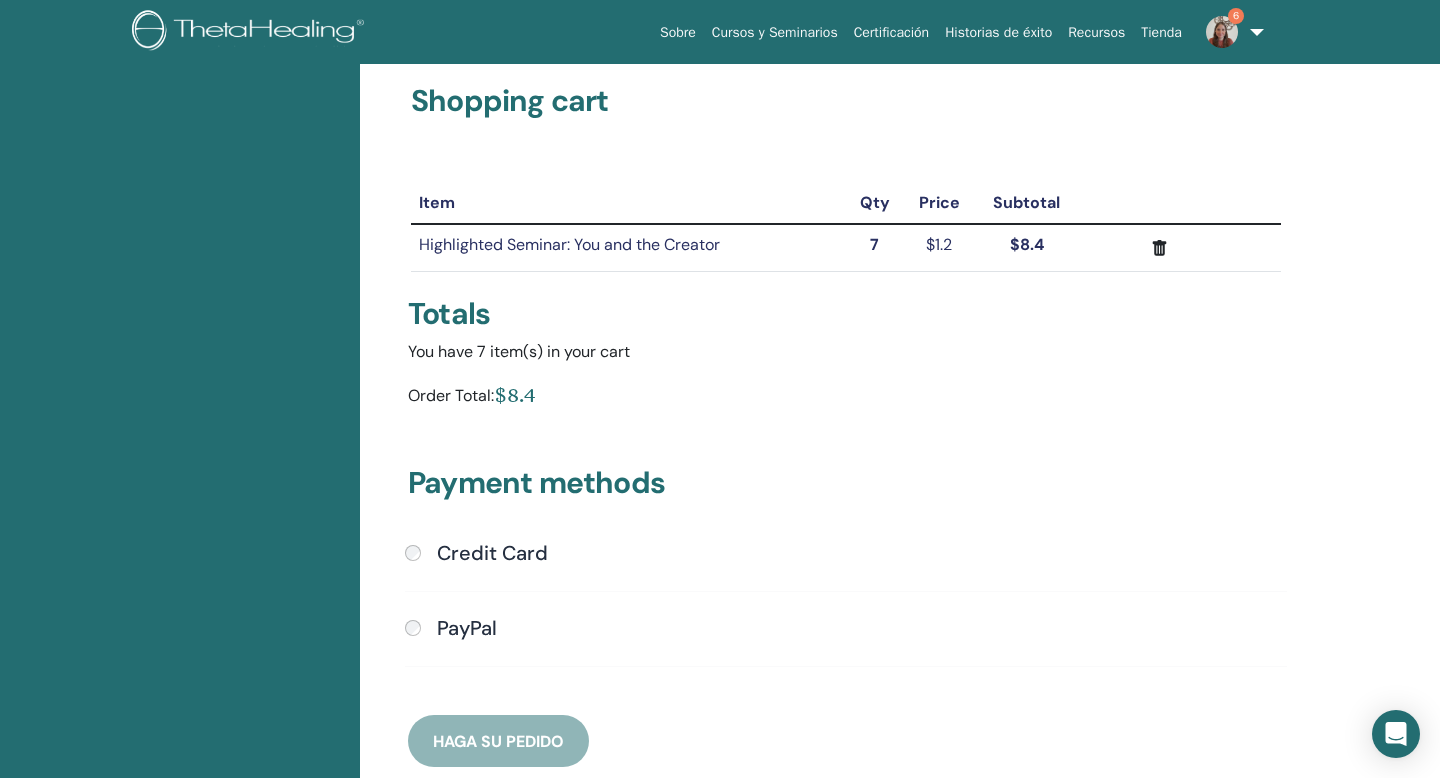 scroll, scrollTop: 215, scrollLeft: 0, axis: vertical 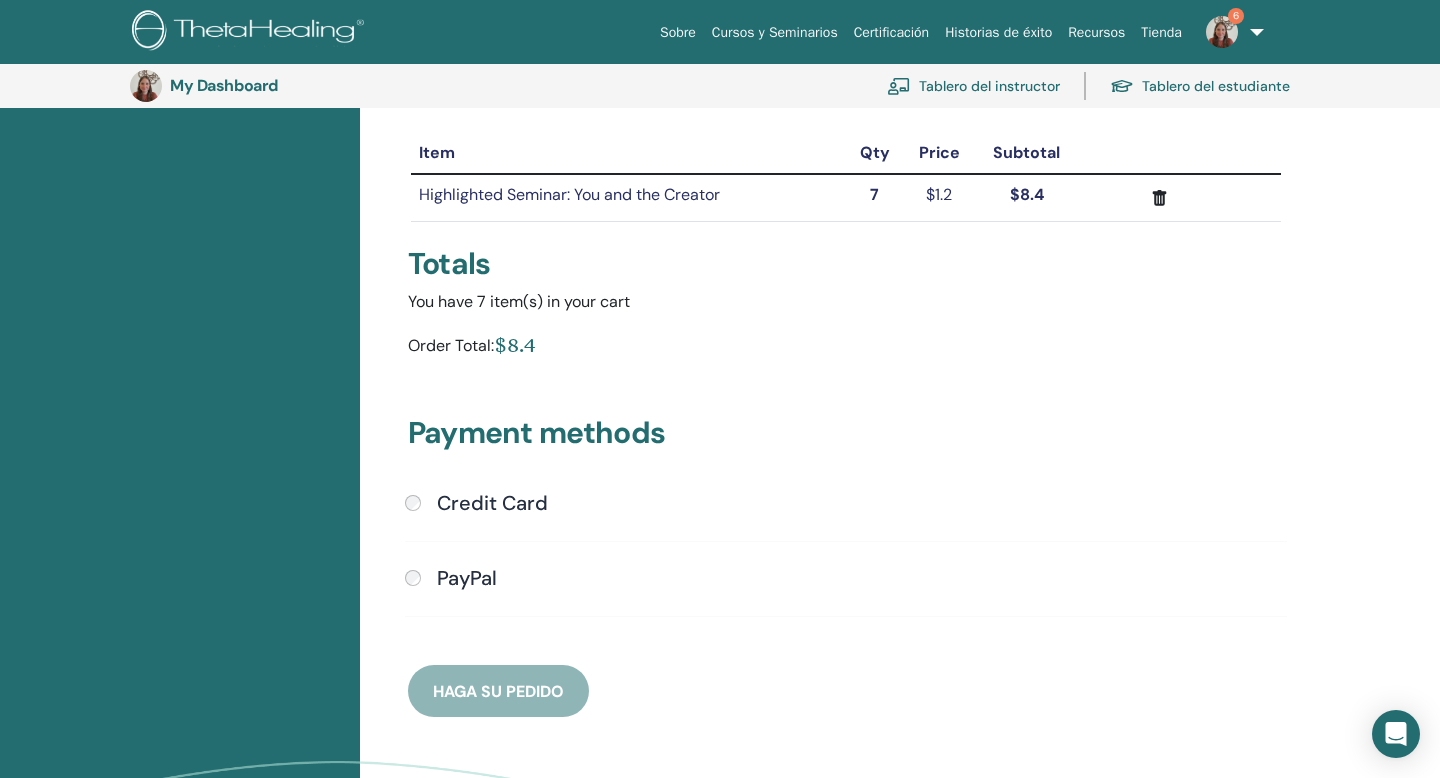 click on "PayPal" at bounding box center [463, 578] 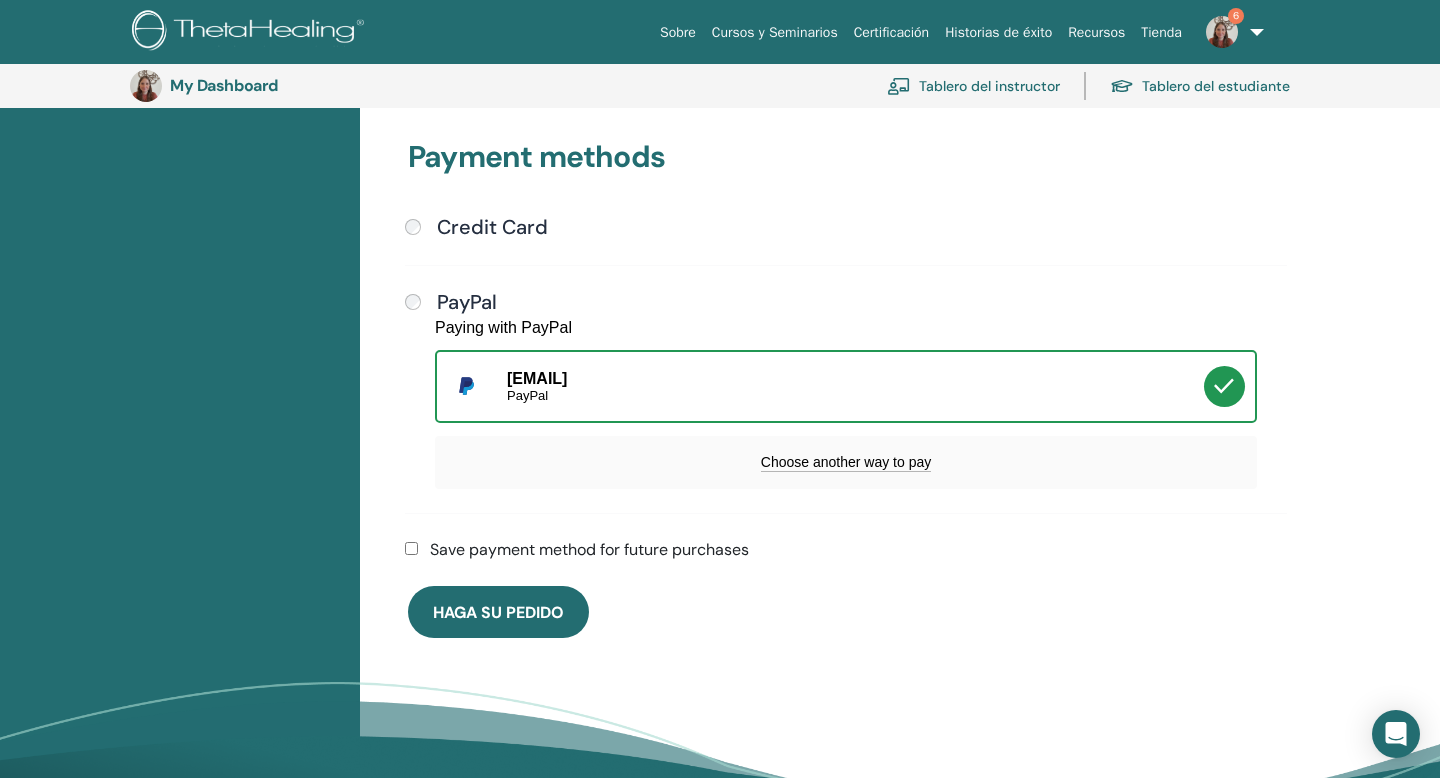 scroll, scrollTop: 553, scrollLeft: 0, axis: vertical 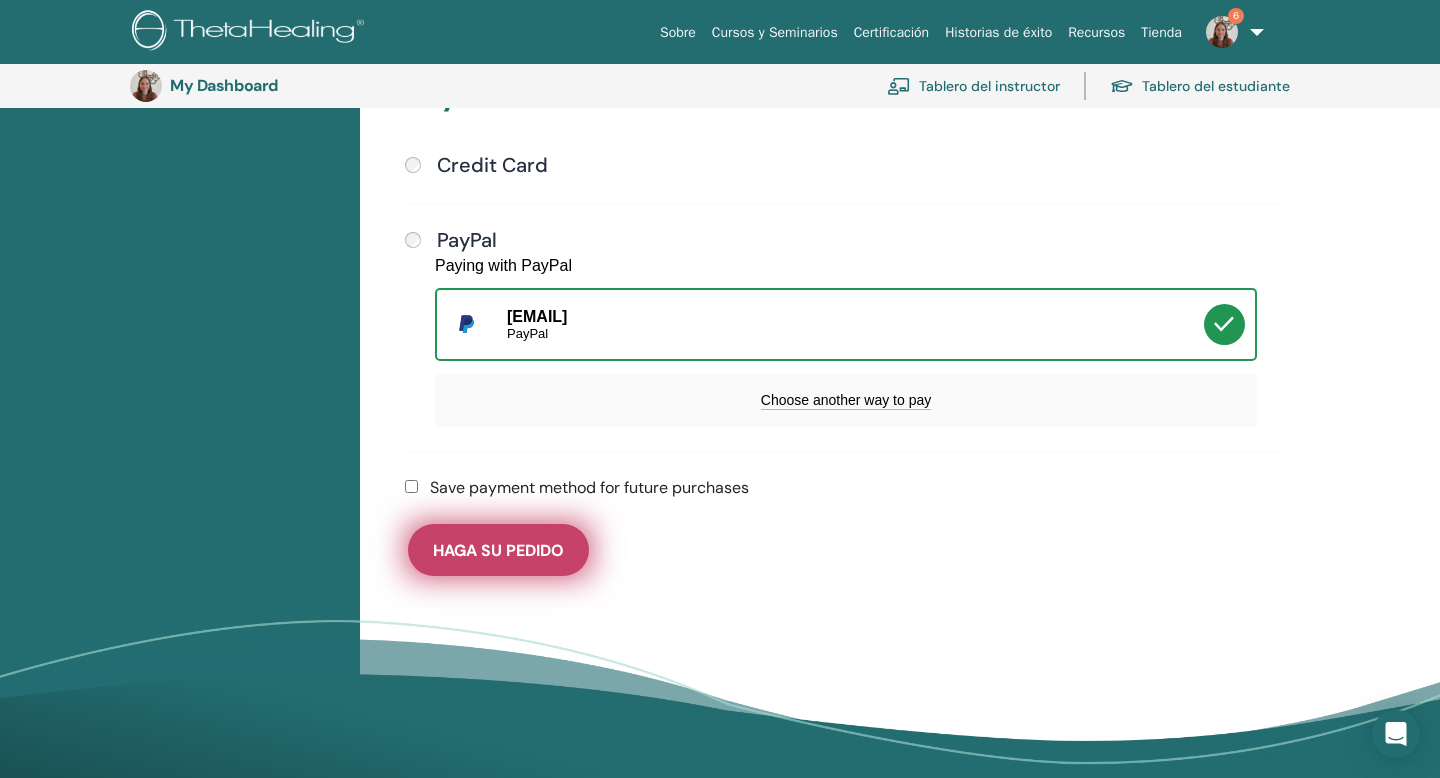 click on "Haga su pedido" at bounding box center (498, 550) 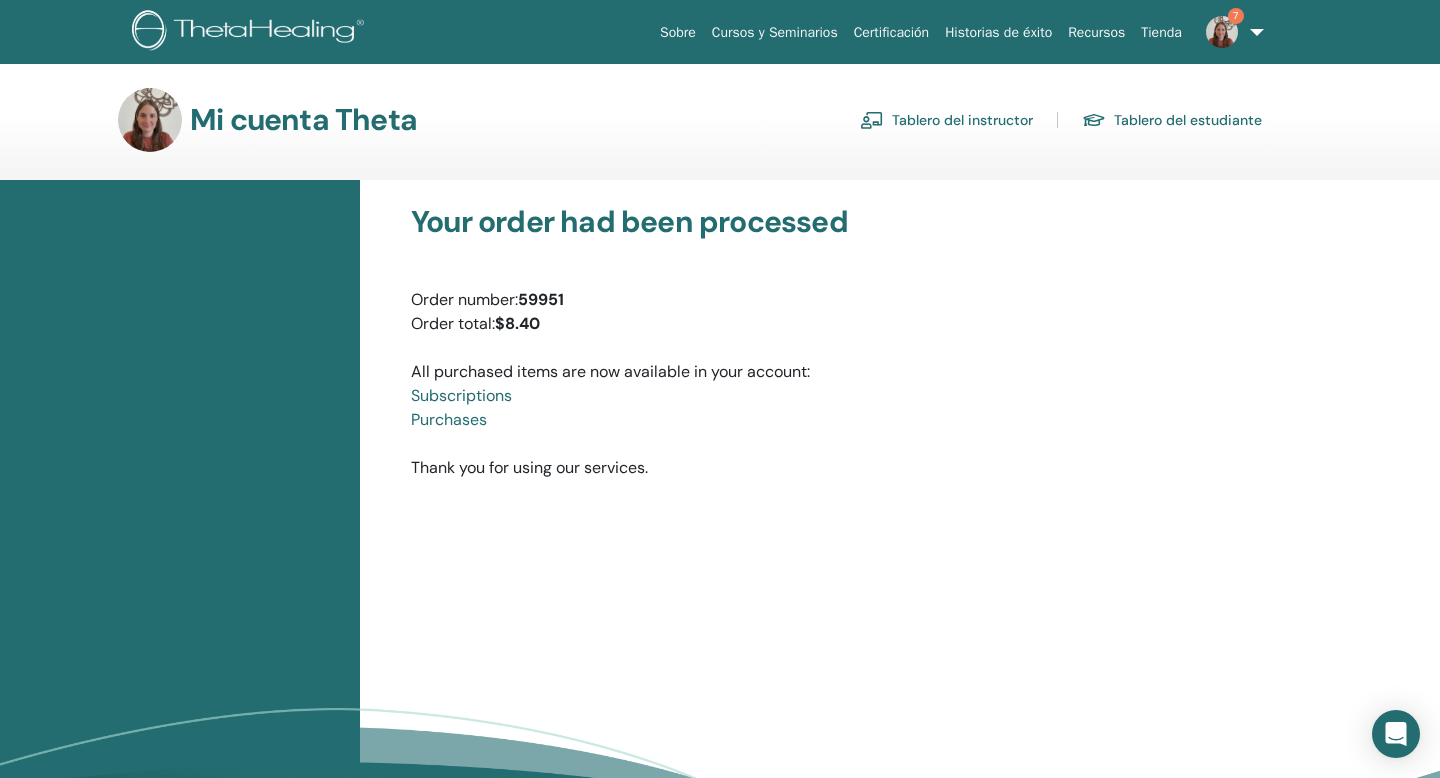 scroll, scrollTop: 0, scrollLeft: 0, axis: both 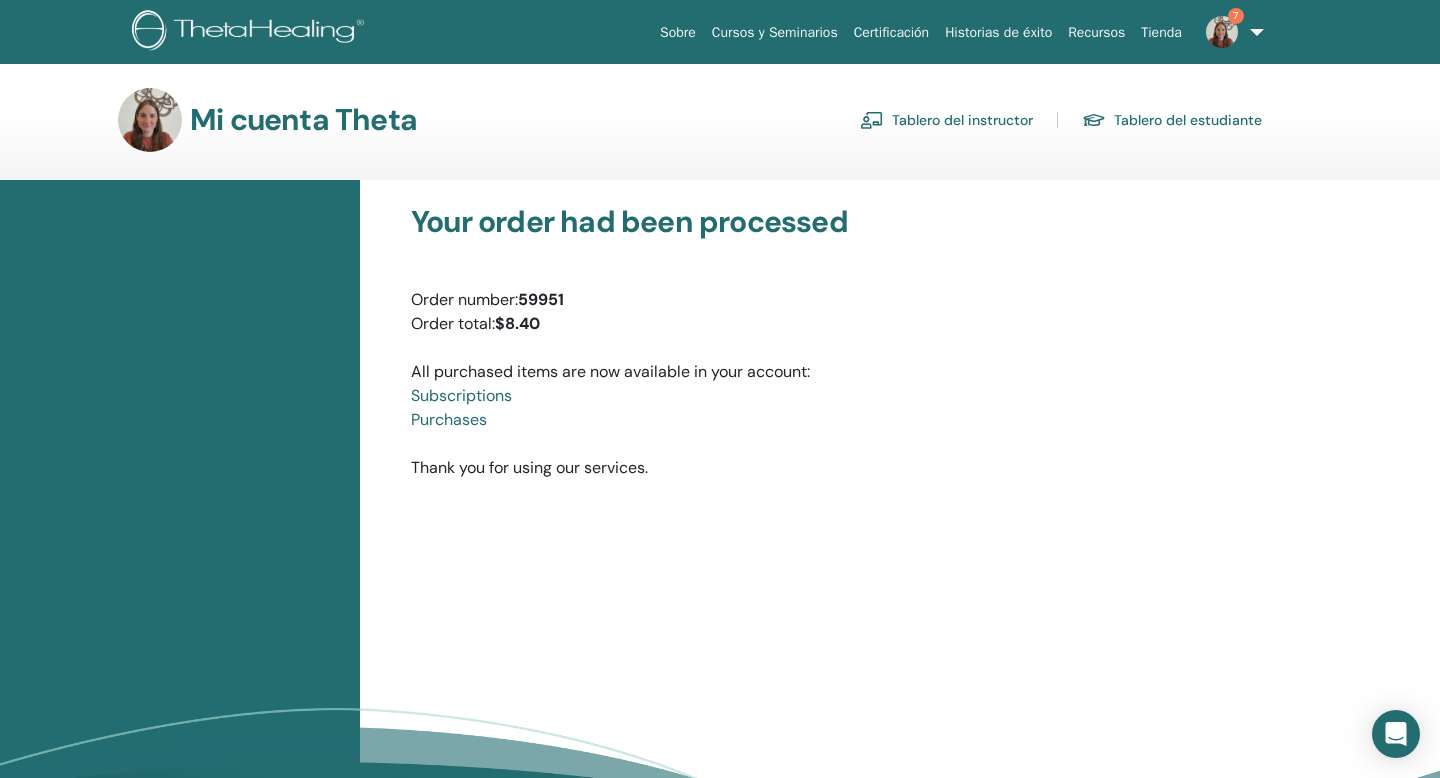 click at bounding box center [1222, 32] 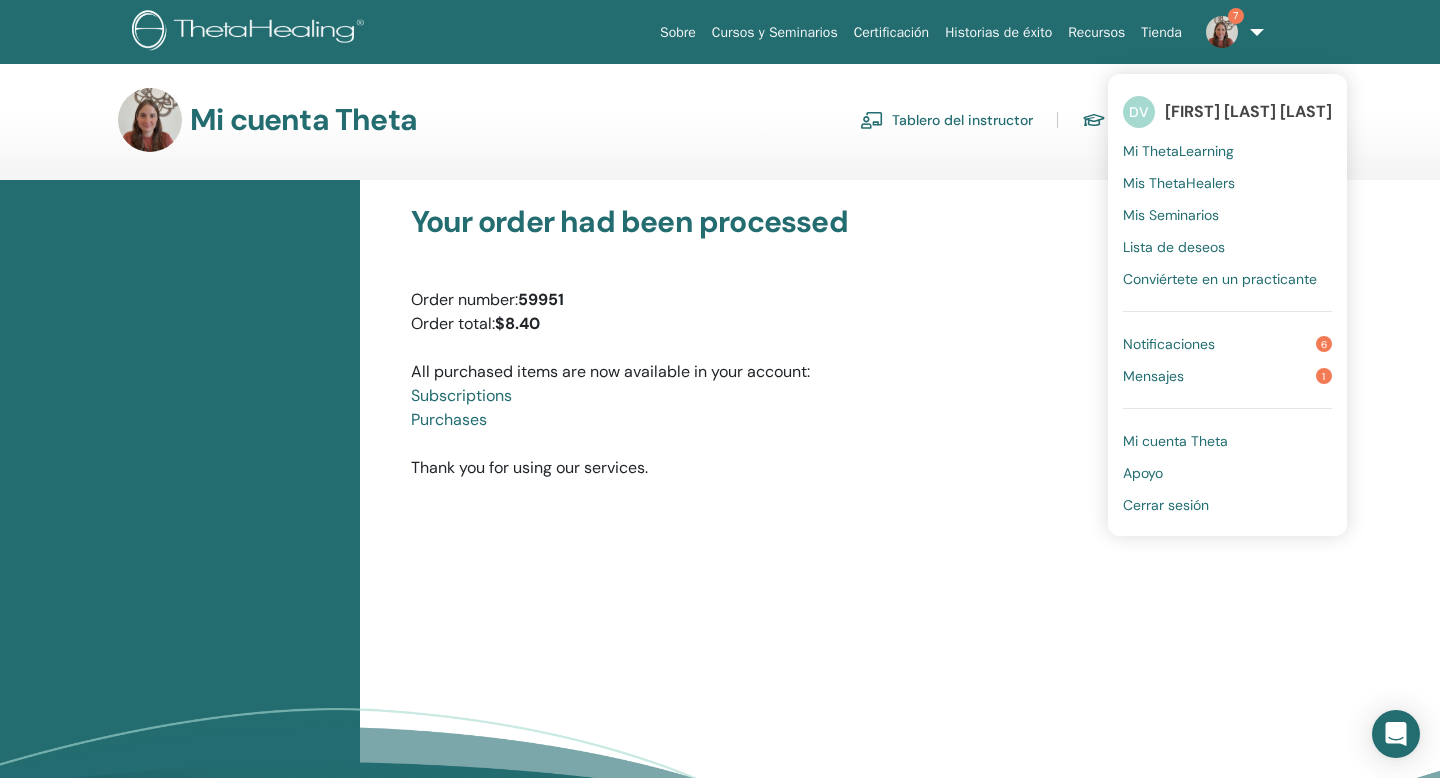 click on "Notificaciones" at bounding box center (1169, 344) 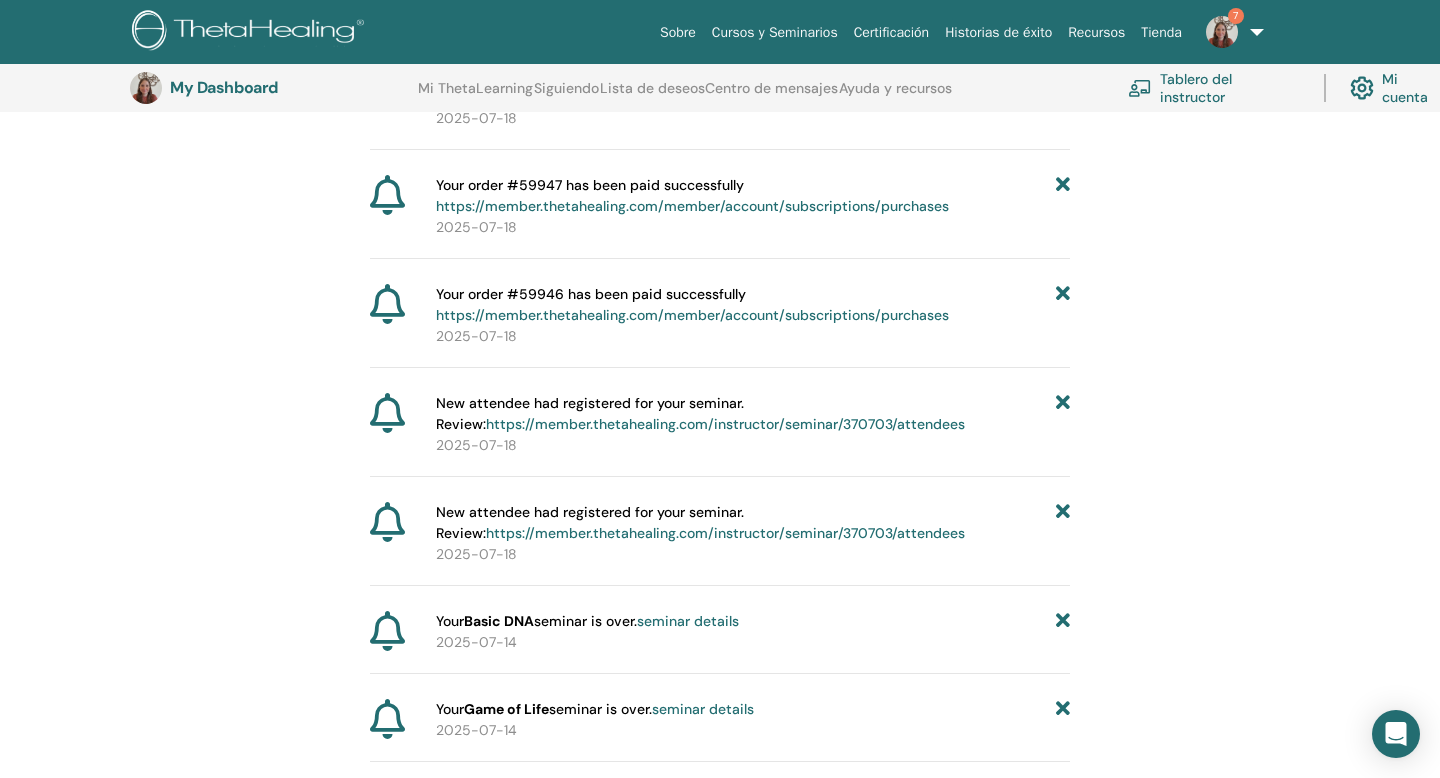 scroll, scrollTop: 662, scrollLeft: 0, axis: vertical 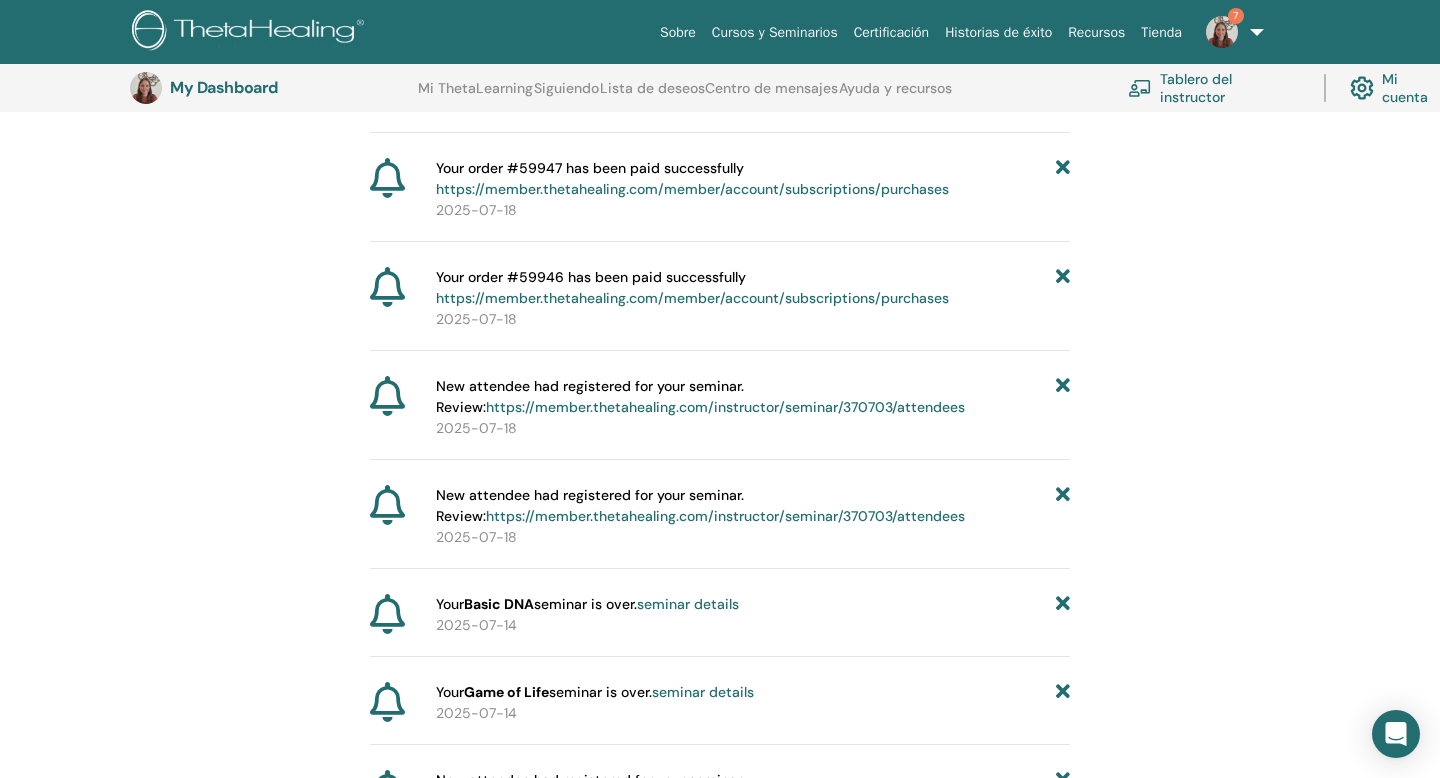 click on "https://member.thetahealing.com/instructor/seminar/370703/attendees" at bounding box center (725, 407) 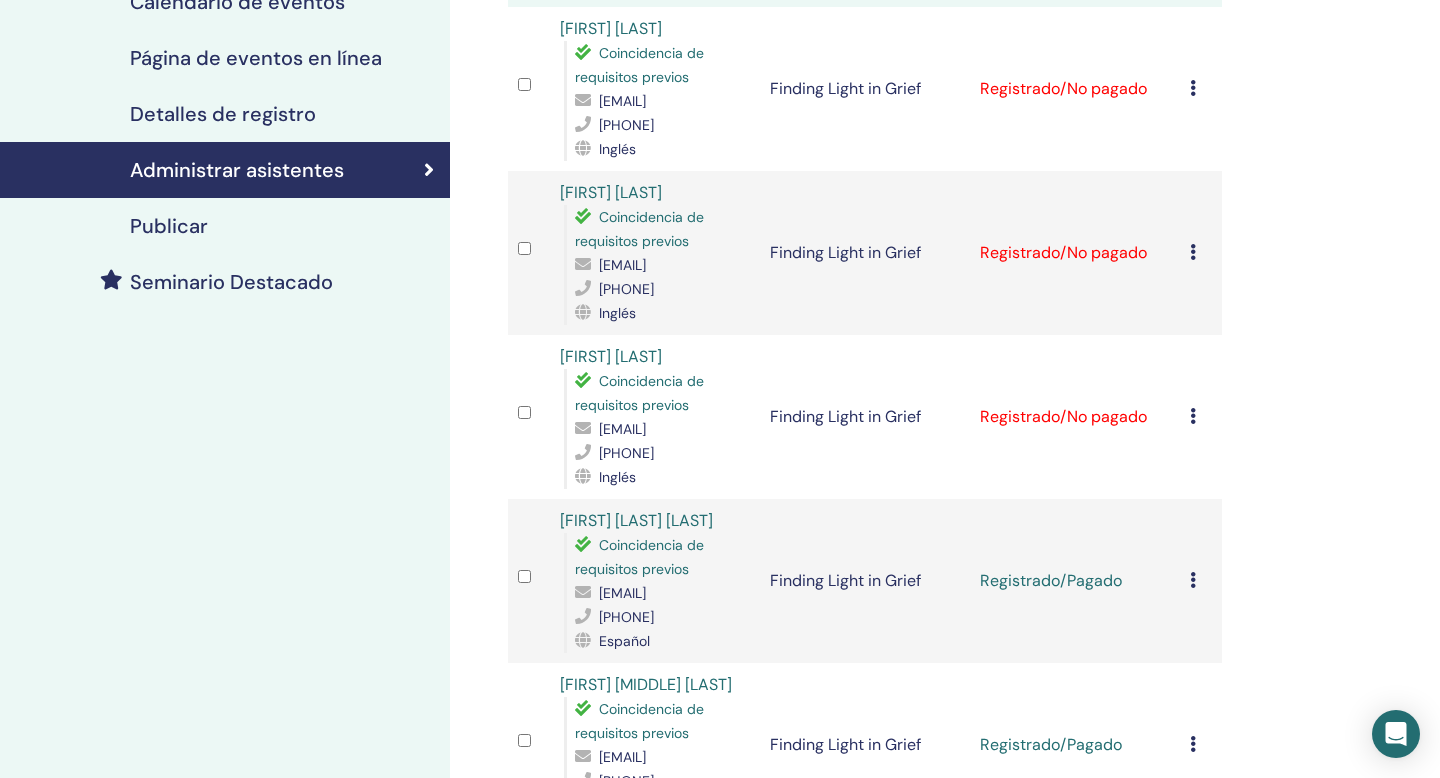 scroll, scrollTop: 0, scrollLeft: 0, axis: both 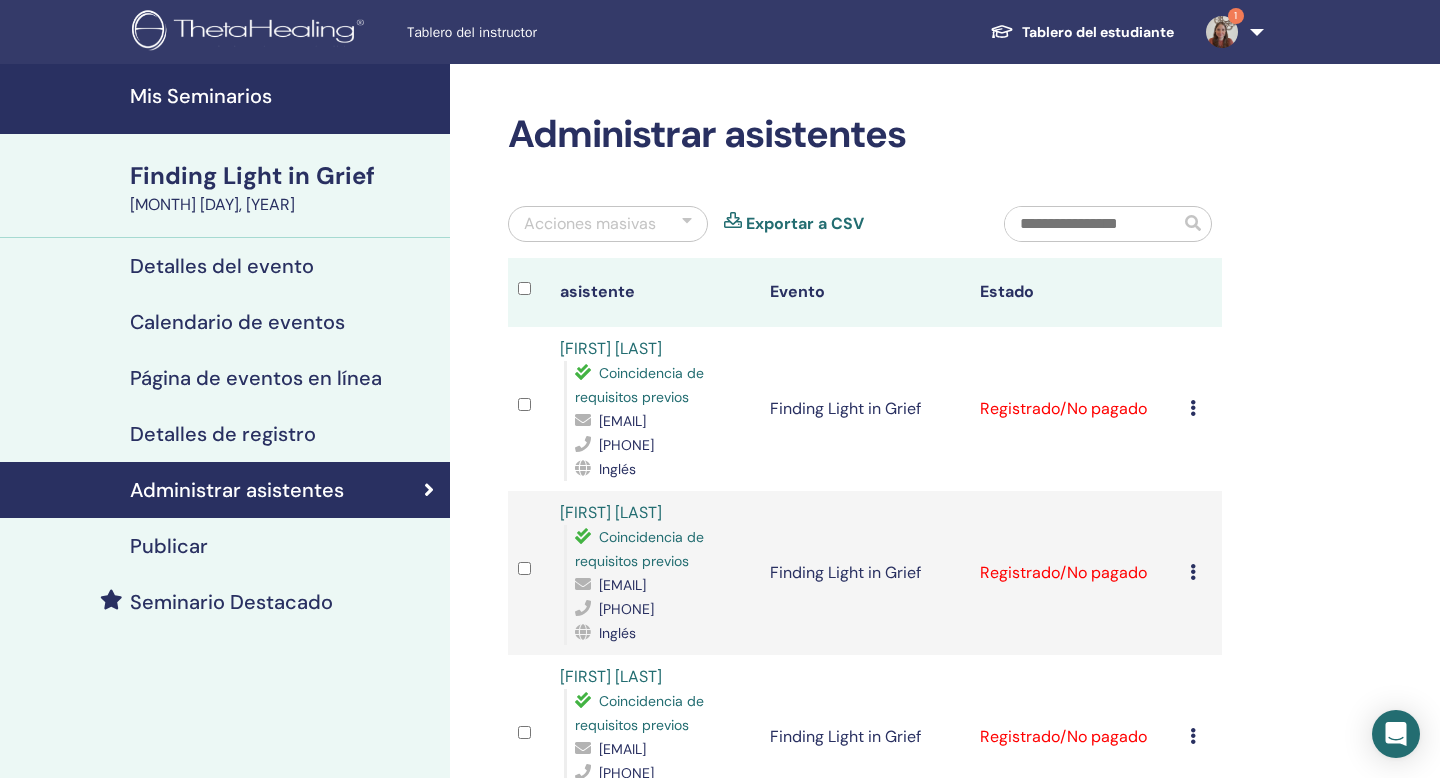 click at bounding box center (1222, 32) 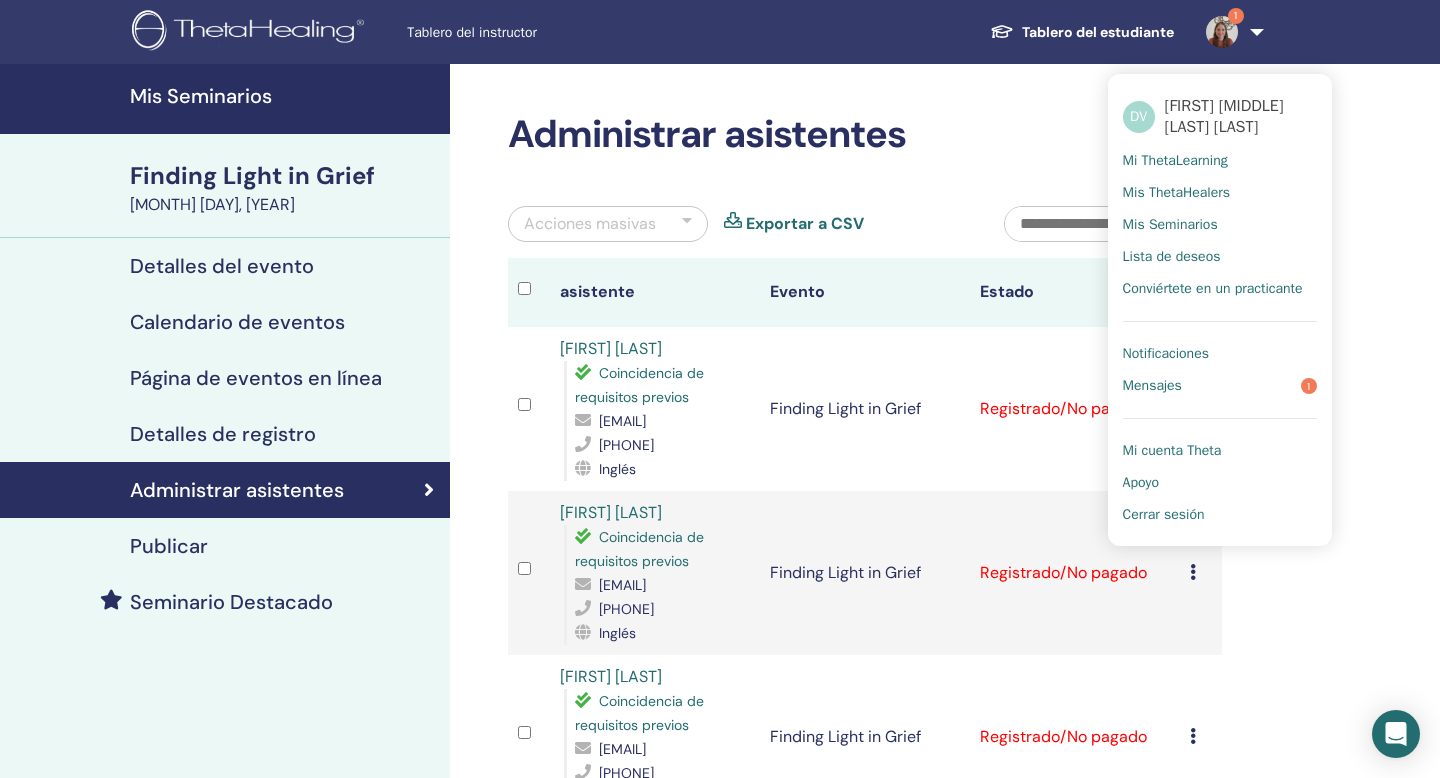 click on "Notificaciones" at bounding box center [1166, 354] 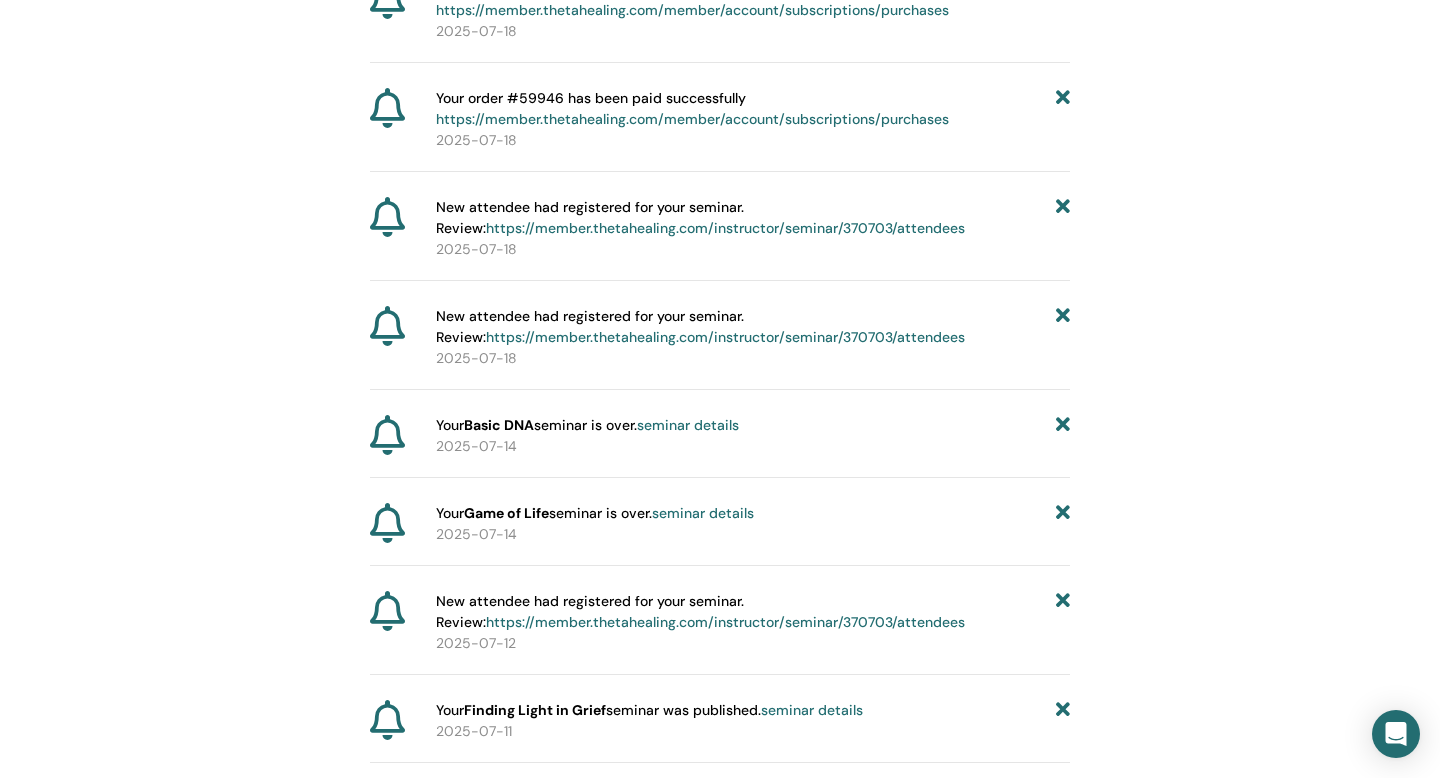 scroll, scrollTop: 846, scrollLeft: 0, axis: vertical 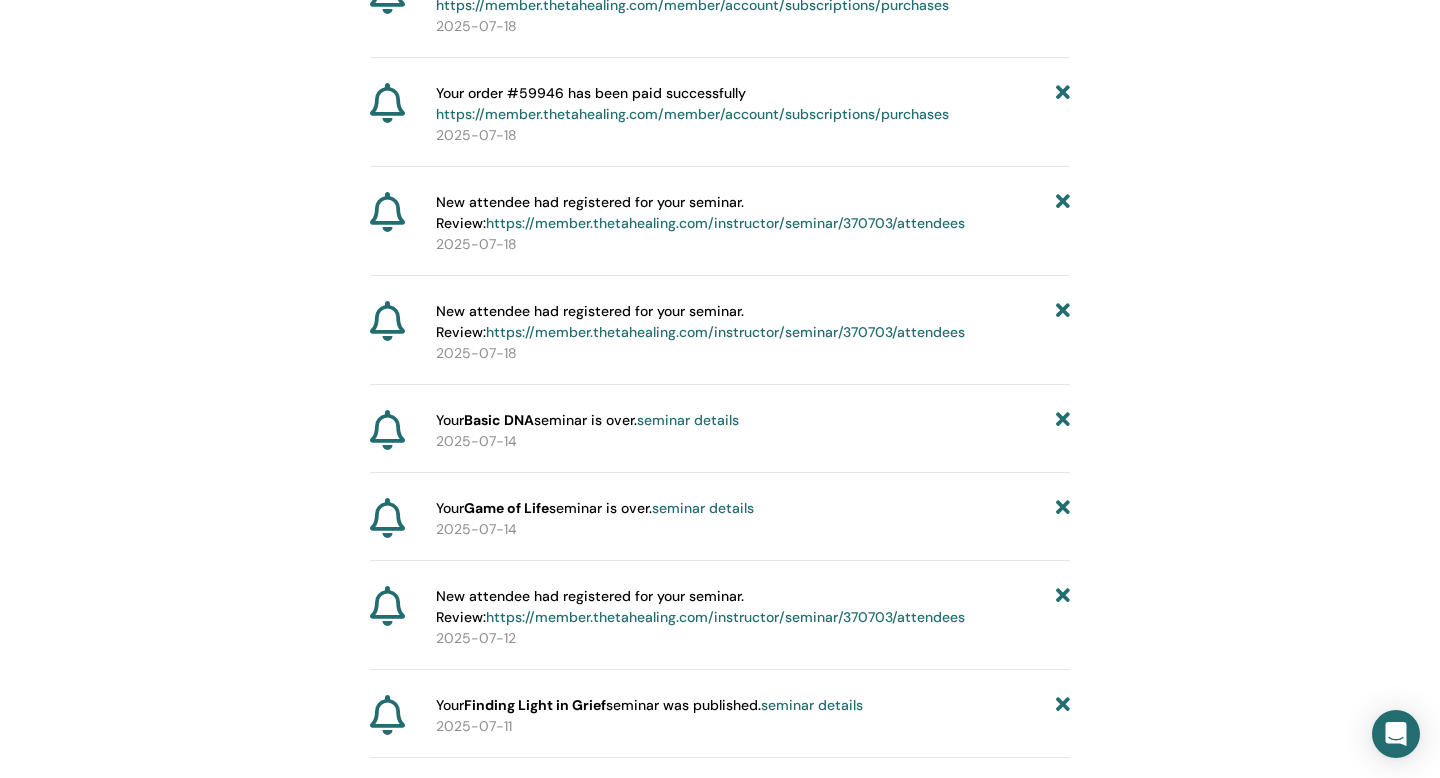 click at bounding box center (1063, 213) 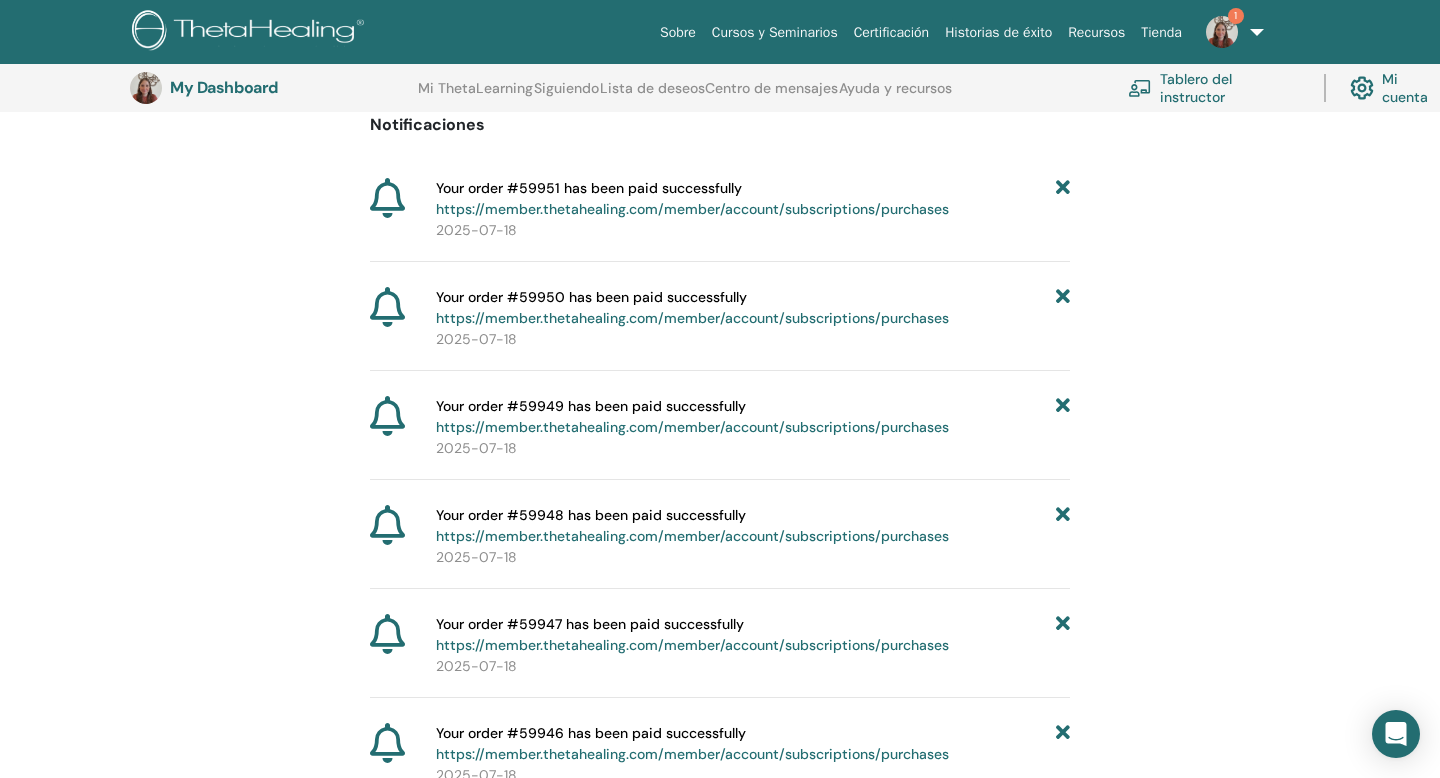 scroll, scrollTop: 846, scrollLeft: 0, axis: vertical 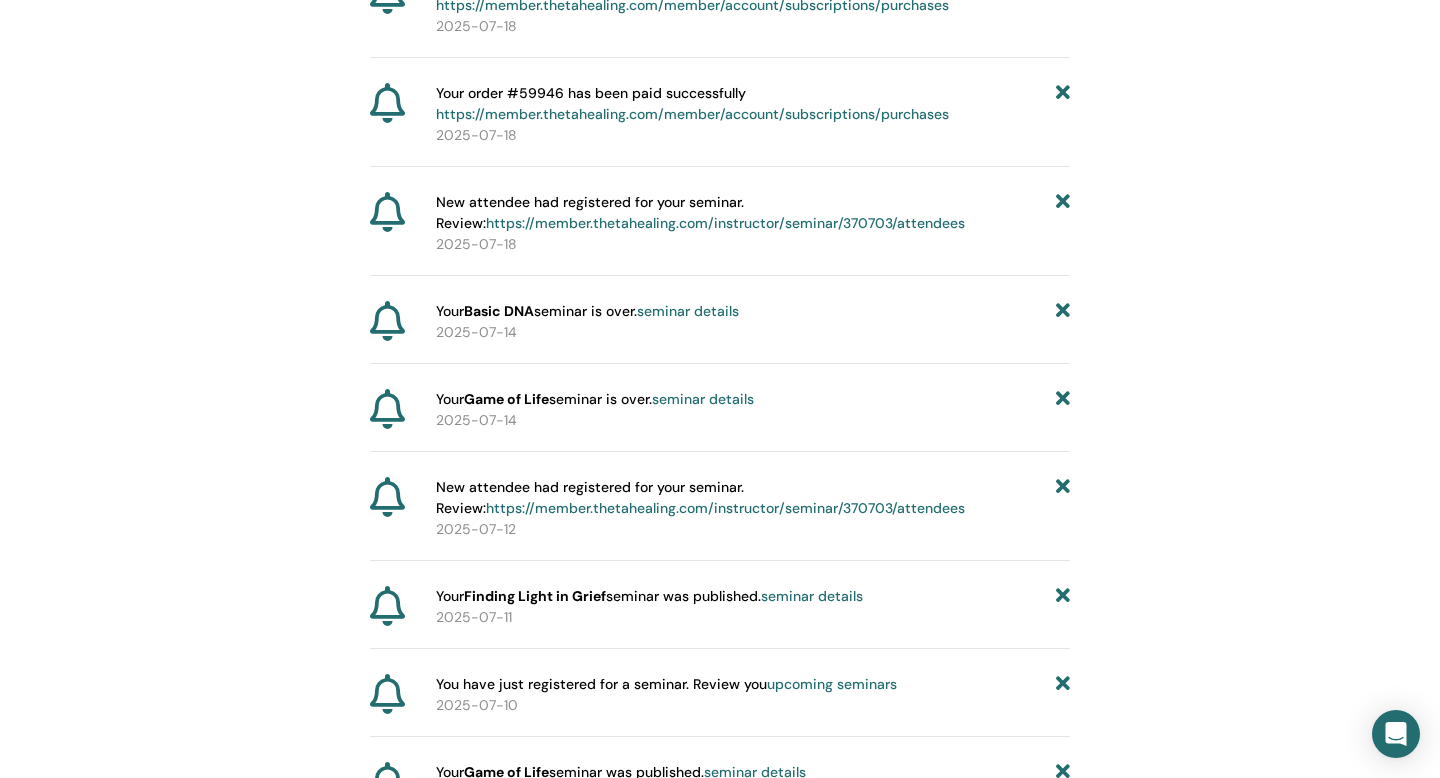 click at bounding box center (1063, 213) 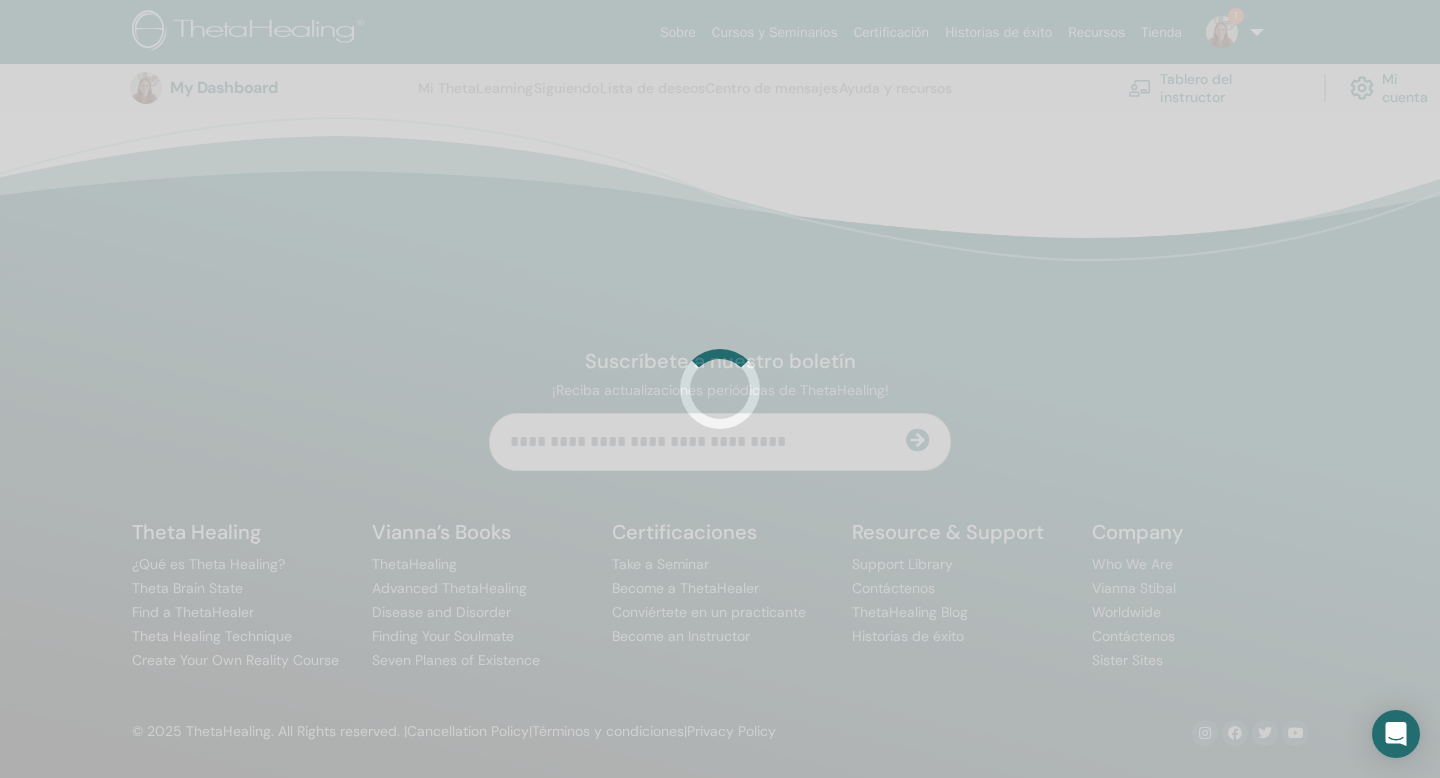 scroll, scrollTop: 846, scrollLeft: 0, axis: vertical 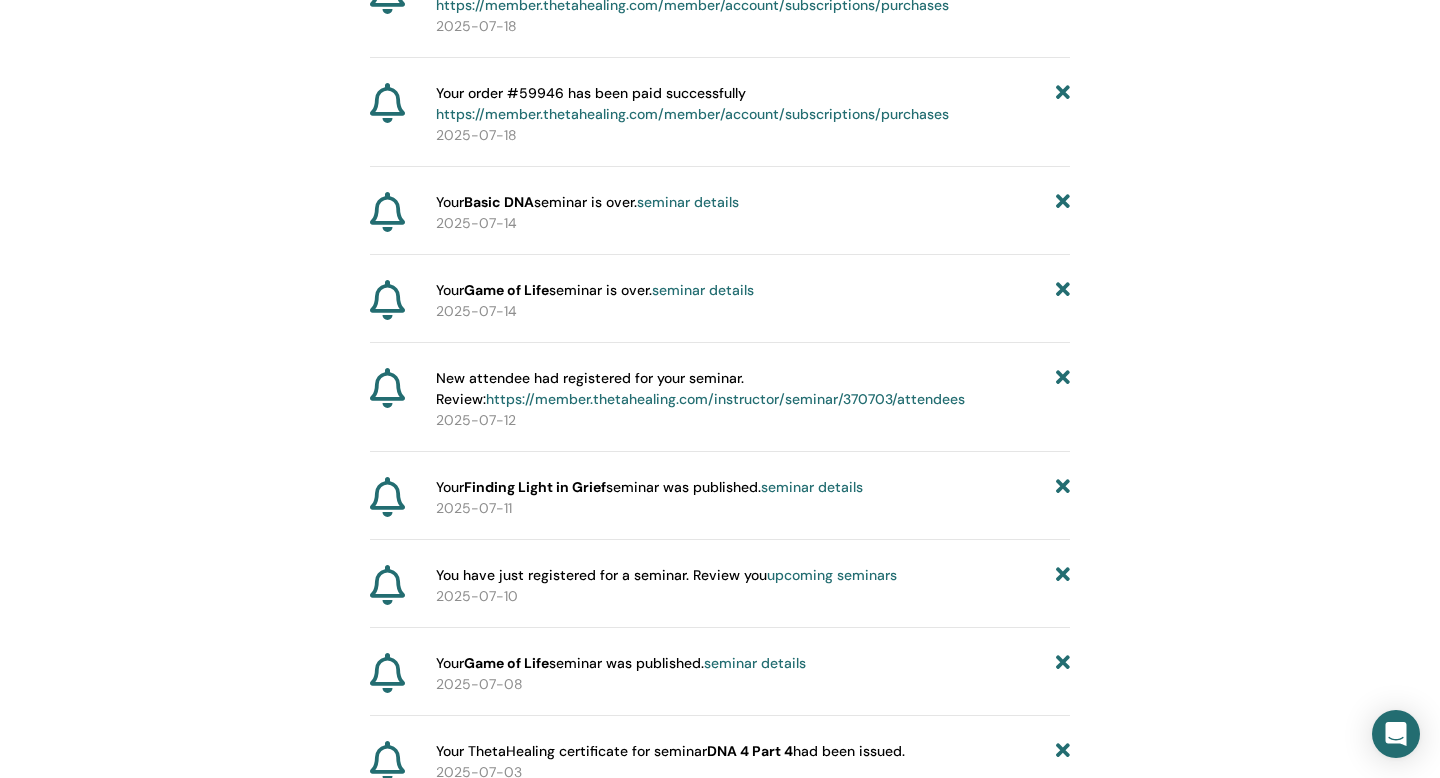 click on "https://member.thetahealing.com/instructor/seminar/370703/attendees" at bounding box center [725, 399] 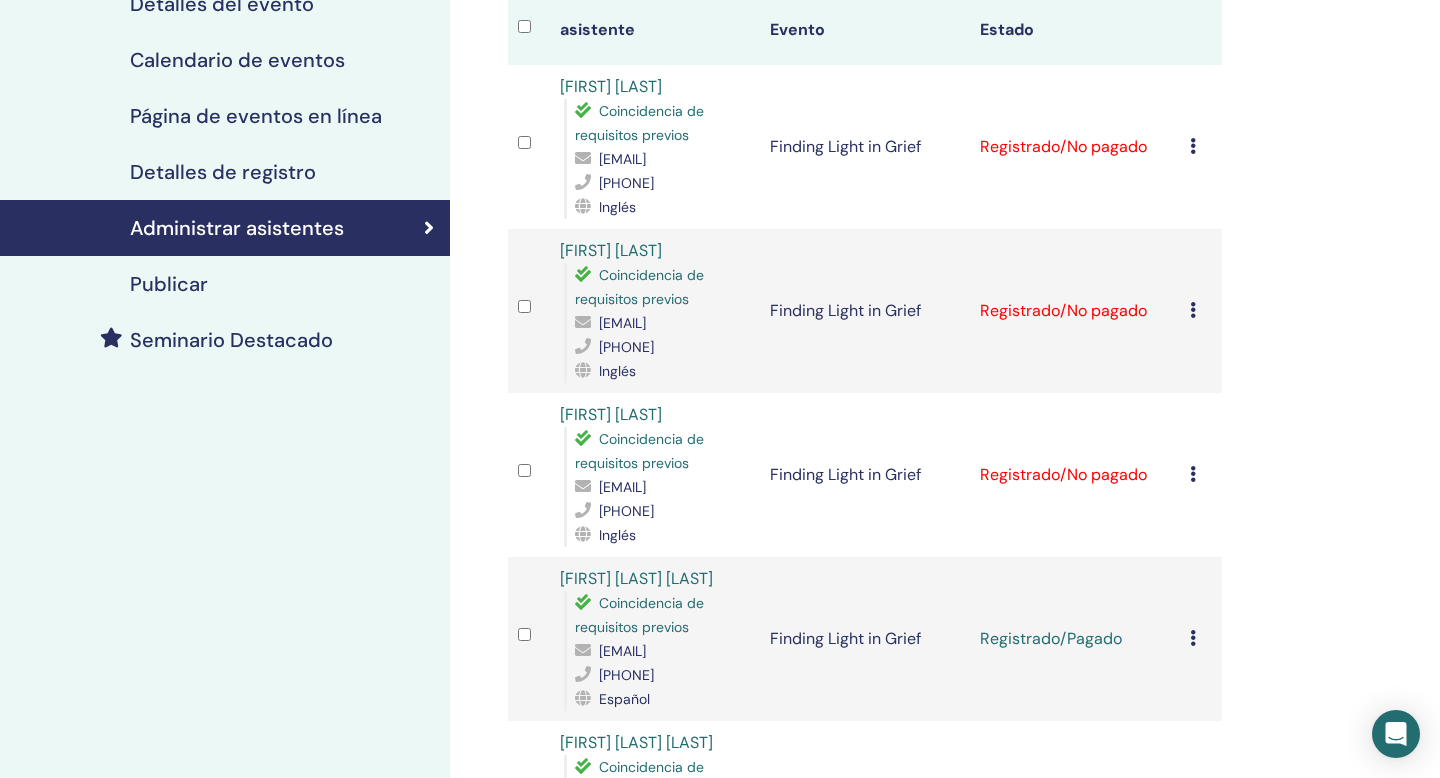scroll, scrollTop: 268, scrollLeft: 0, axis: vertical 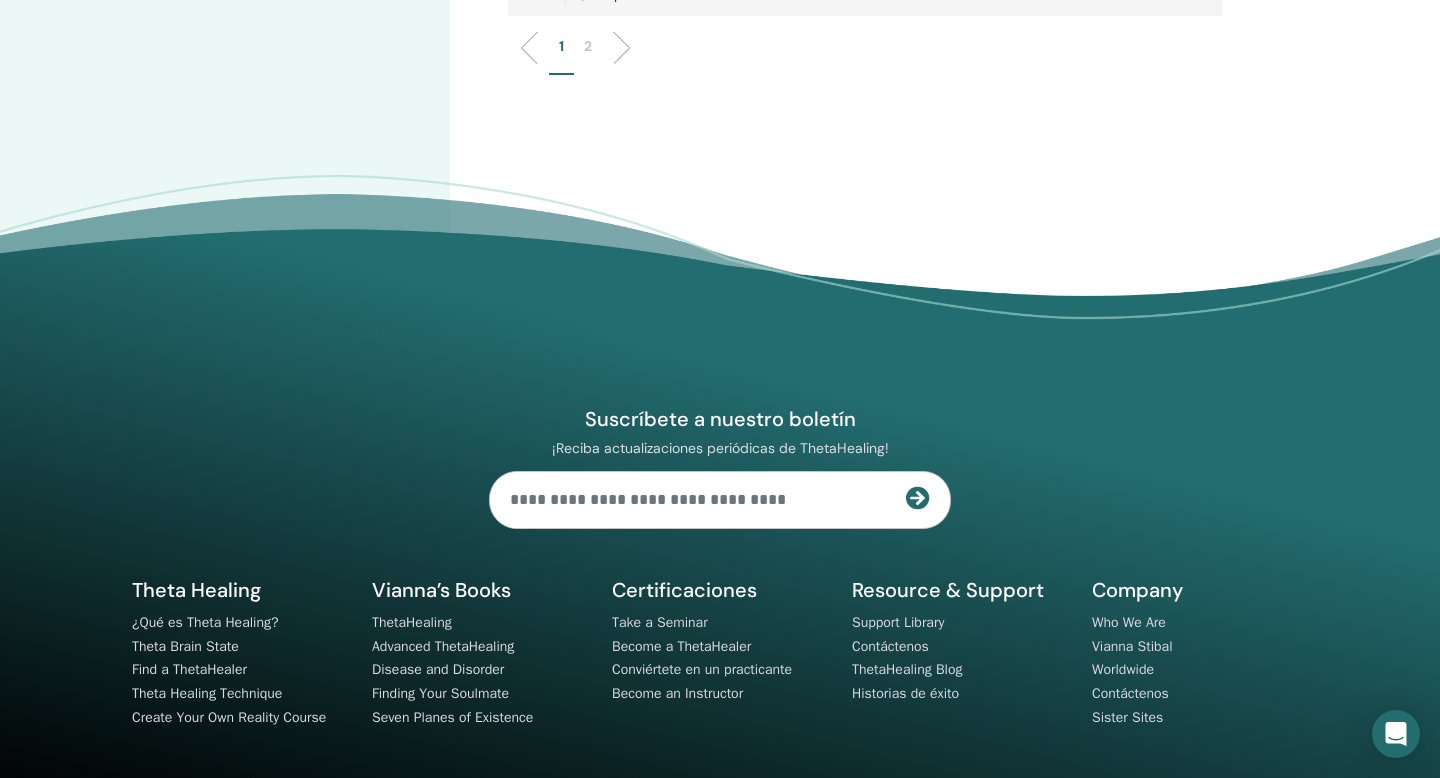 click on "2" at bounding box center [588, 46] 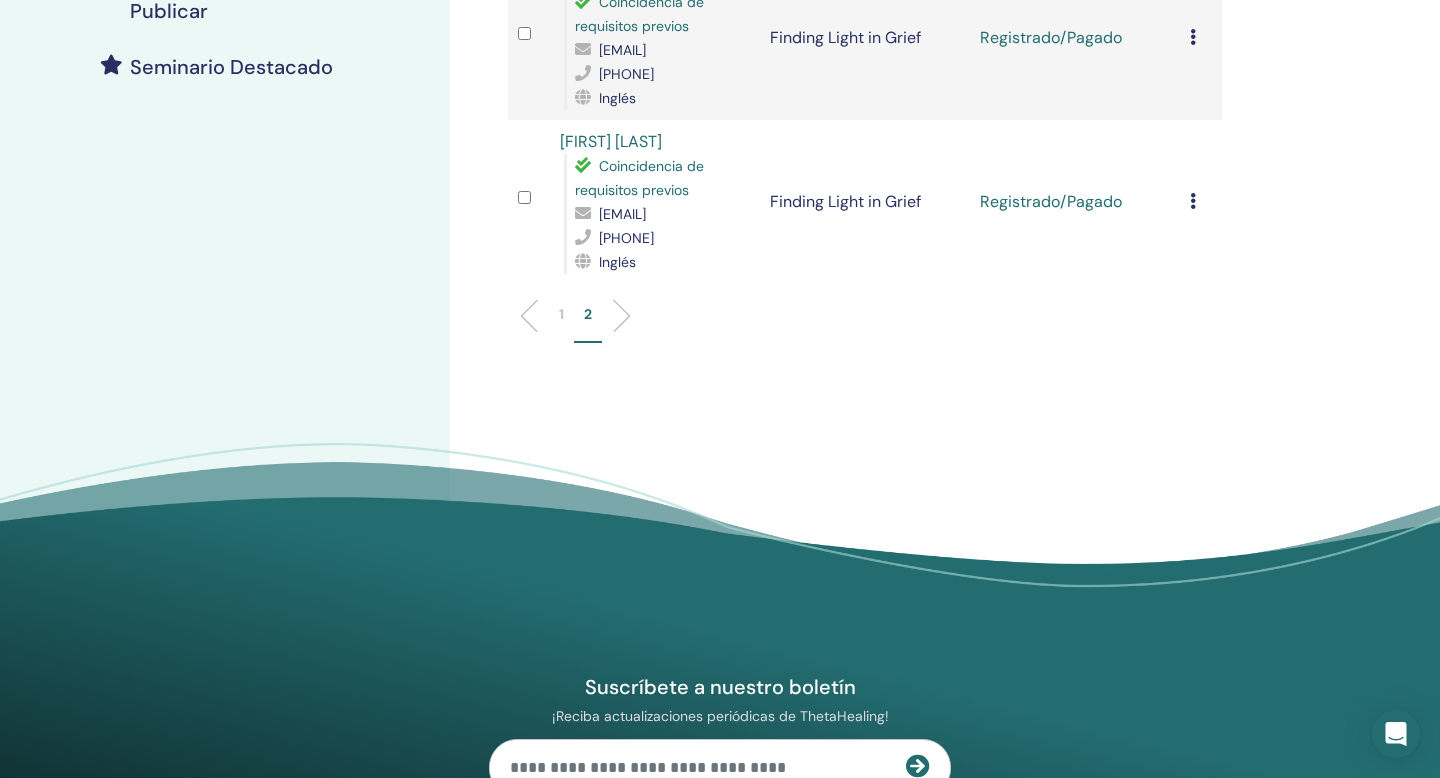 scroll, scrollTop: 450, scrollLeft: 0, axis: vertical 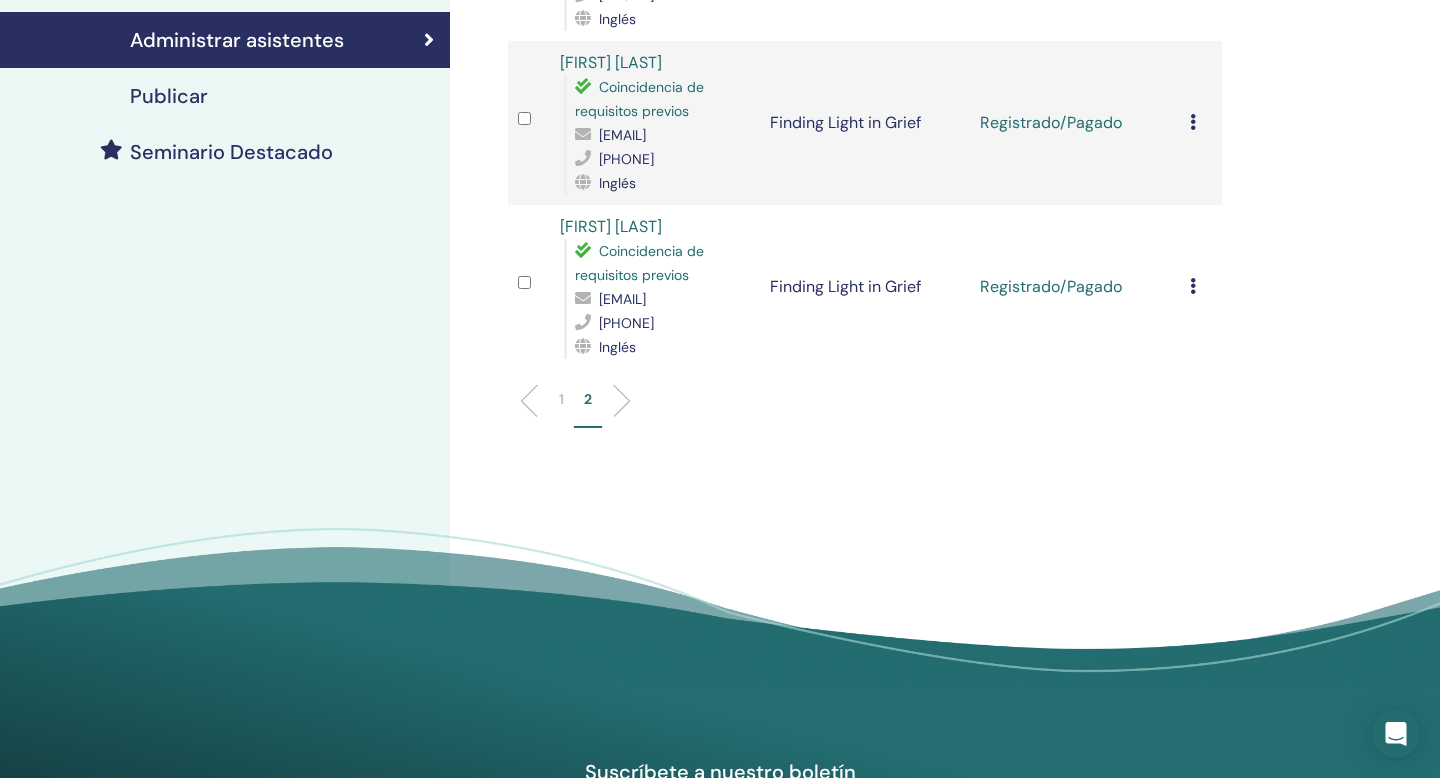 click on "1" at bounding box center (561, 408) 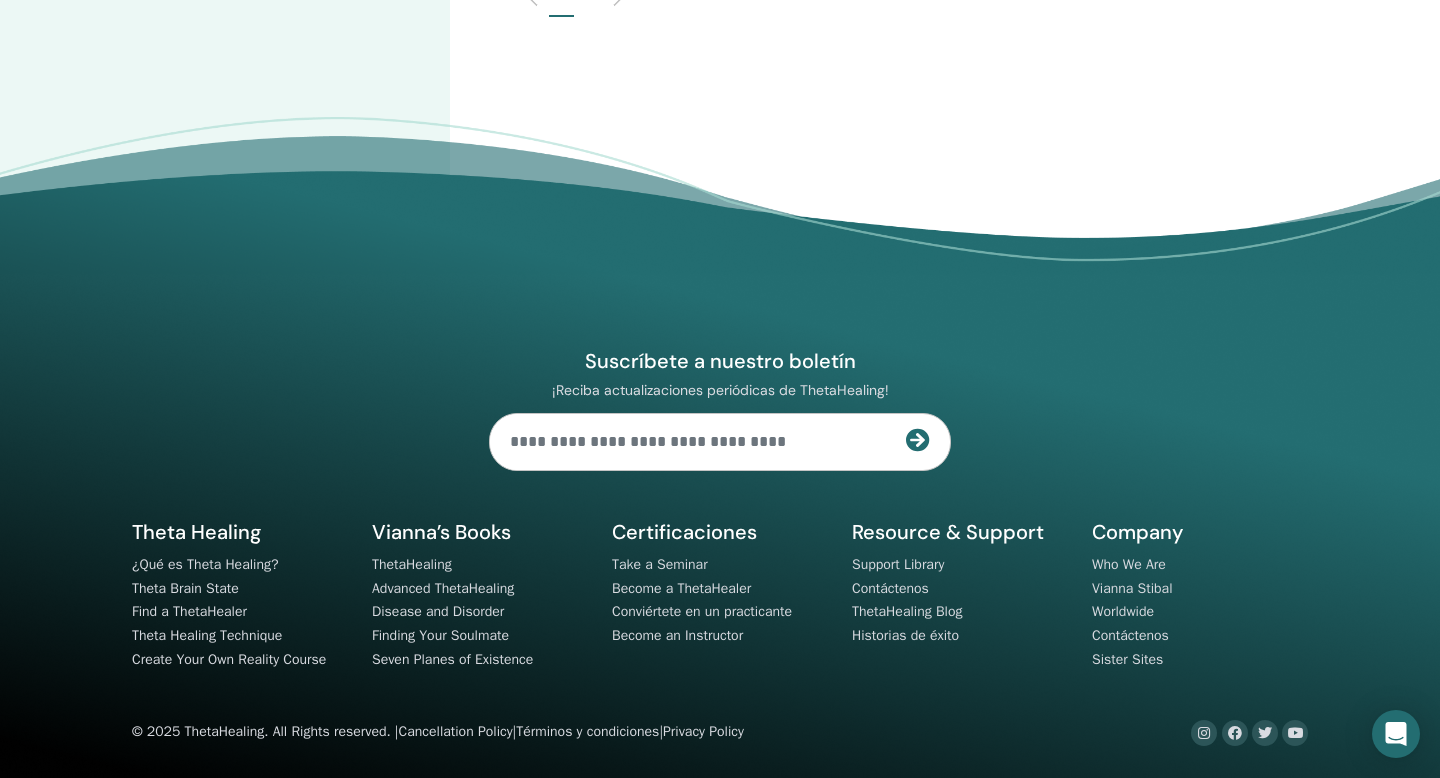 scroll, scrollTop: 3871, scrollLeft: 0, axis: vertical 